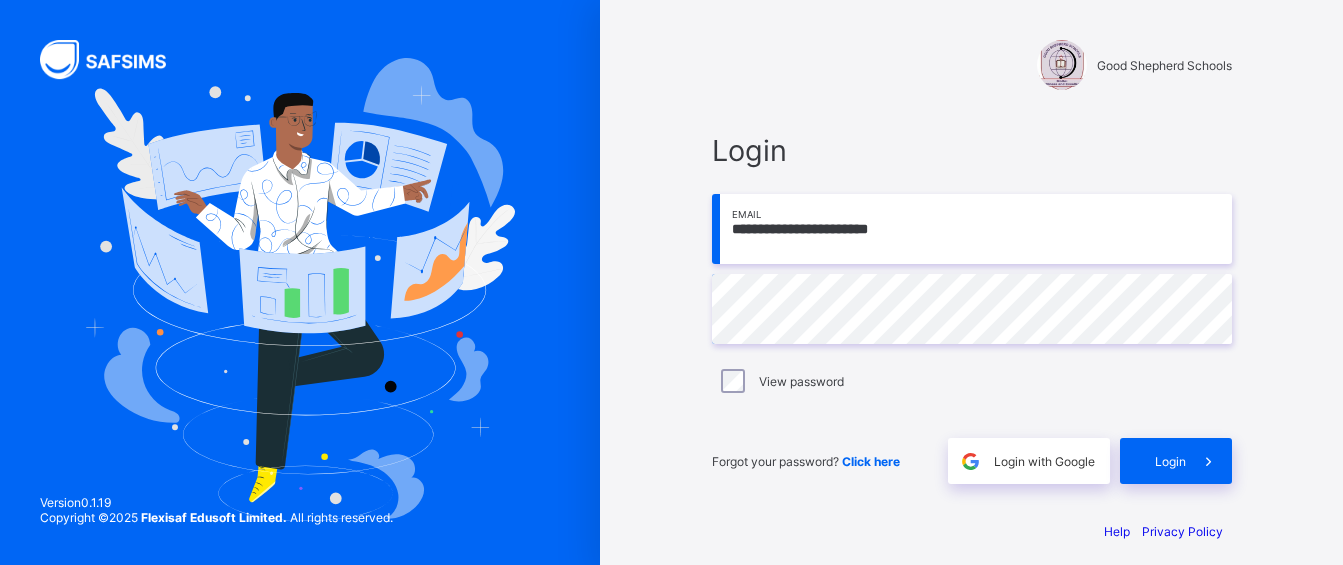 scroll, scrollTop: 0, scrollLeft: 0, axis: both 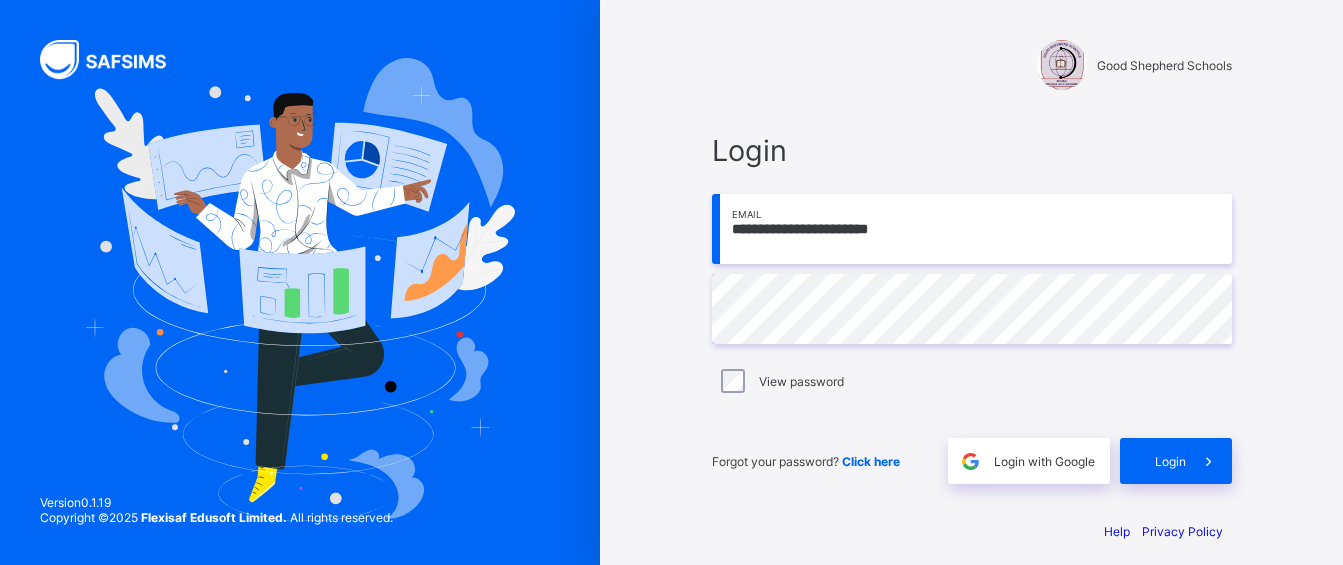 click on "**********" at bounding box center [972, 289] 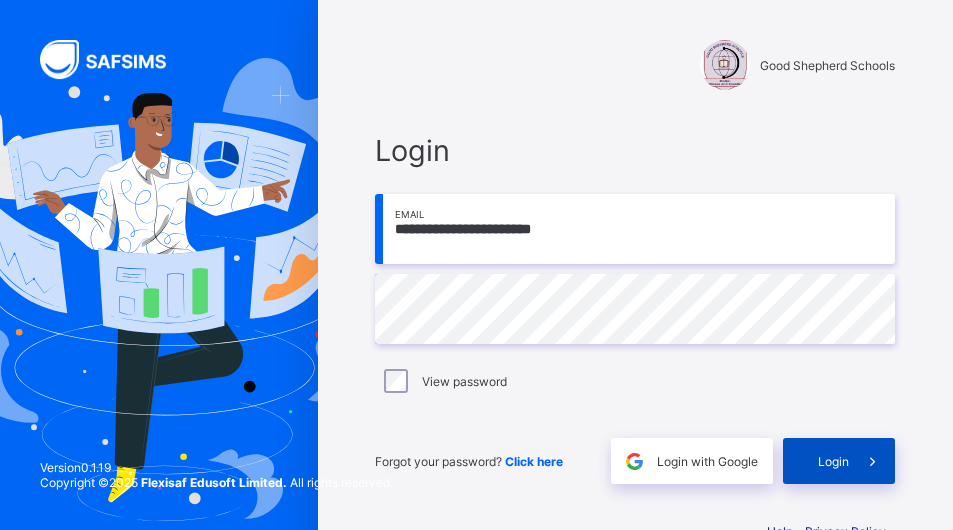 click on "Login" at bounding box center (833, 461) 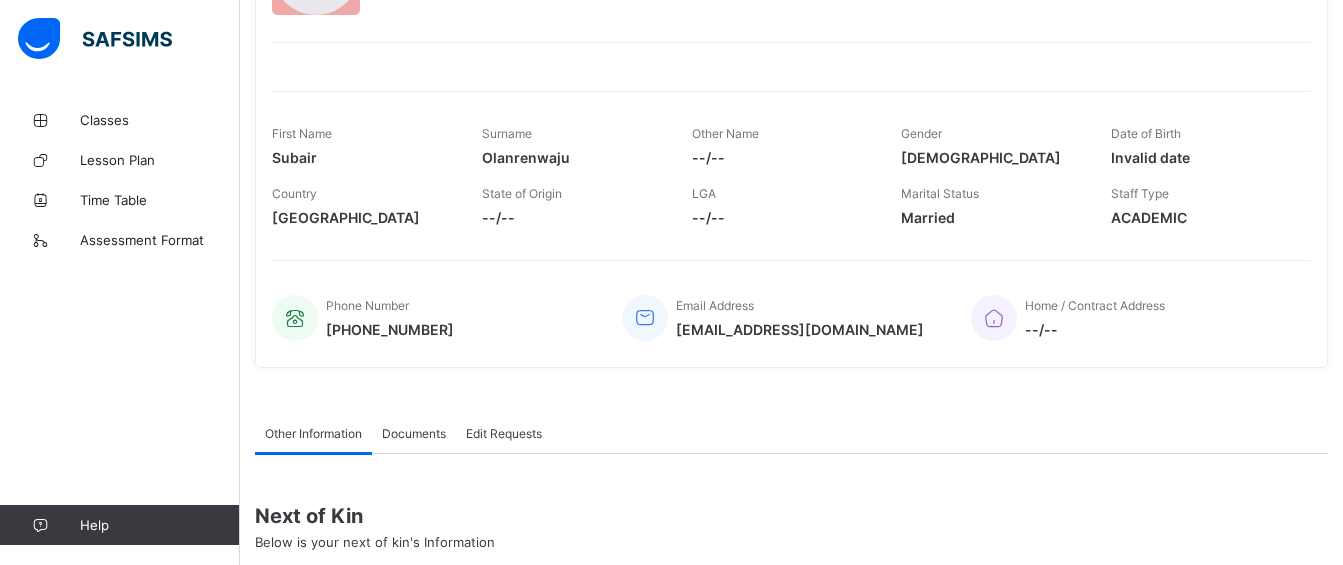 scroll, scrollTop: 212, scrollLeft: 0, axis: vertical 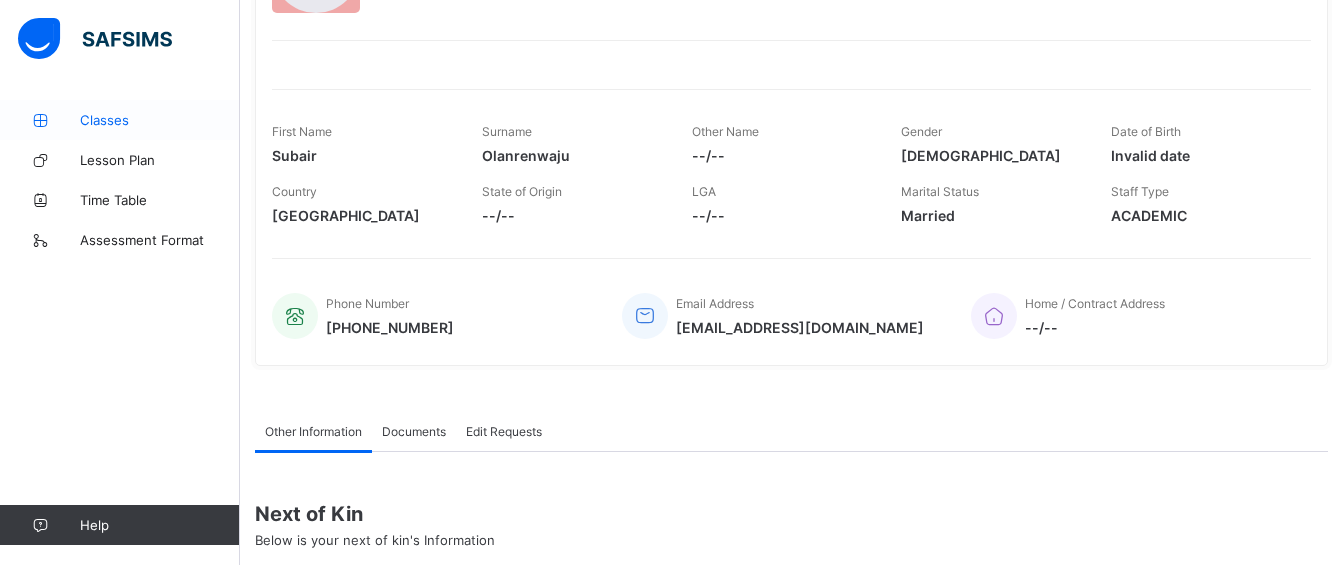 click at bounding box center (40, 120) 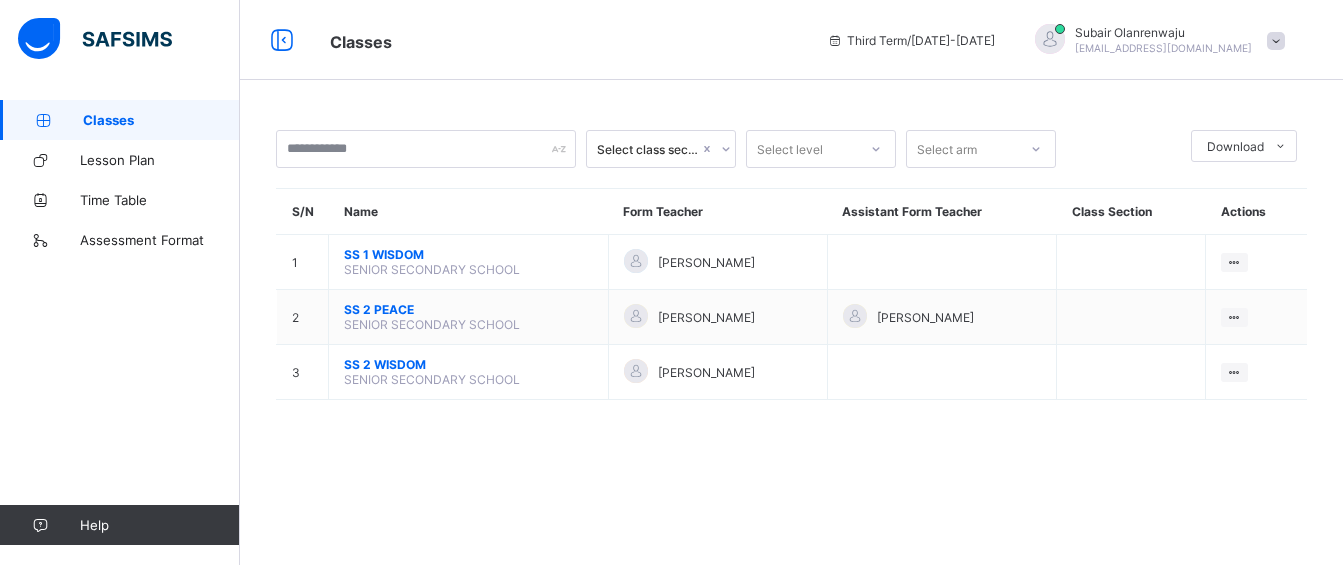 scroll, scrollTop: 0, scrollLeft: 0, axis: both 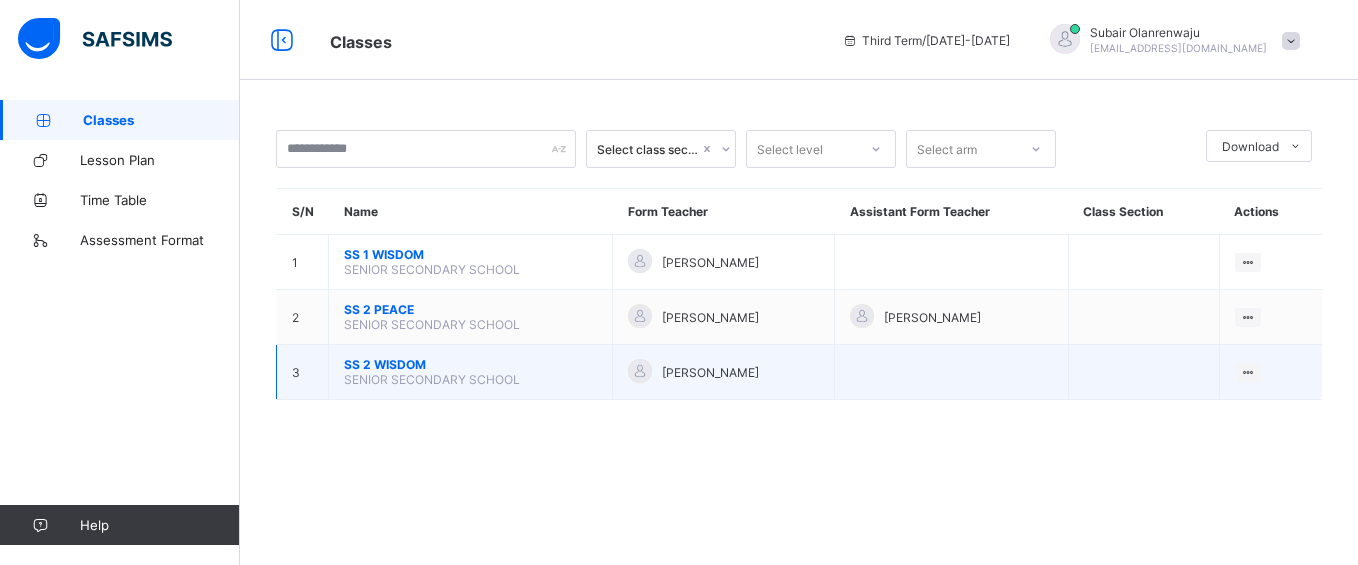 click on "SS 2   WISDOM" at bounding box center (470, 364) 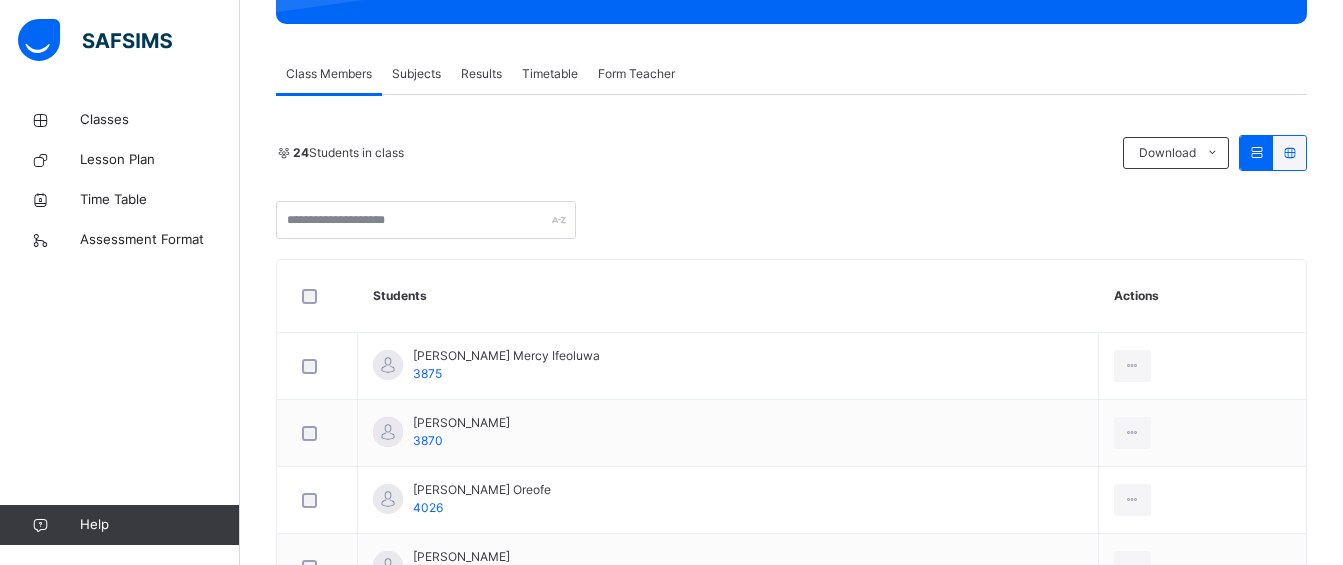 scroll, scrollTop: 320, scrollLeft: 0, axis: vertical 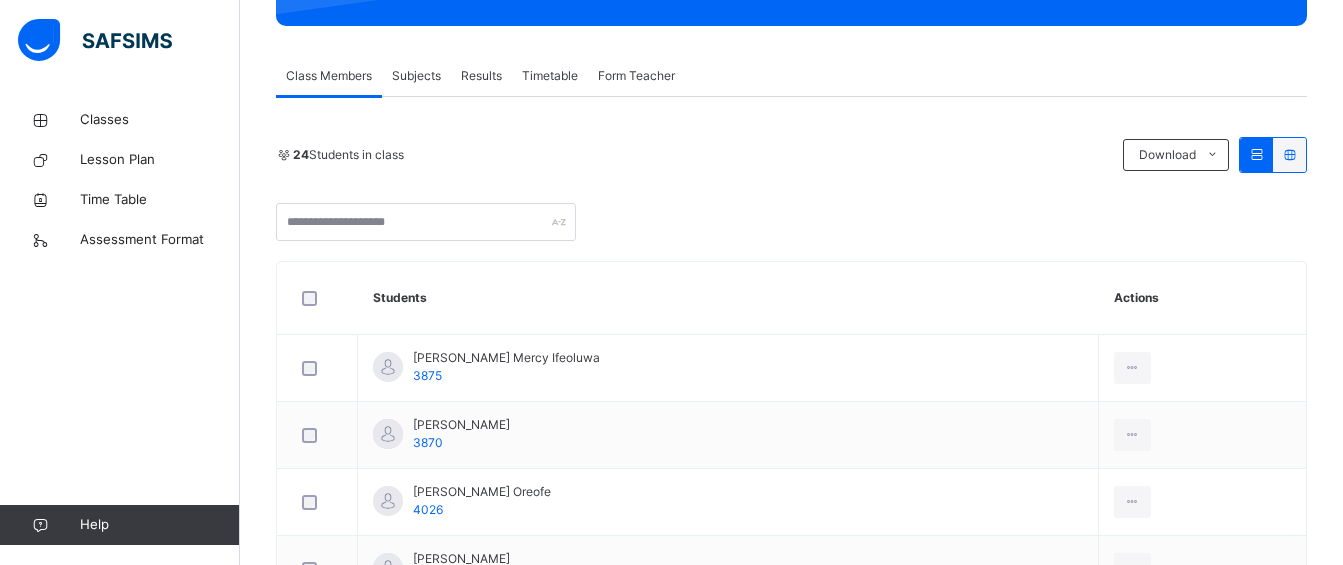 click on "Subjects" at bounding box center [416, 76] 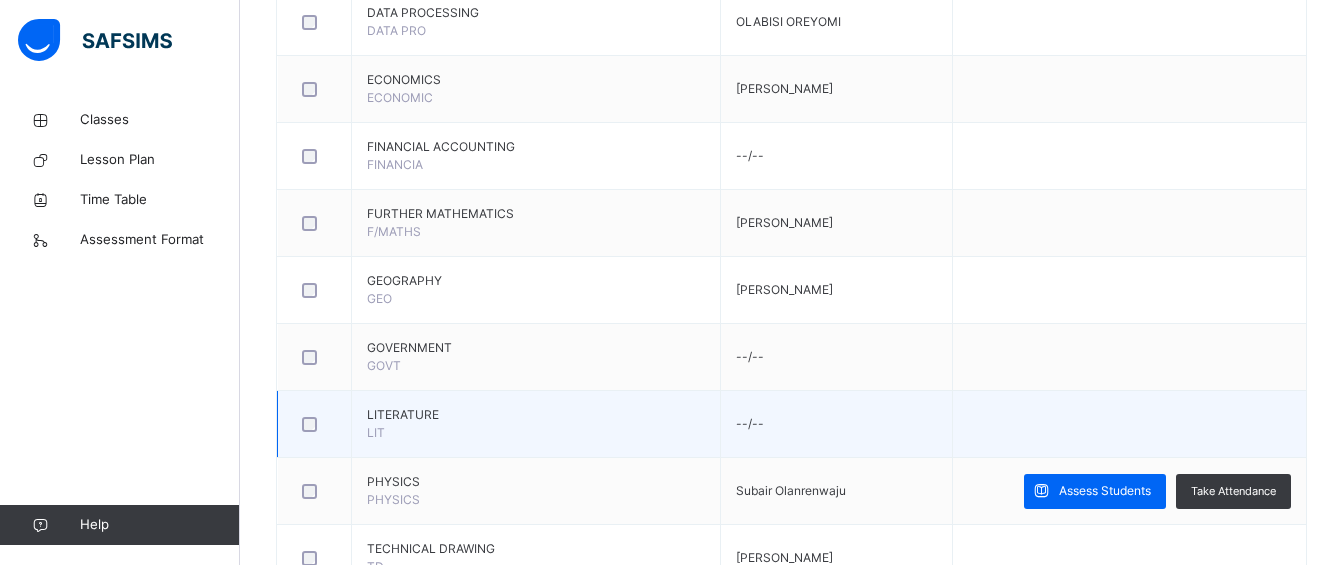 scroll, scrollTop: 1653, scrollLeft: 0, axis: vertical 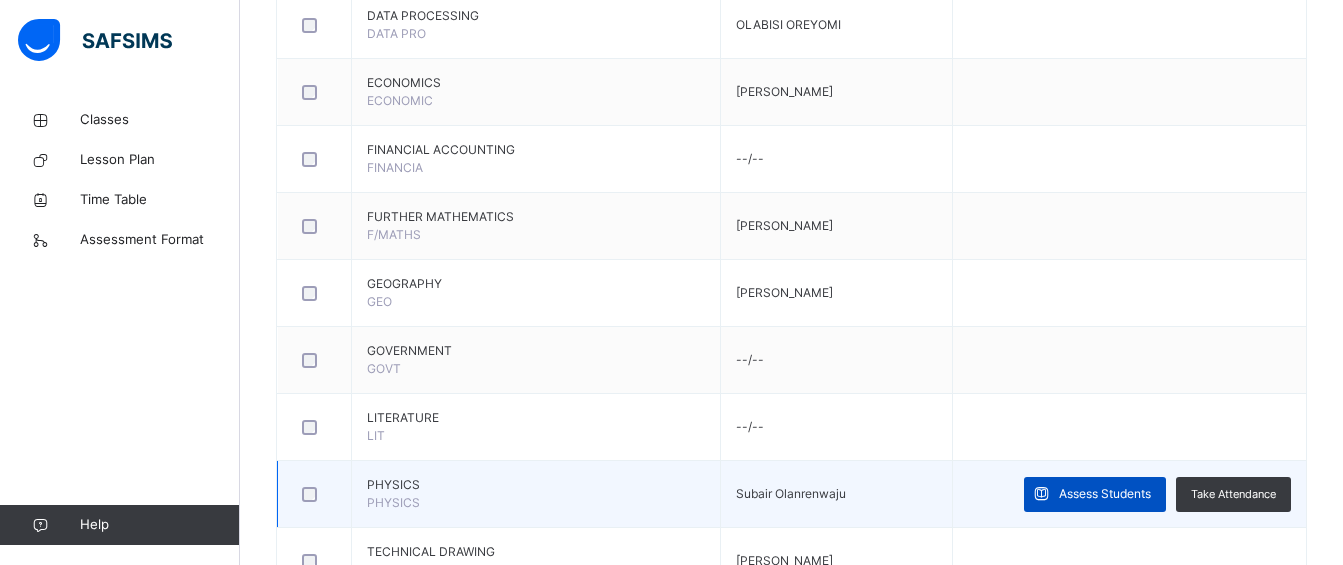 click on "Assess Students" at bounding box center [1095, 494] 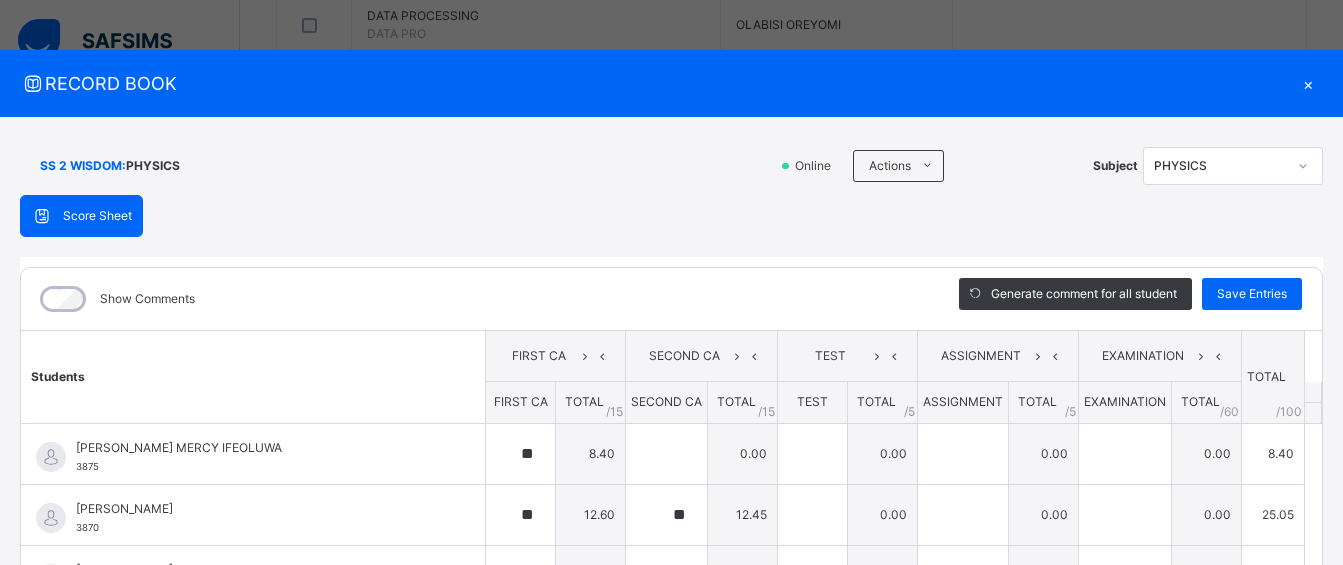 type on "**" 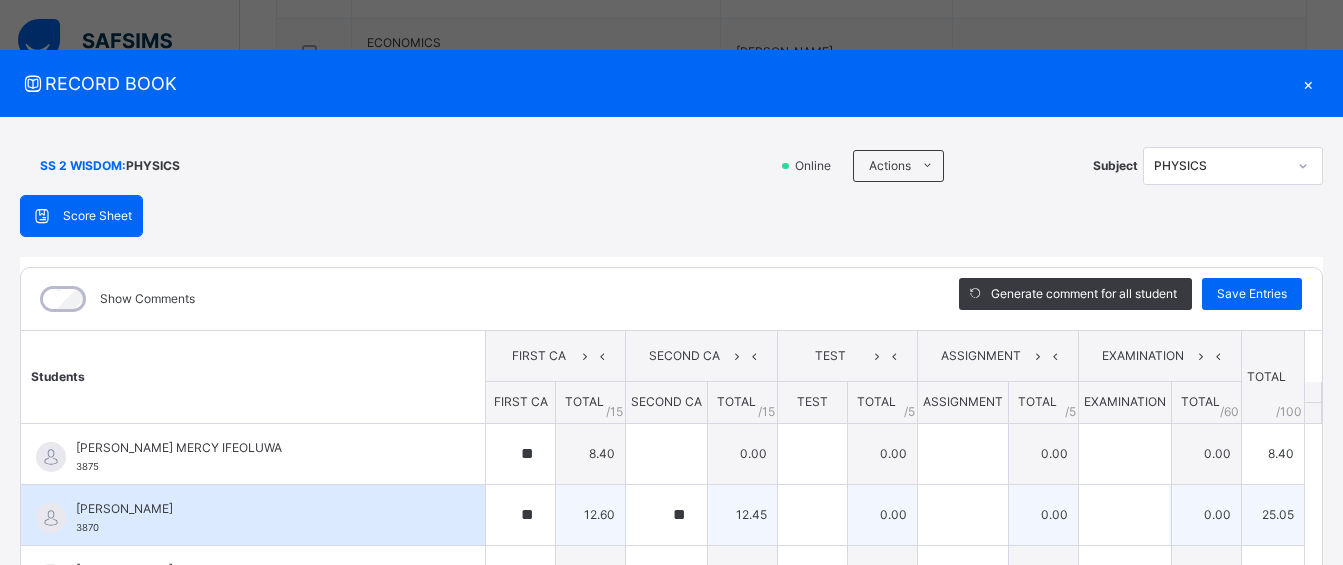 scroll, scrollTop: 1733, scrollLeft: 0, axis: vertical 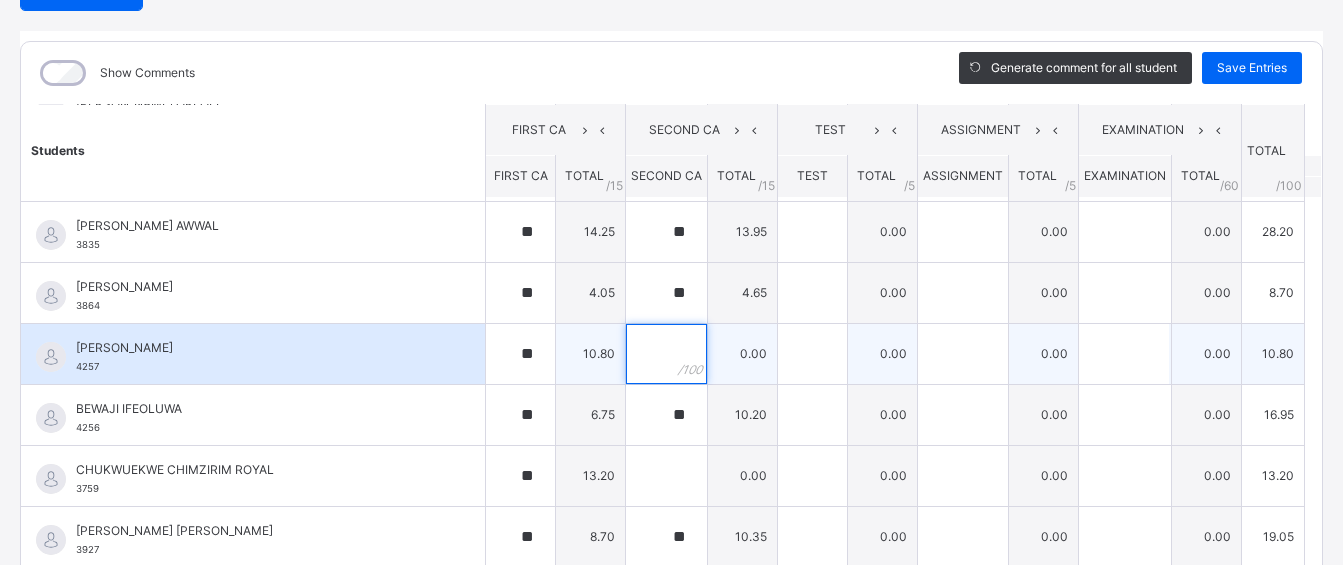 click at bounding box center [666, 354] 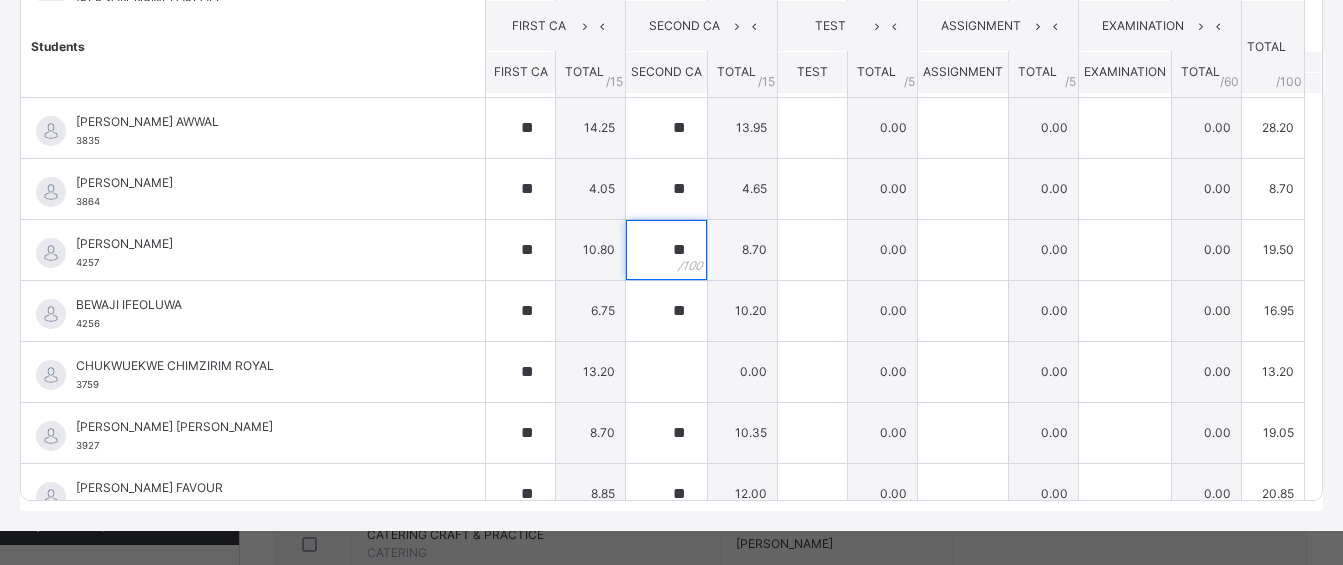 scroll, scrollTop: 332, scrollLeft: 0, axis: vertical 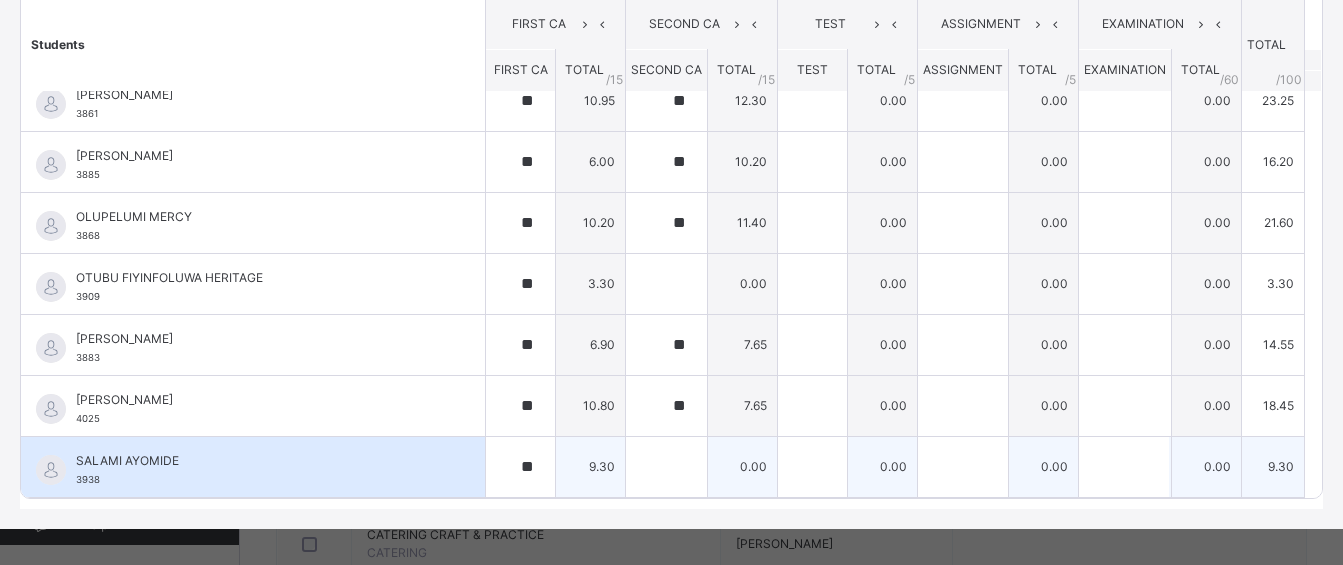 type on "**" 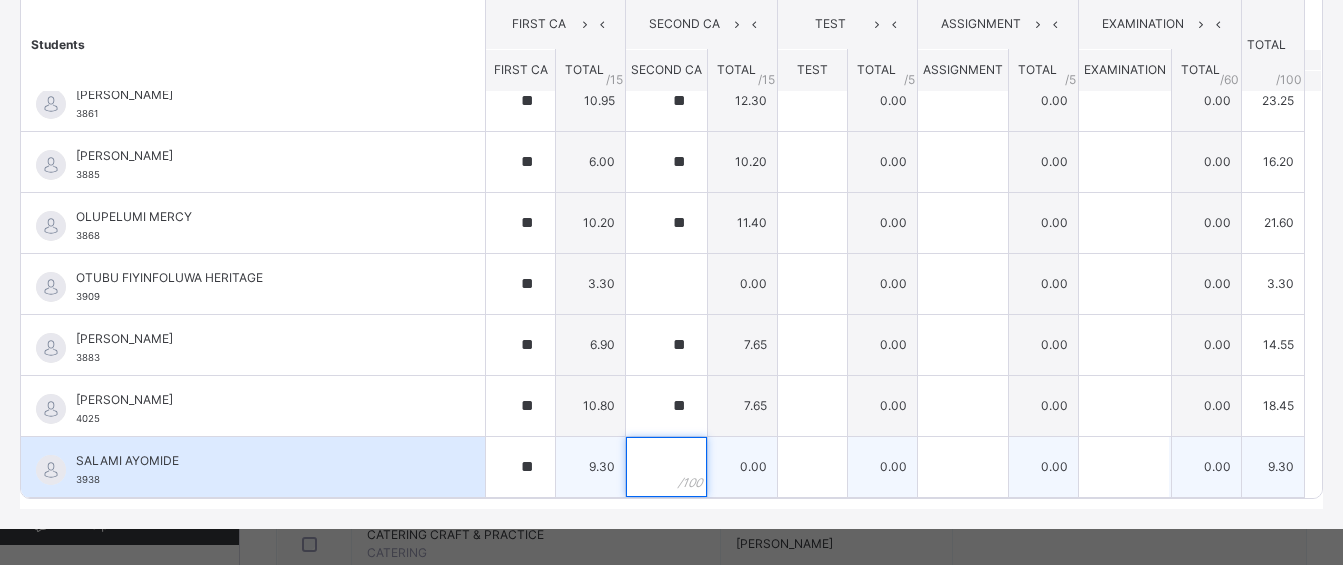 click at bounding box center [666, 467] 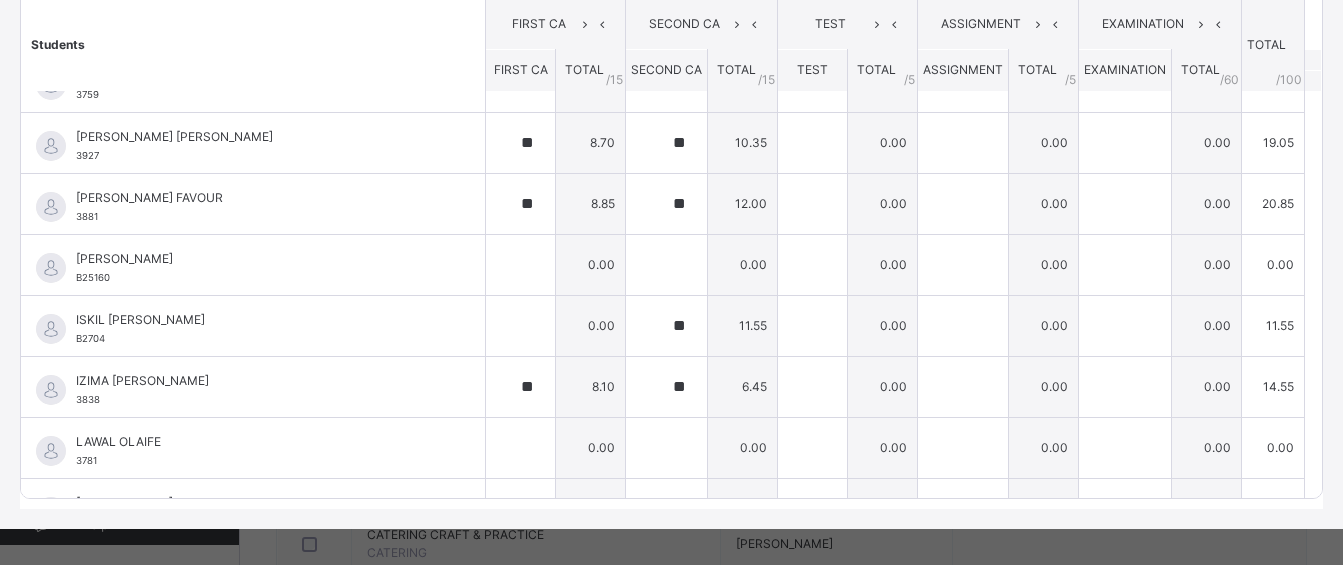 scroll, scrollTop: 498, scrollLeft: 0, axis: vertical 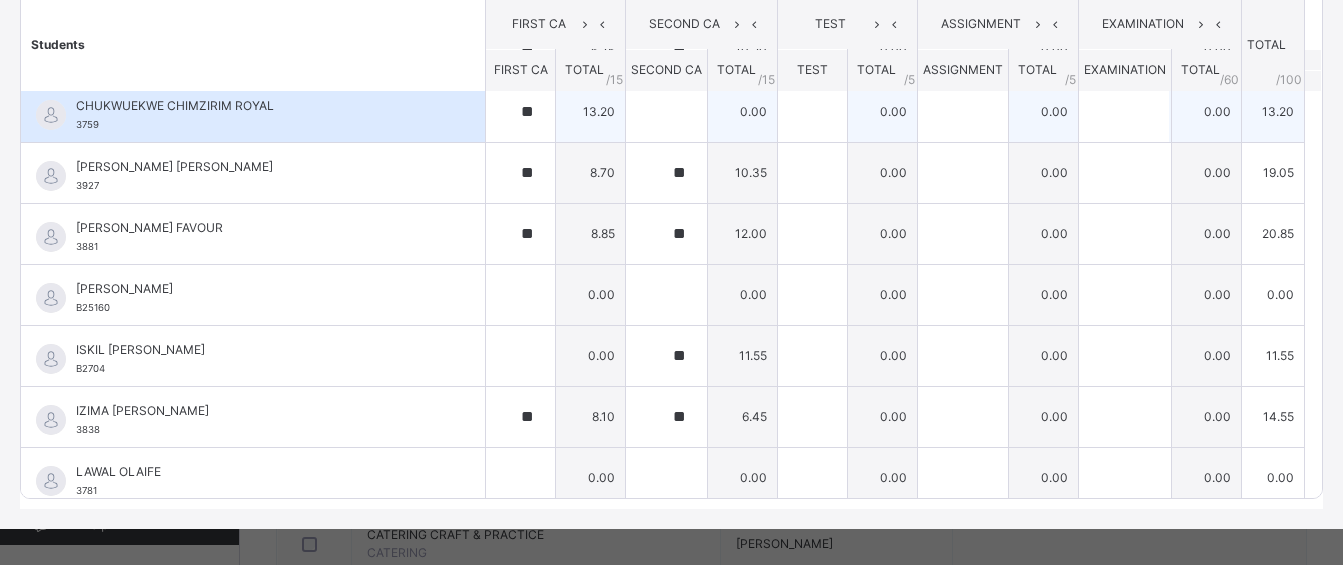 type on "**" 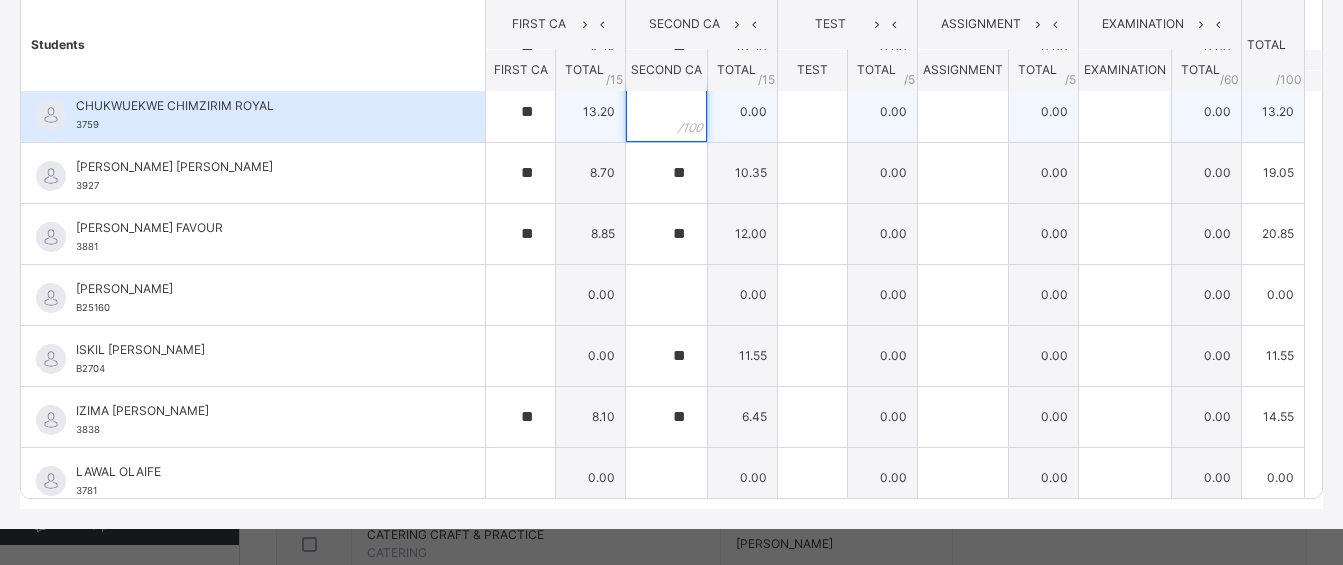 click at bounding box center [666, 112] 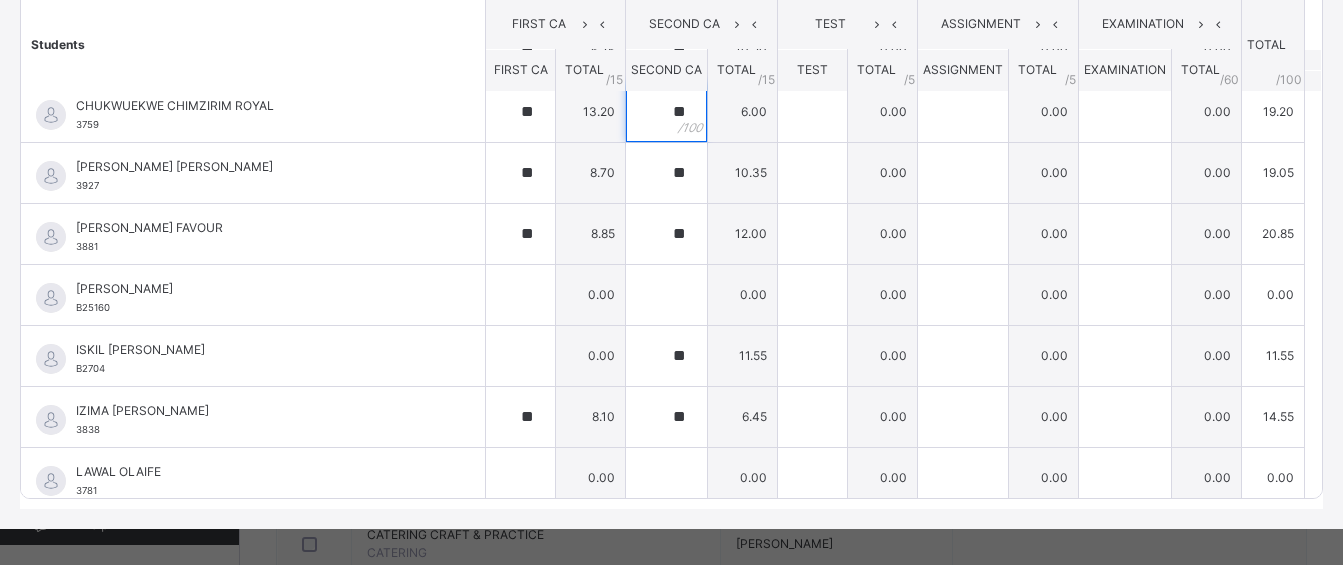 type on "**" 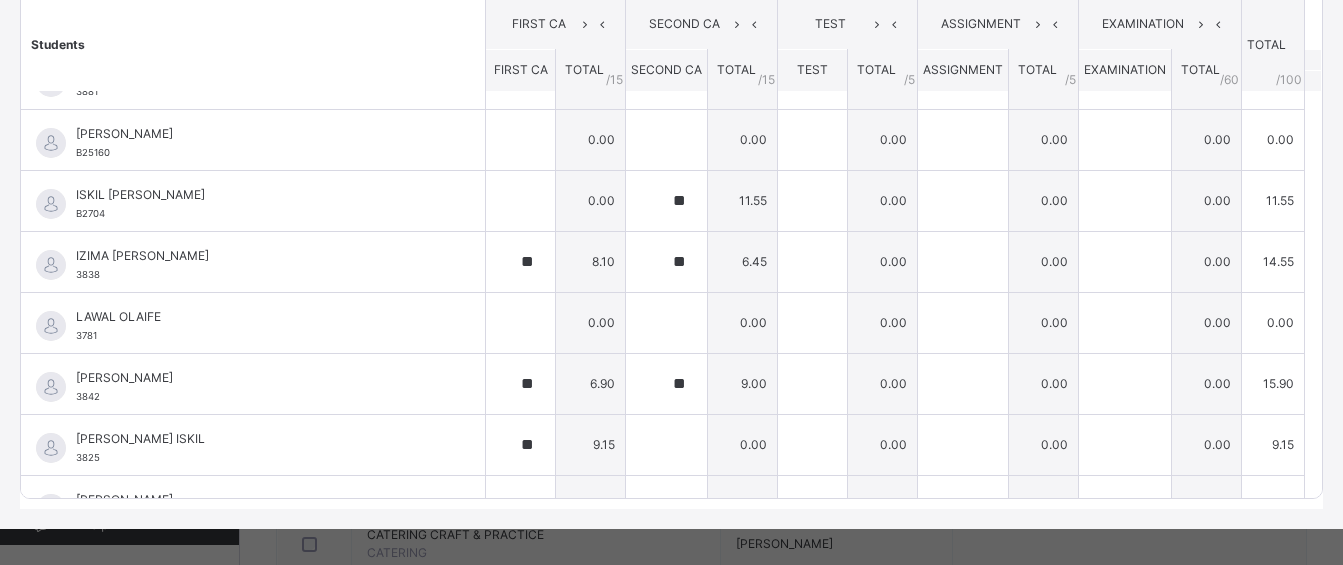 scroll, scrollTop: 658, scrollLeft: 0, axis: vertical 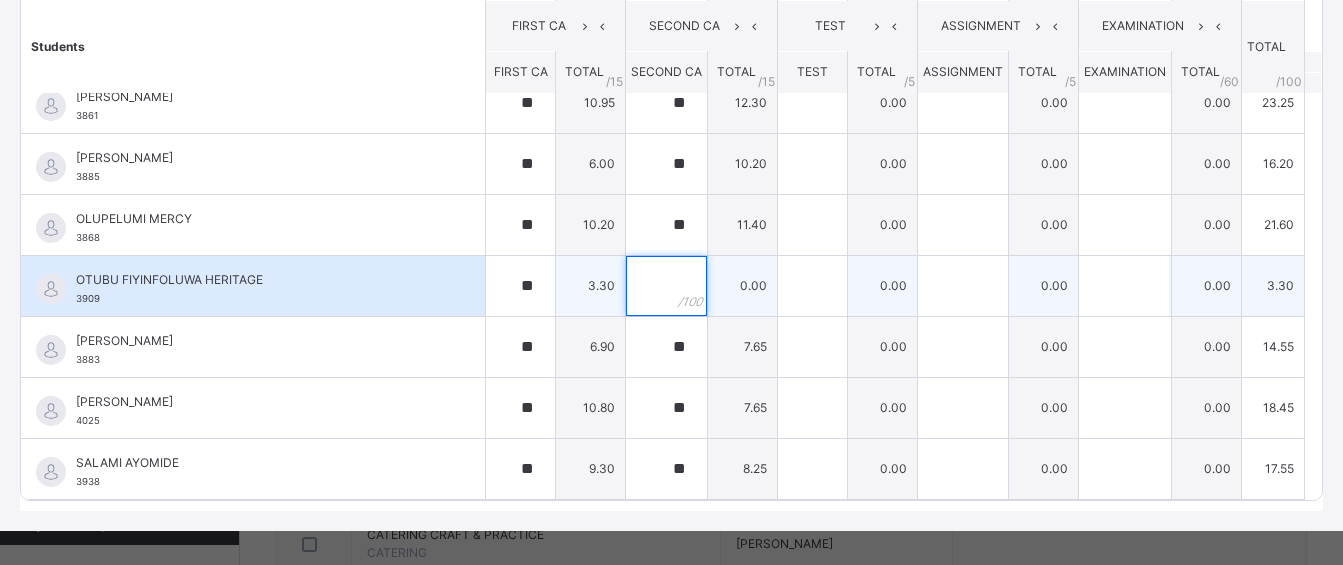 click at bounding box center (666, 286) 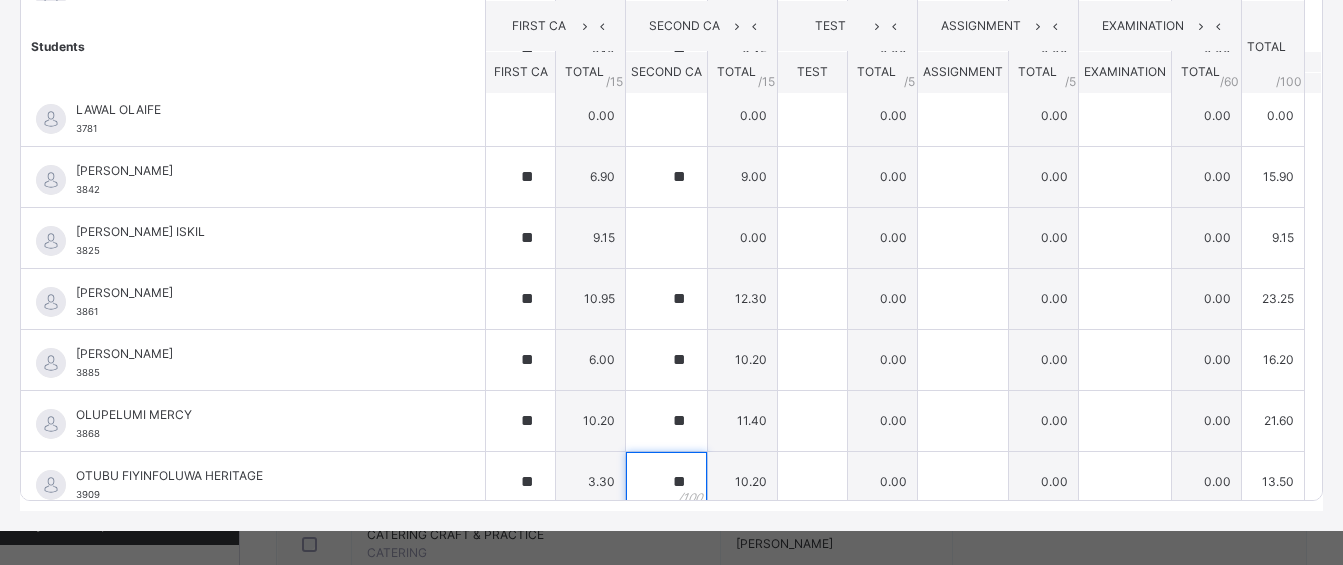 scroll, scrollTop: 858, scrollLeft: 0, axis: vertical 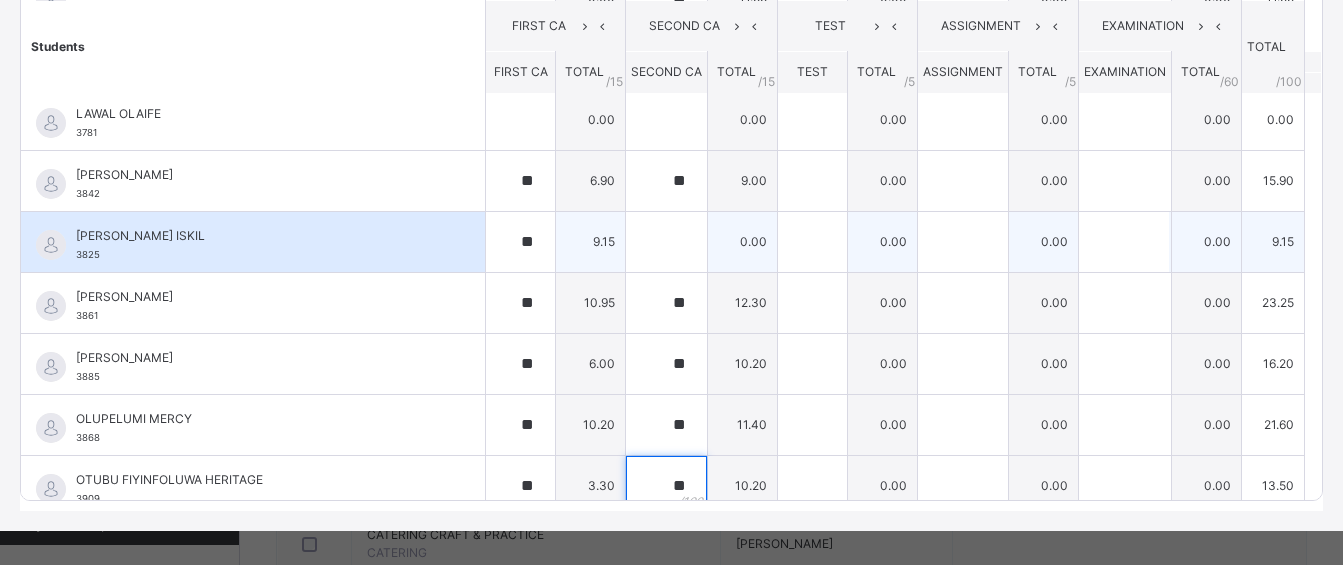 type on "**" 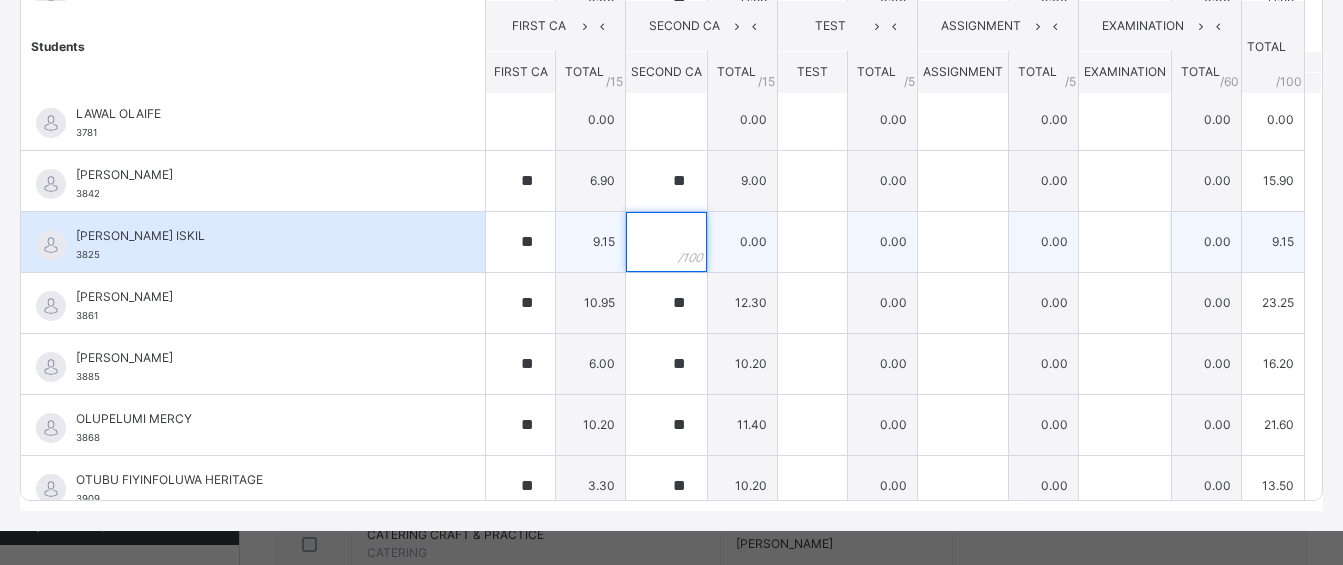 click at bounding box center [666, 242] 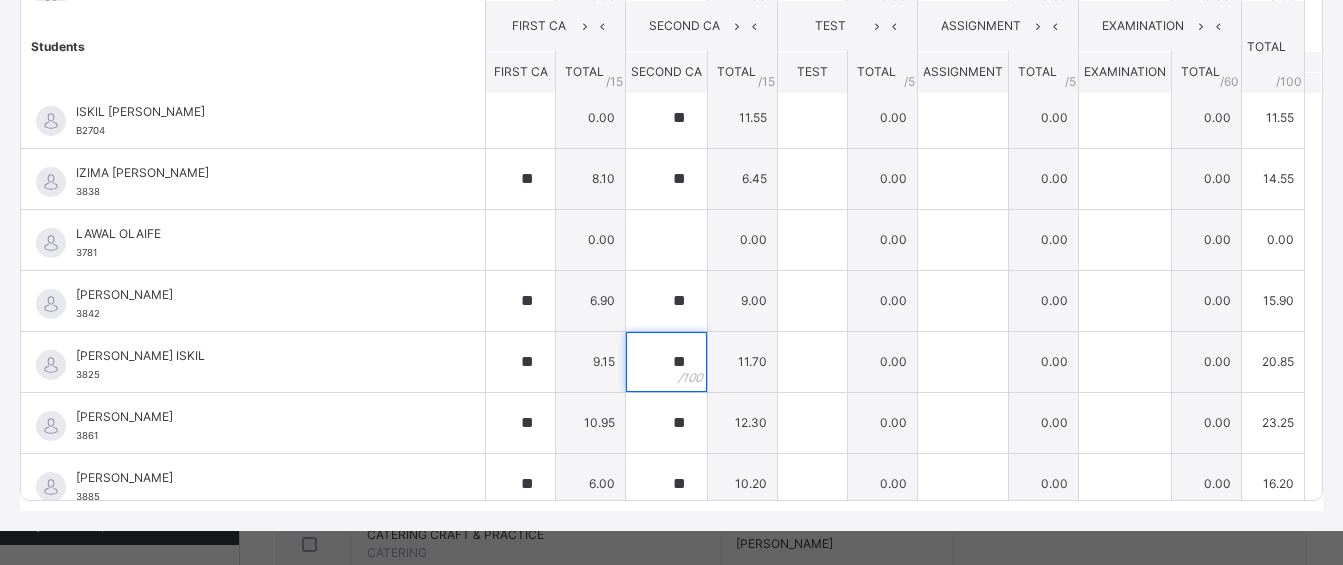 scroll, scrollTop: 698, scrollLeft: 0, axis: vertical 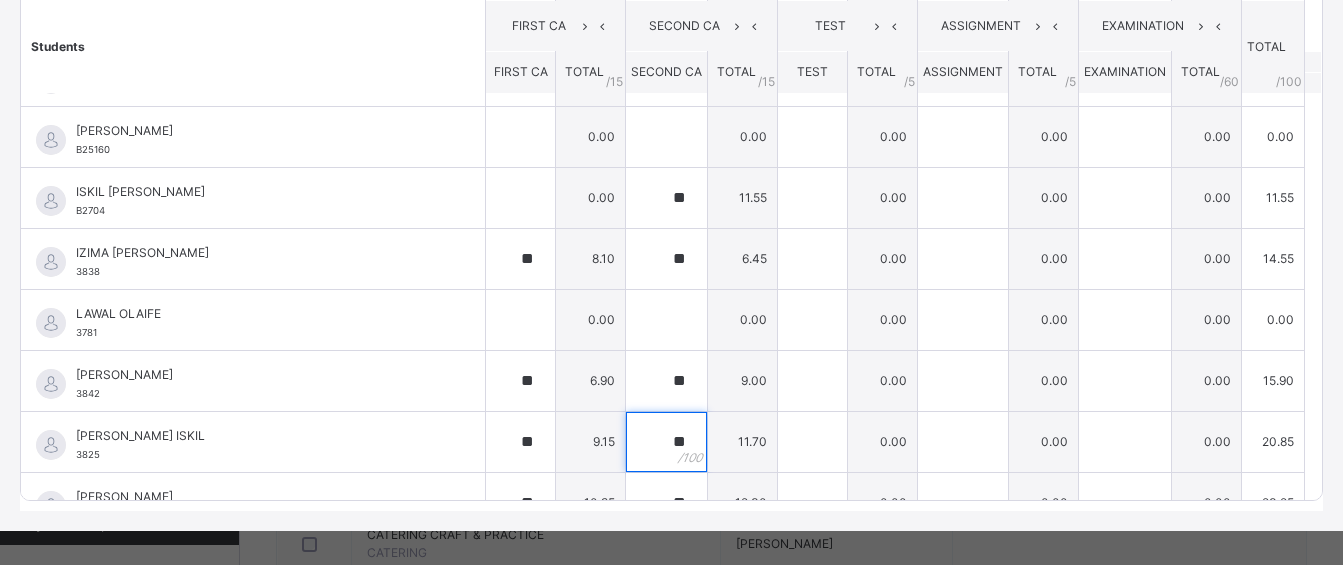 type on "*" 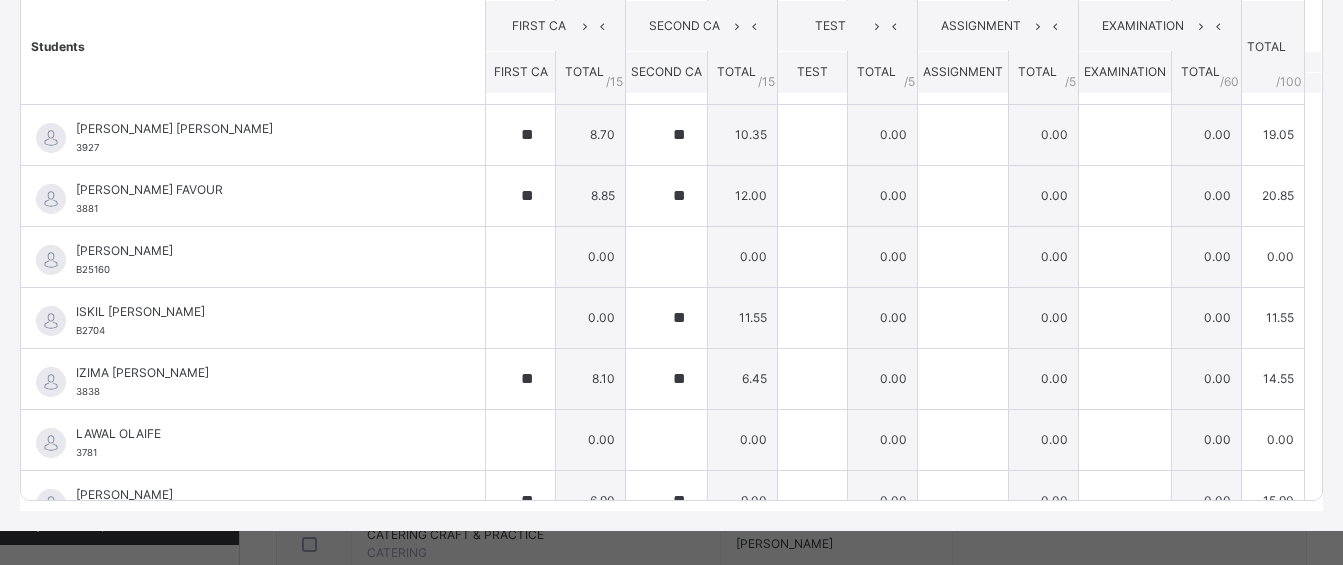 scroll, scrollTop: 498, scrollLeft: 0, axis: vertical 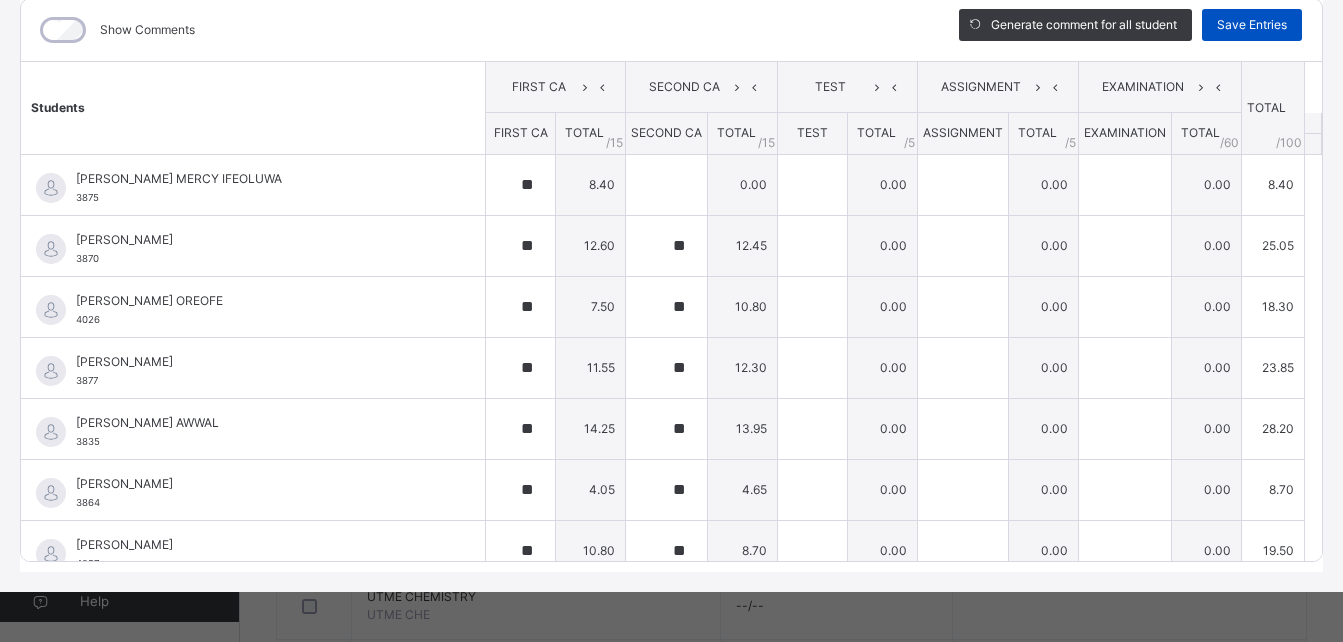 type on "**" 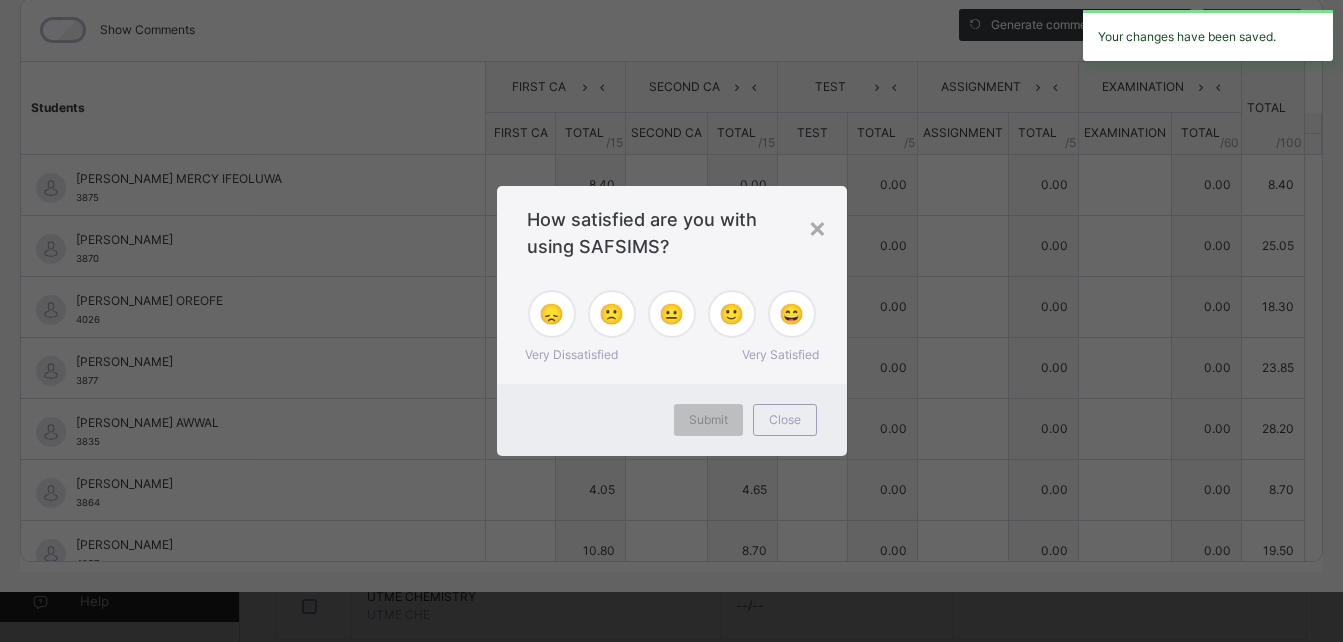 type on "**" 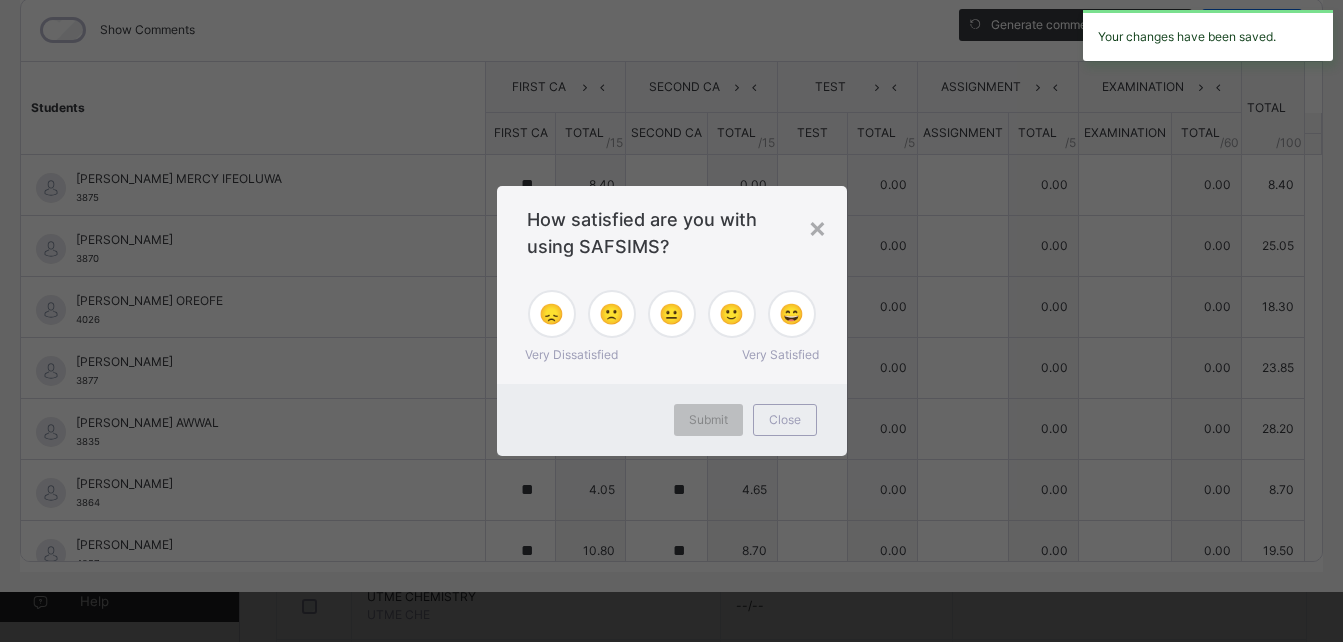 type on "**" 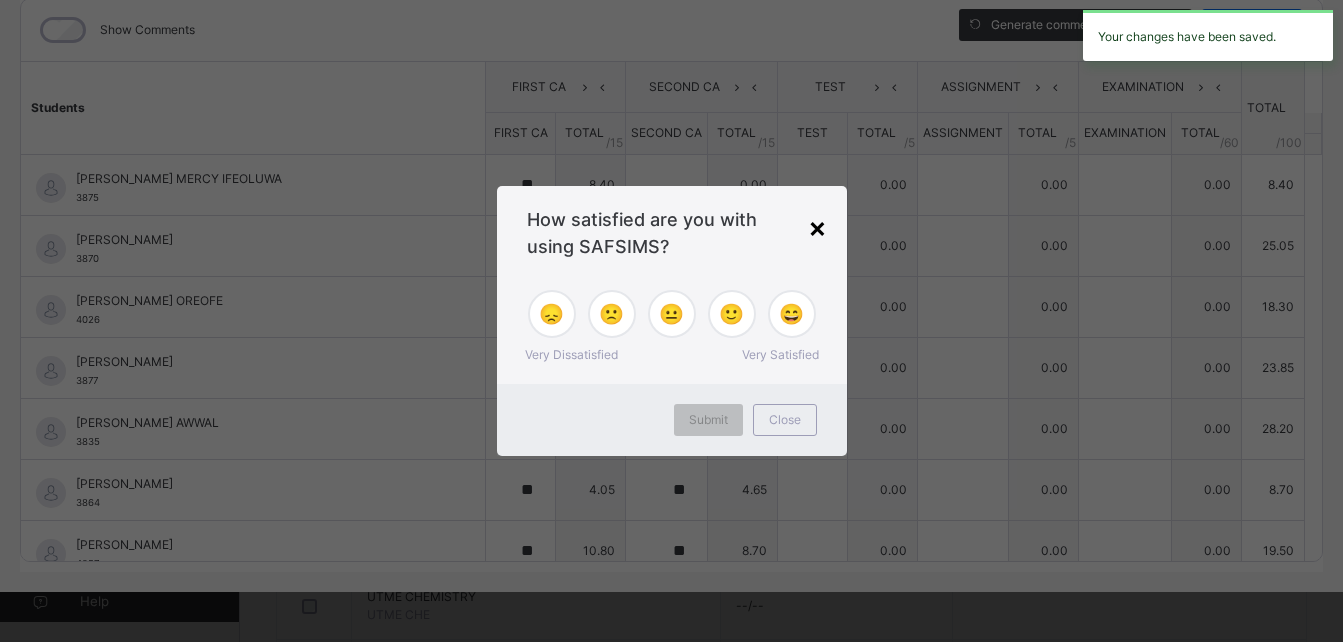 click on "×" at bounding box center (817, 227) 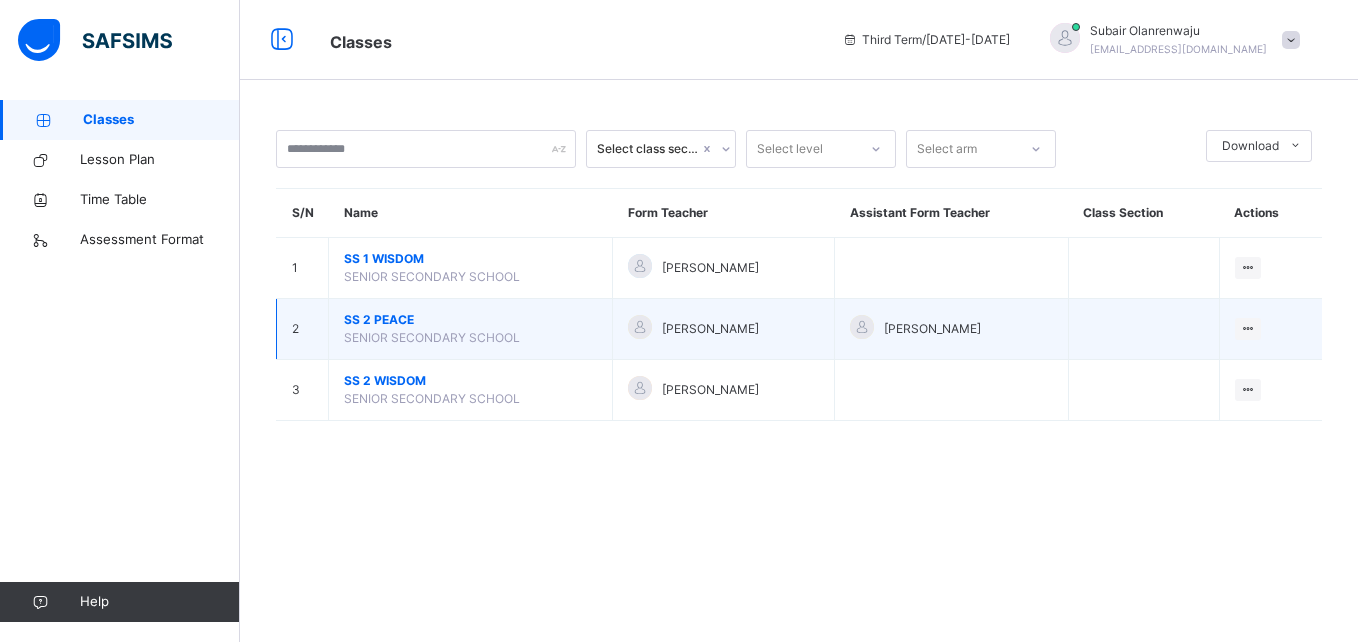 click on "SS 2   PEACE" at bounding box center (470, 320) 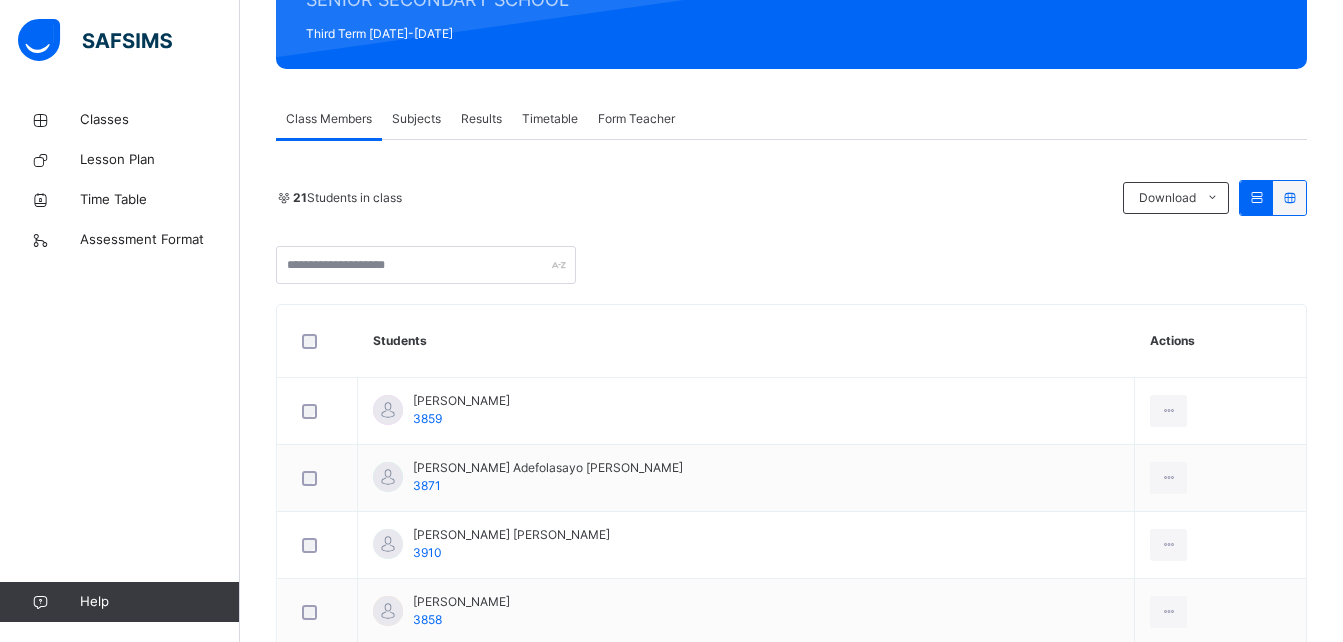 scroll, scrollTop: 280, scrollLeft: 0, axis: vertical 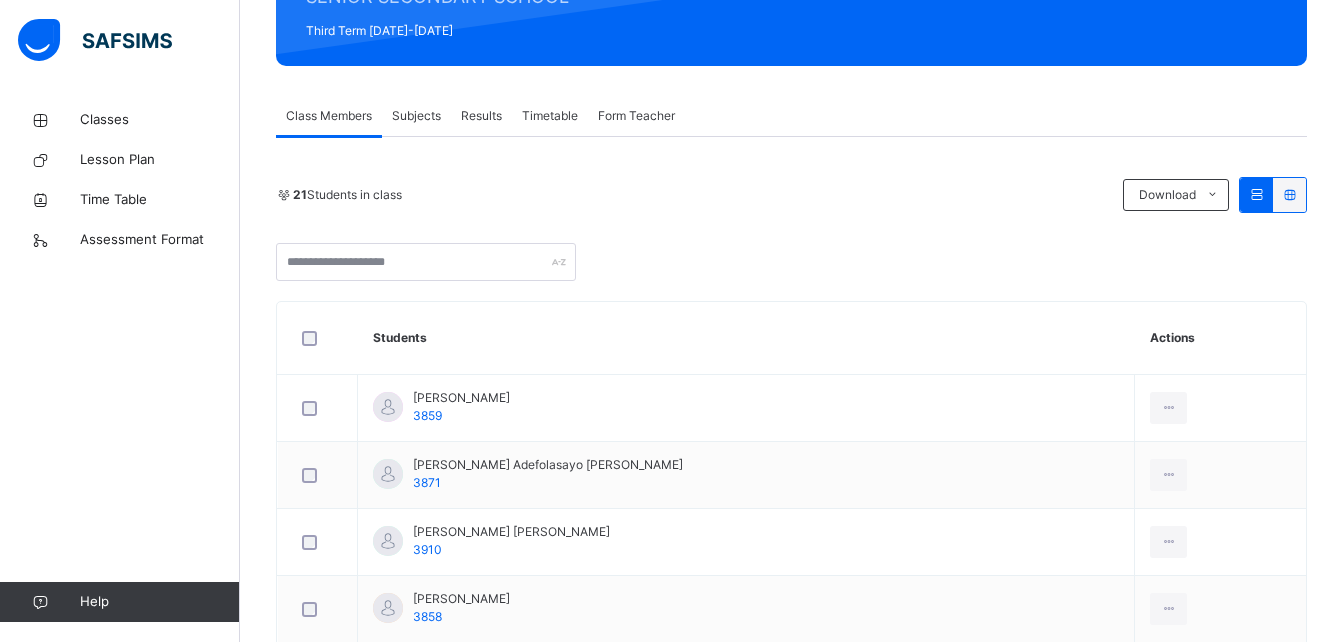 click on "Subjects" at bounding box center [416, 116] 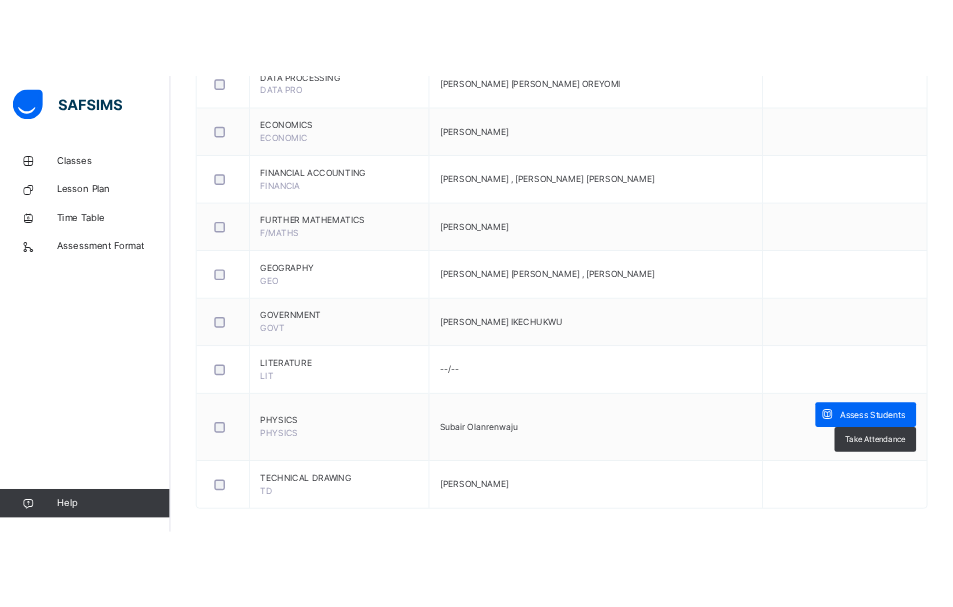 scroll, scrollTop: 1696, scrollLeft: 0, axis: vertical 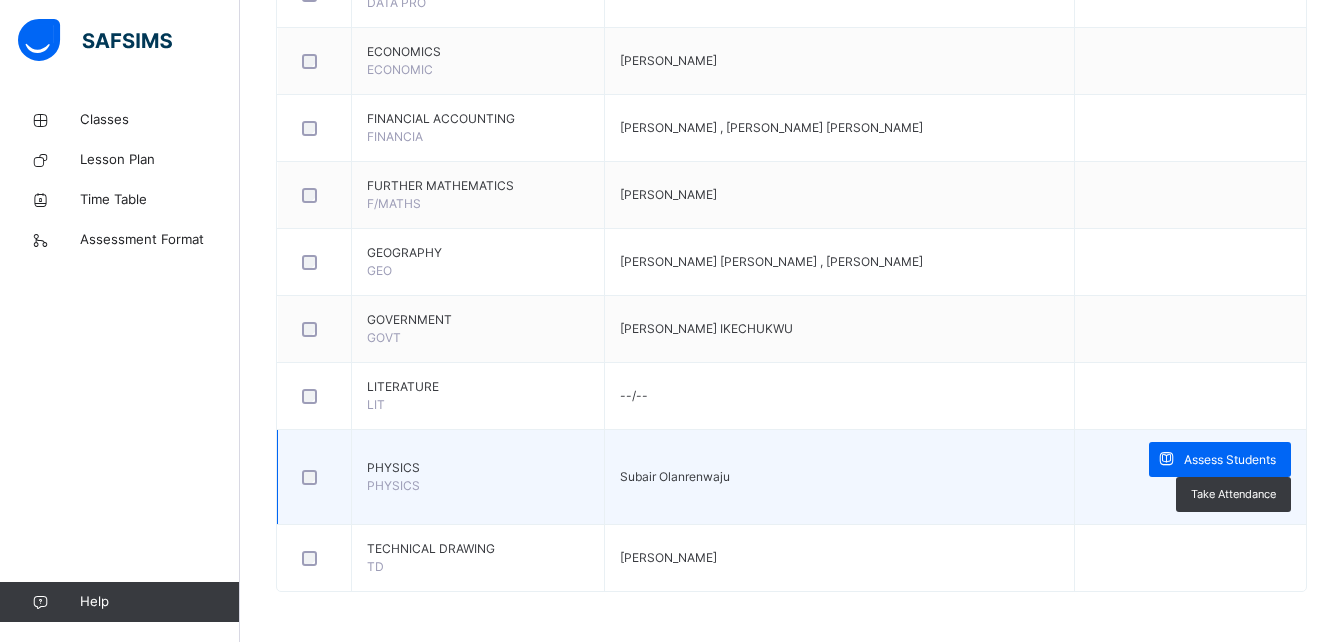 click on "PHYSICS   PHYSICS" at bounding box center (478, 477) 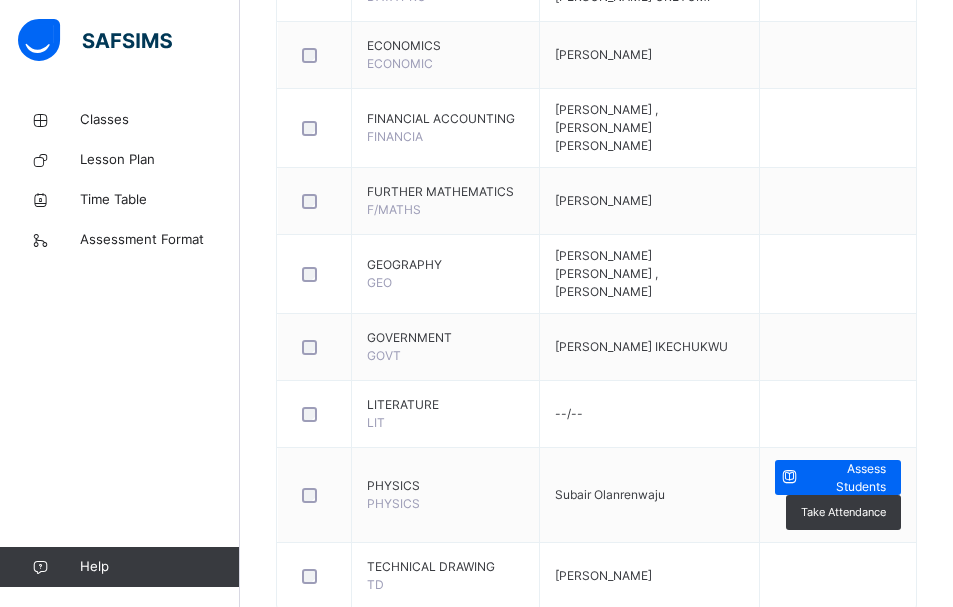 scroll, scrollTop: 1932, scrollLeft: 0, axis: vertical 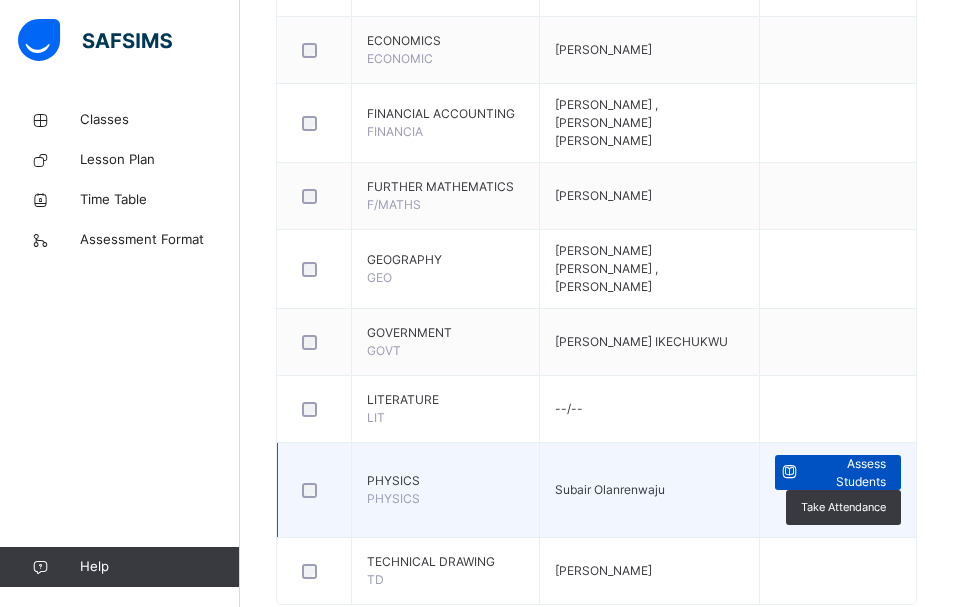 click on "Assess Students" at bounding box center [845, 473] 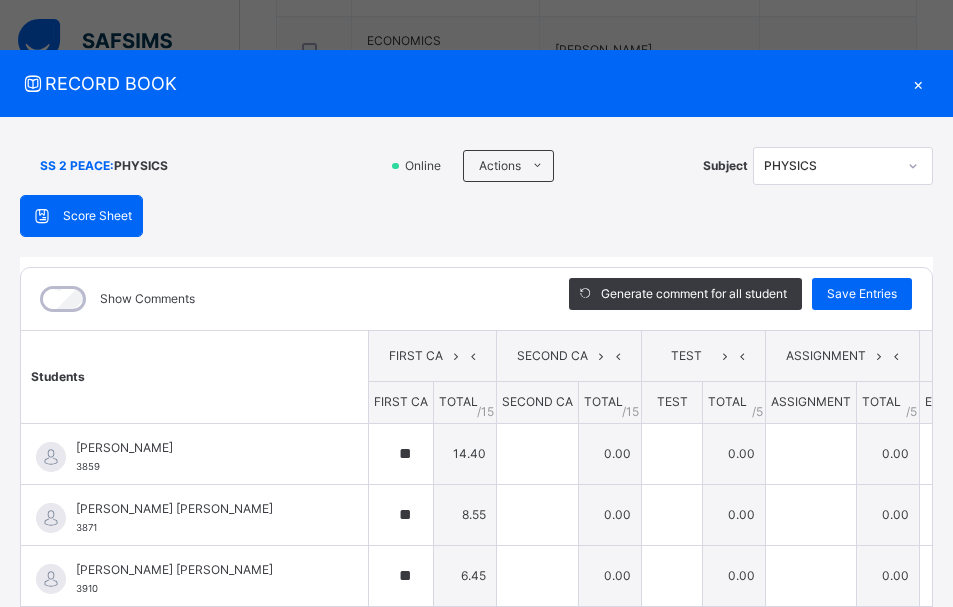 type on "**" 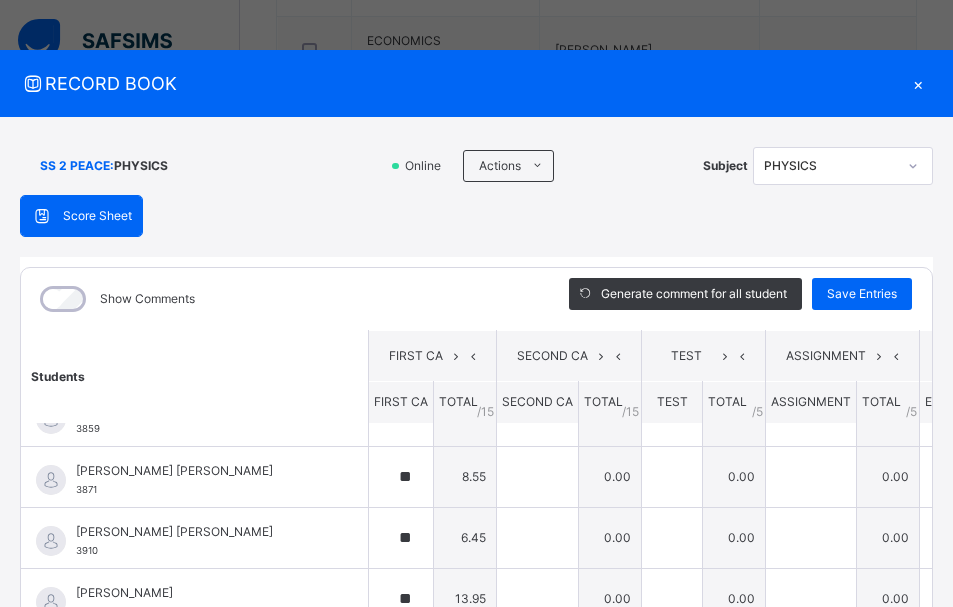 scroll, scrollTop: 0, scrollLeft: 0, axis: both 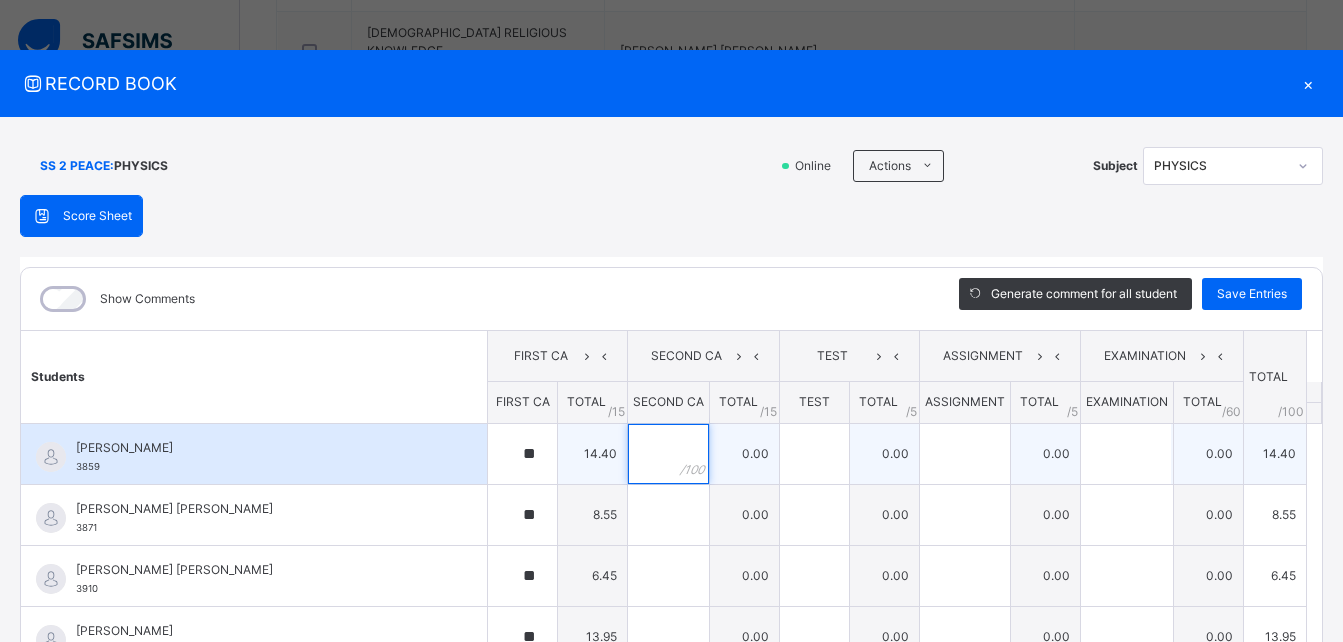 click at bounding box center [668, 454] 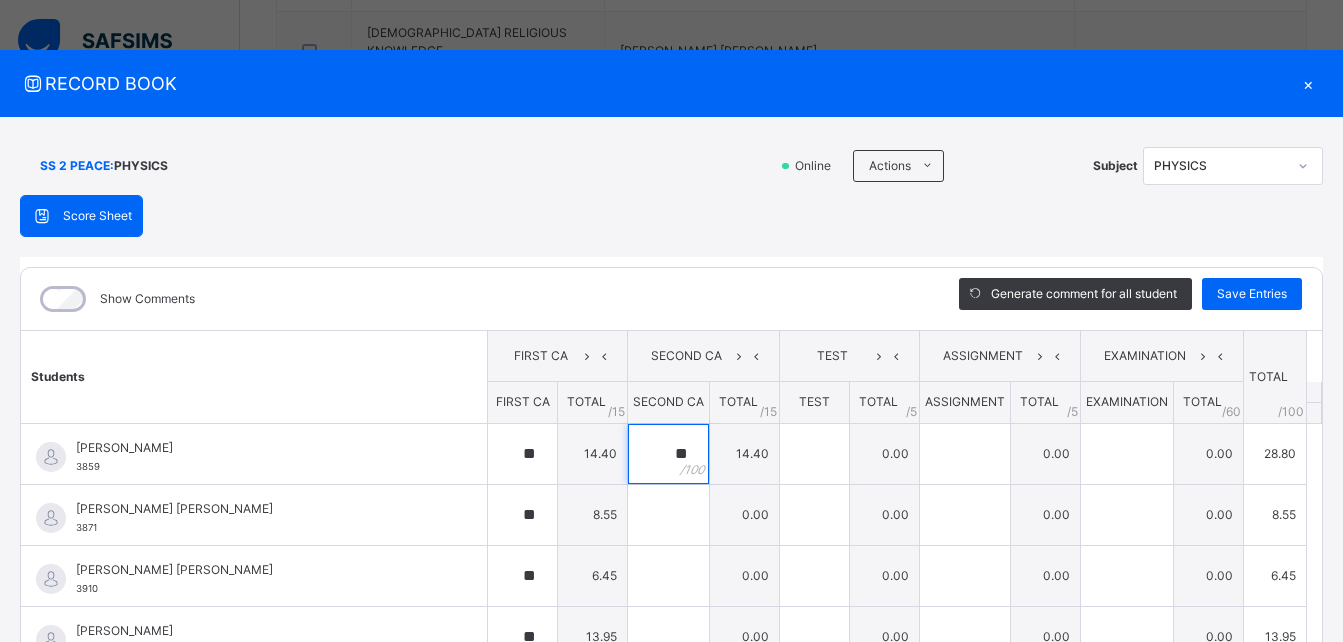 type on "**" 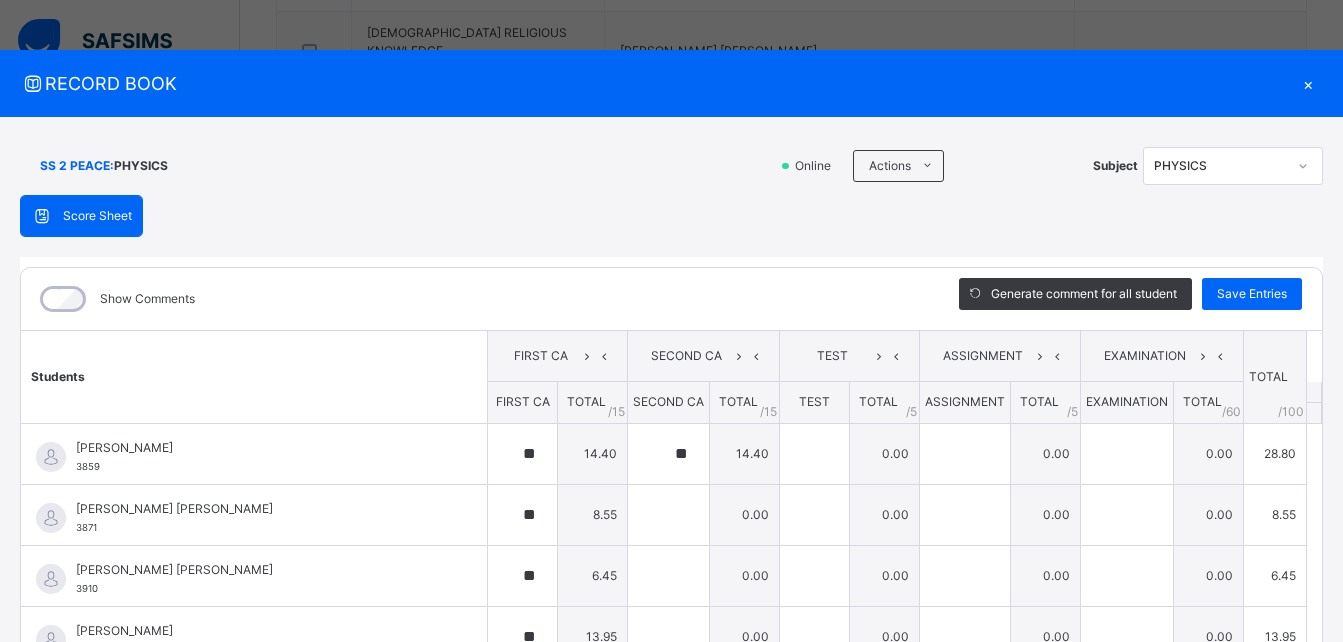 click on "Students" at bounding box center [254, 377] 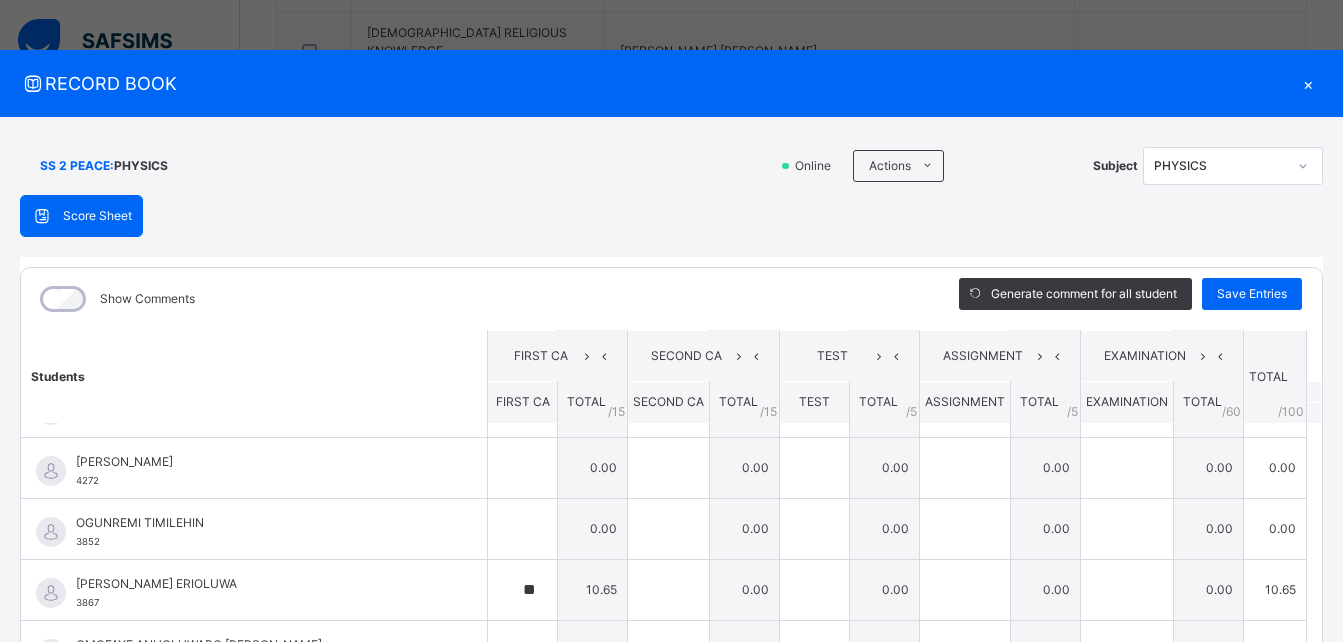 scroll, scrollTop: 875, scrollLeft: 0, axis: vertical 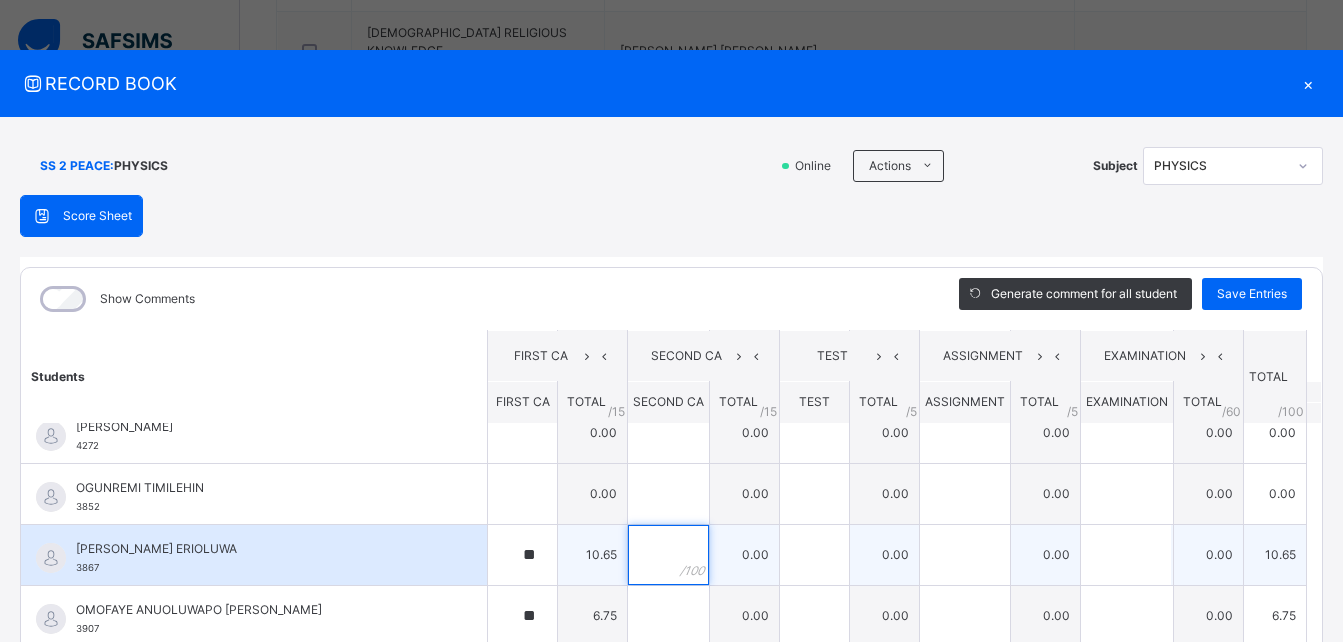 click at bounding box center (668, 555) 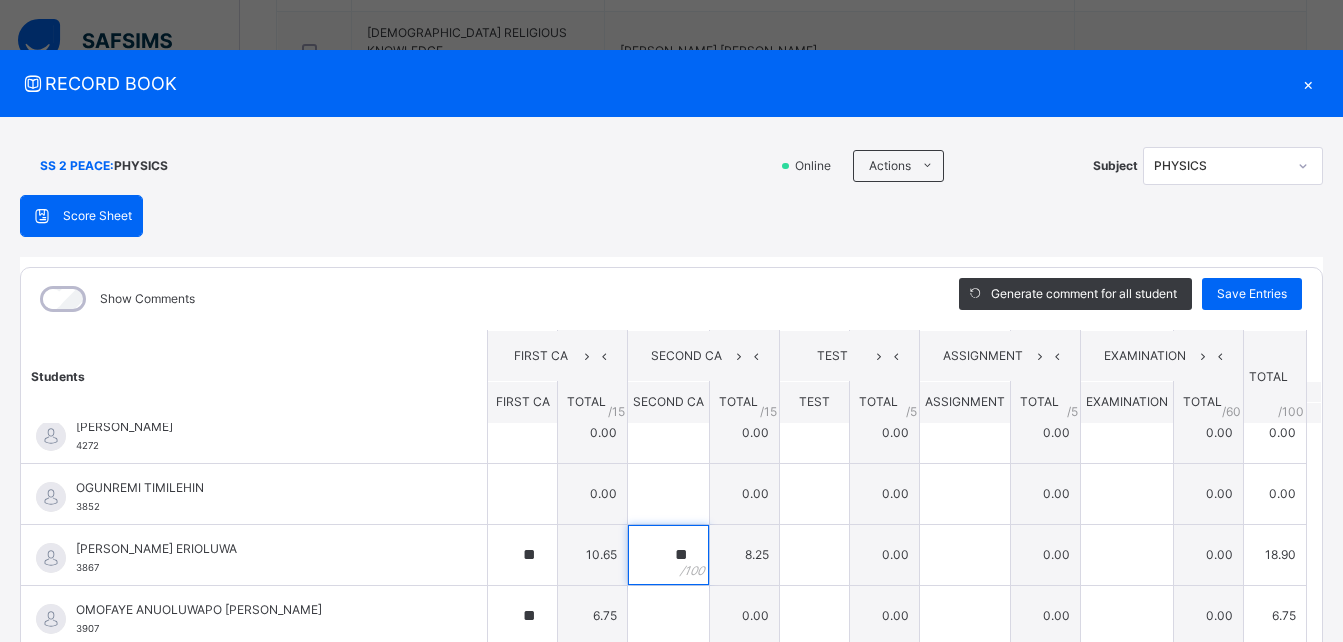 type on "**" 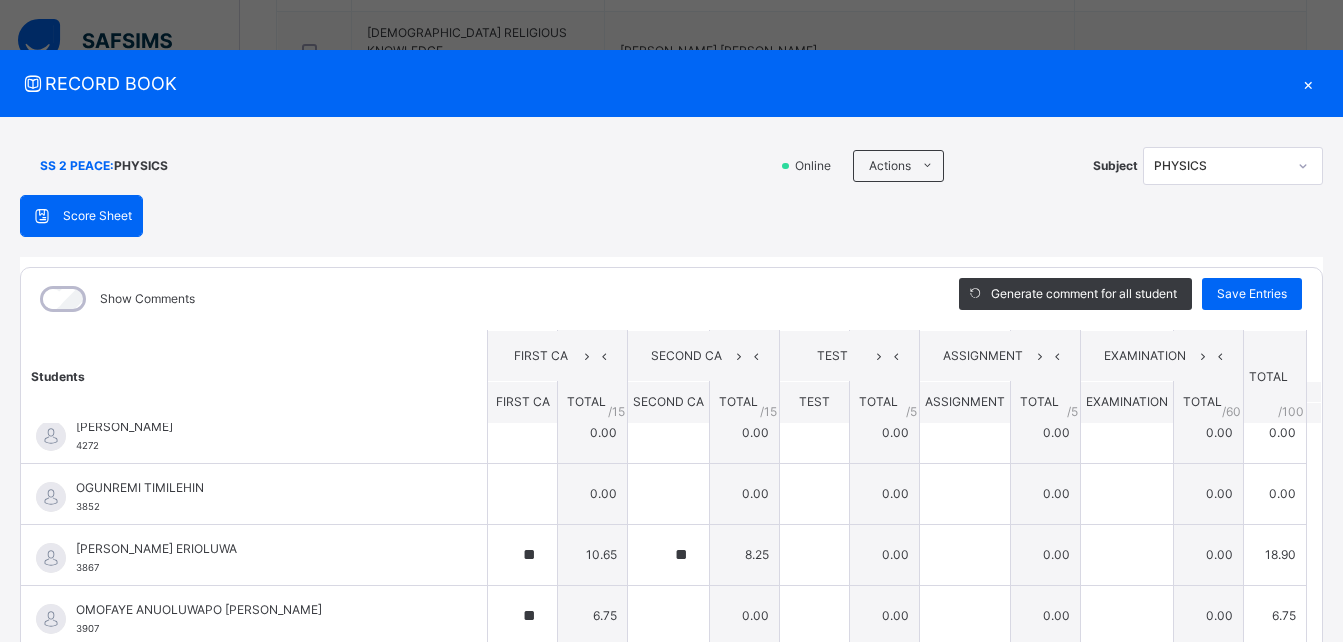 click on "Show Comments" at bounding box center [475, 299] 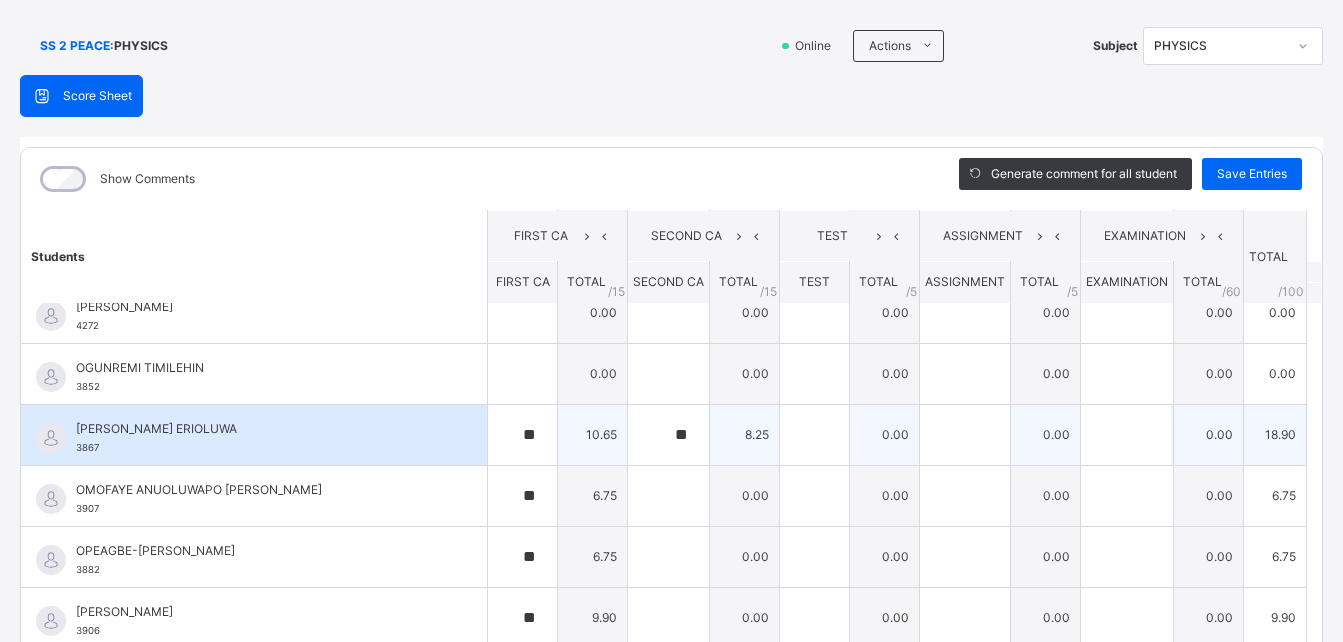 scroll, scrollTop: 160, scrollLeft: 0, axis: vertical 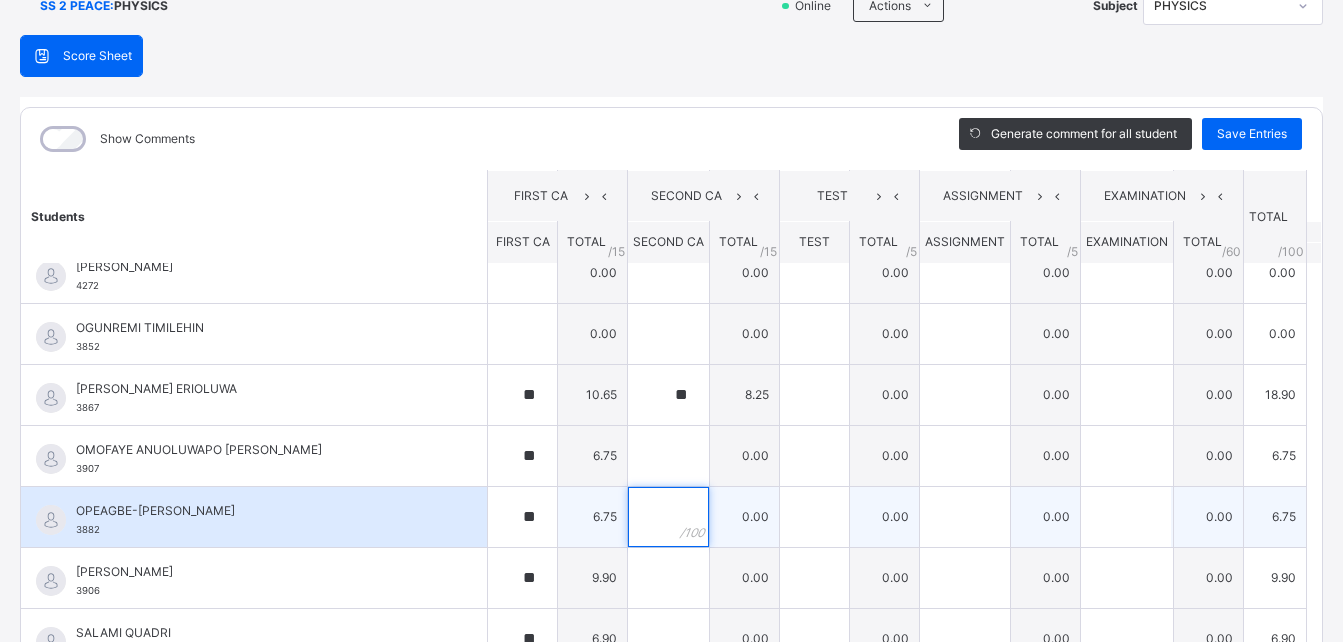 click at bounding box center [668, 517] 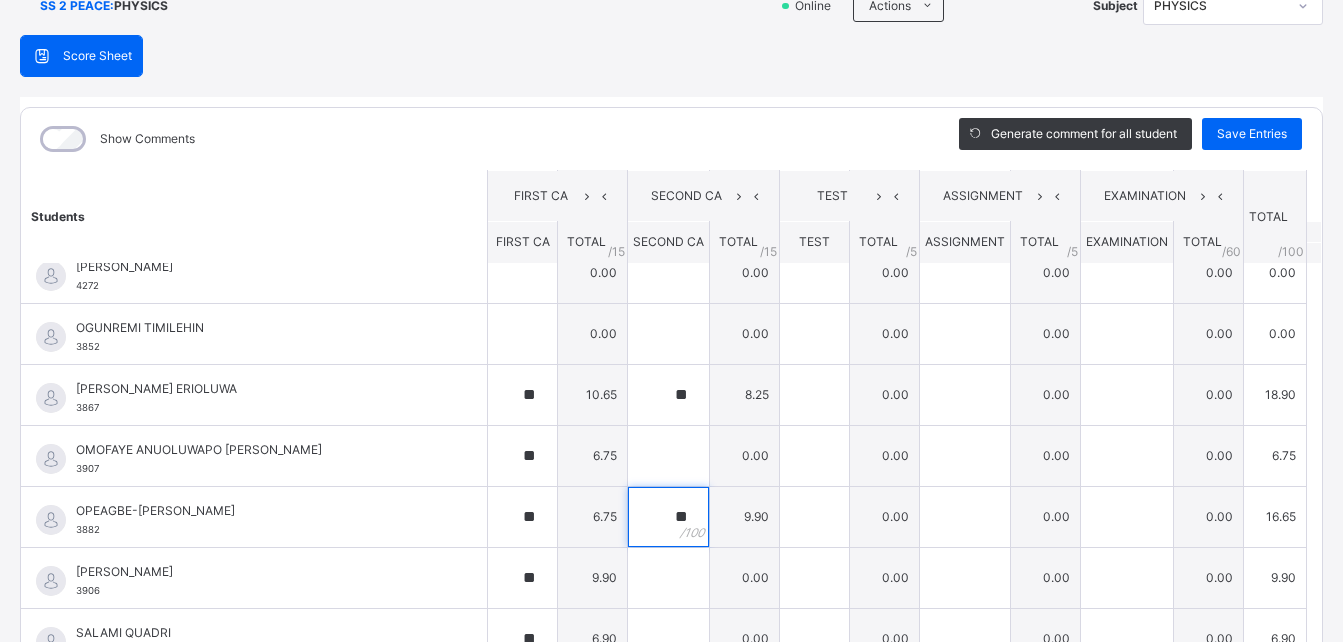 type on "**" 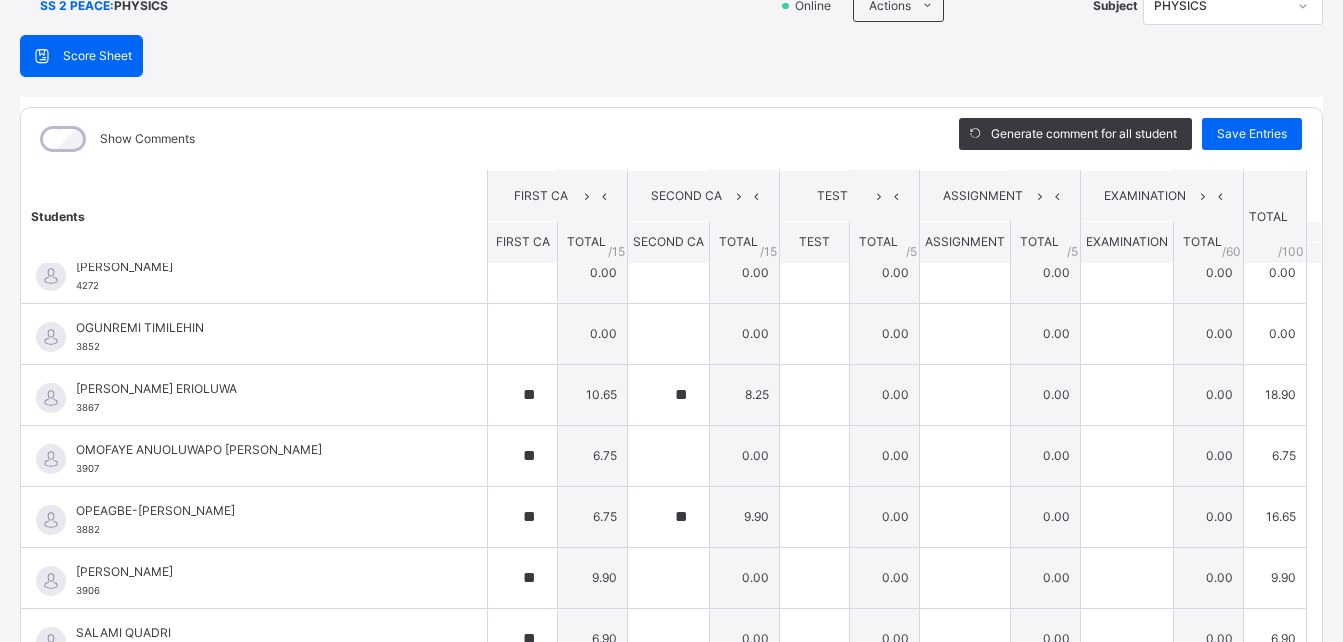 click on "Show Comments" at bounding box center (475, 139) 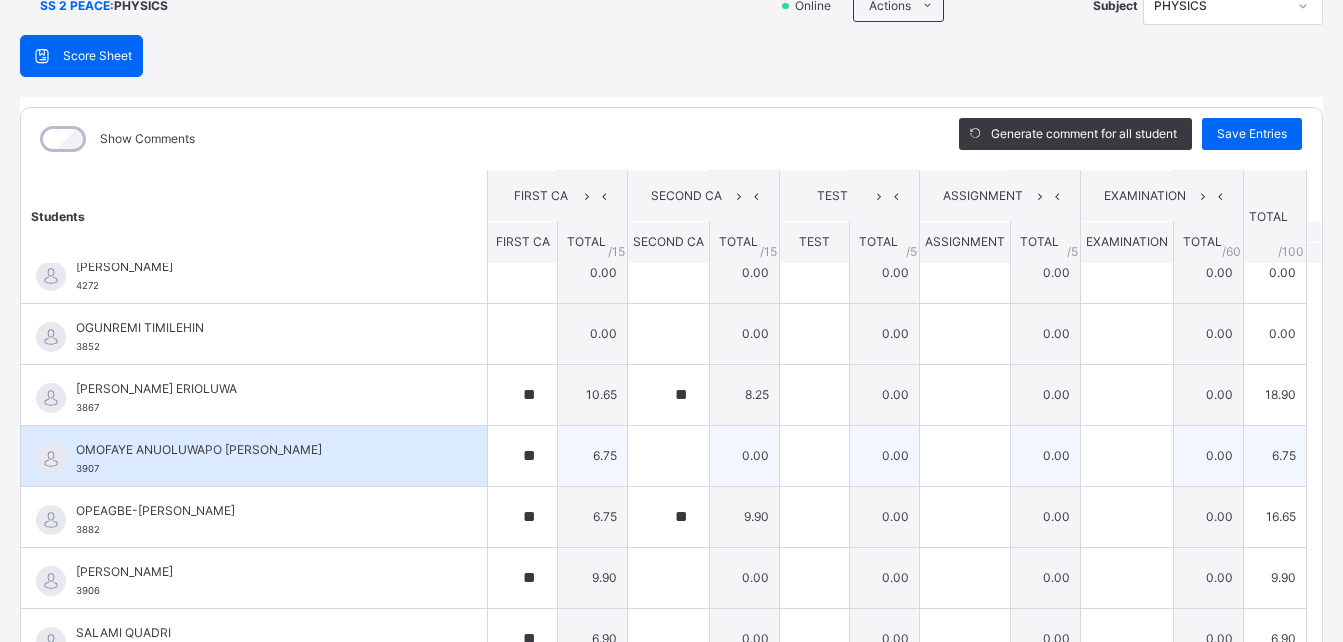 click on "0.00" at bounding box center [745, 455] 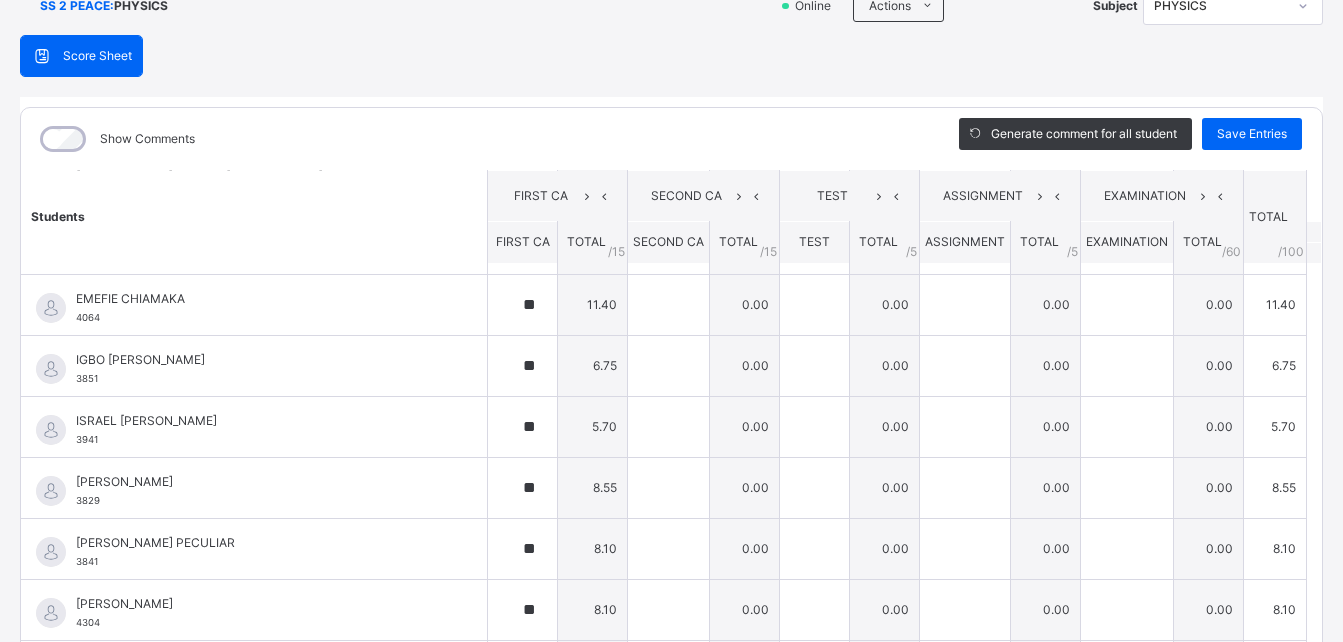 scroll, scrollTop: 475, scrollLeft: 0, axis: vertical 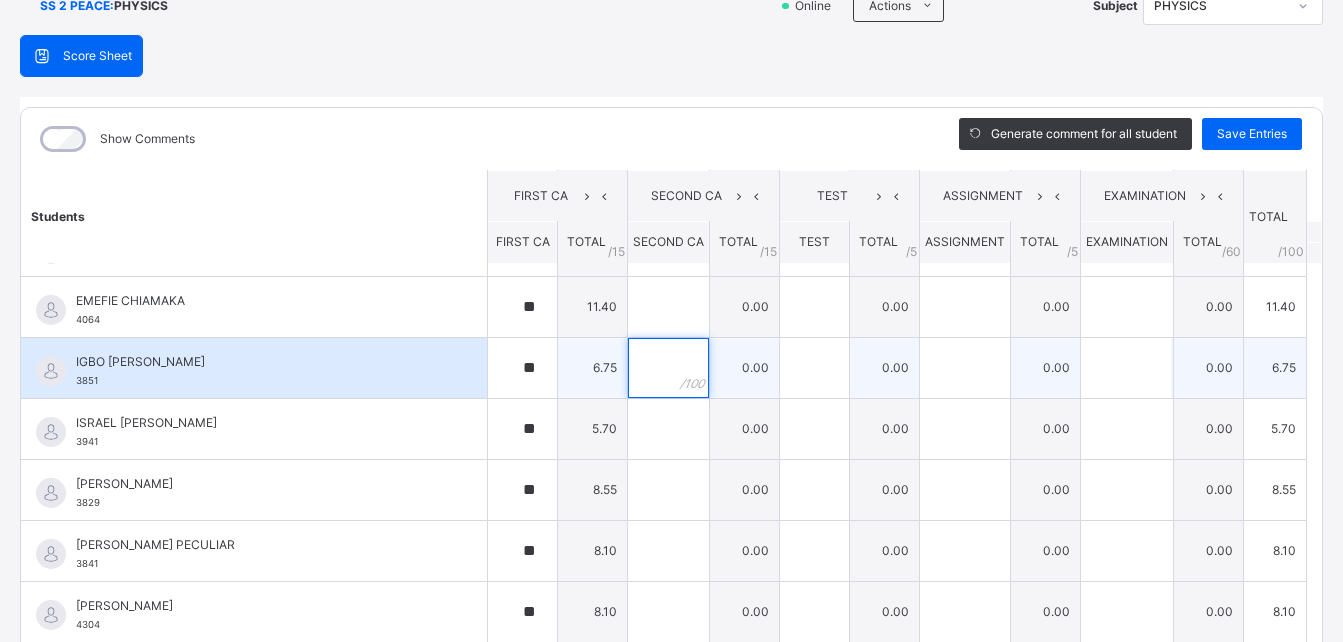 click at bounding box center [668, 368] 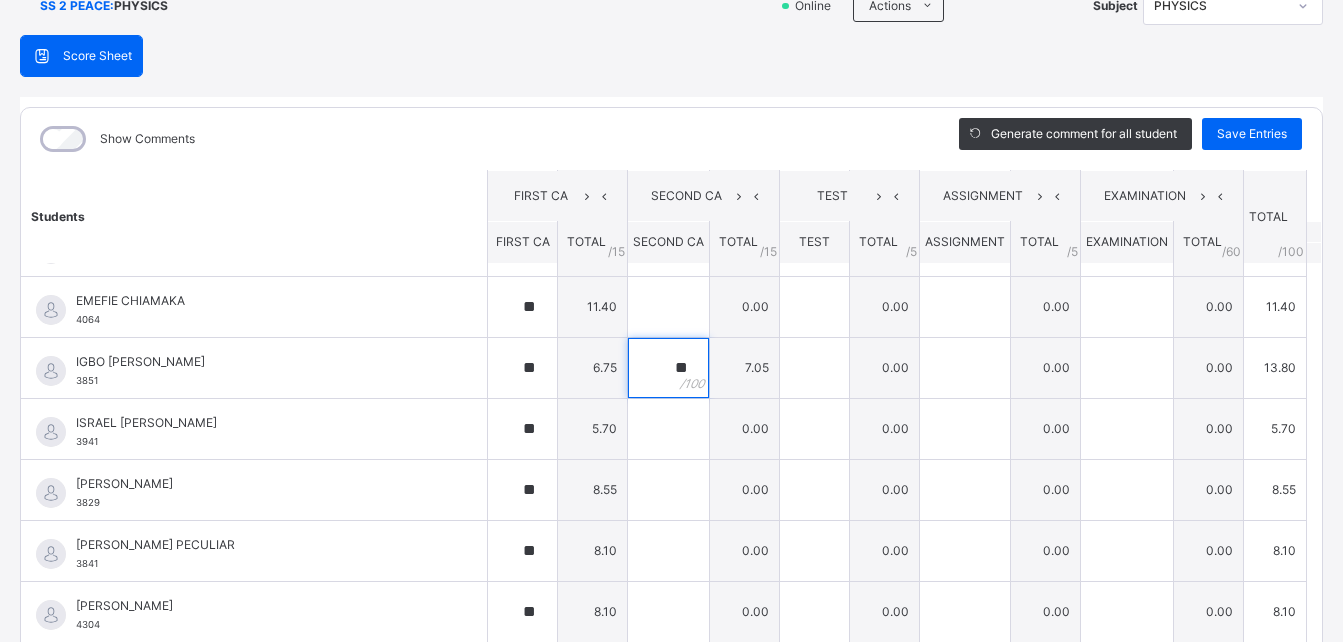 type on "**" 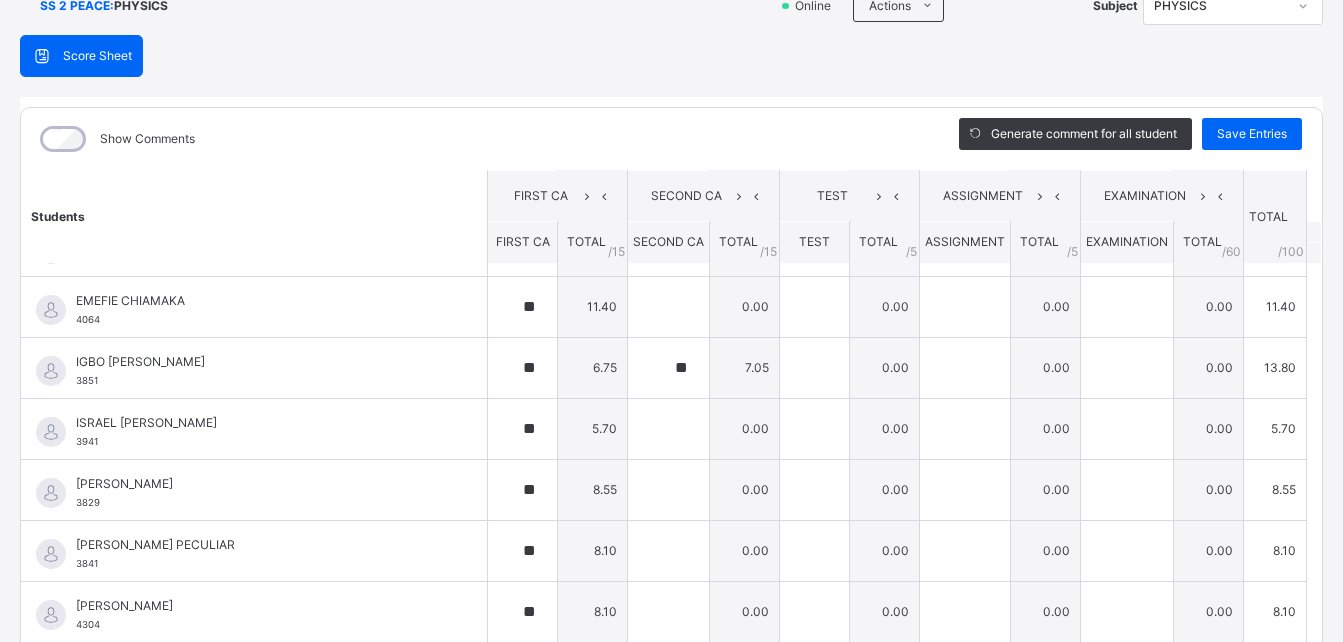 click on "Show Comments" at bounding box center [475, 139] 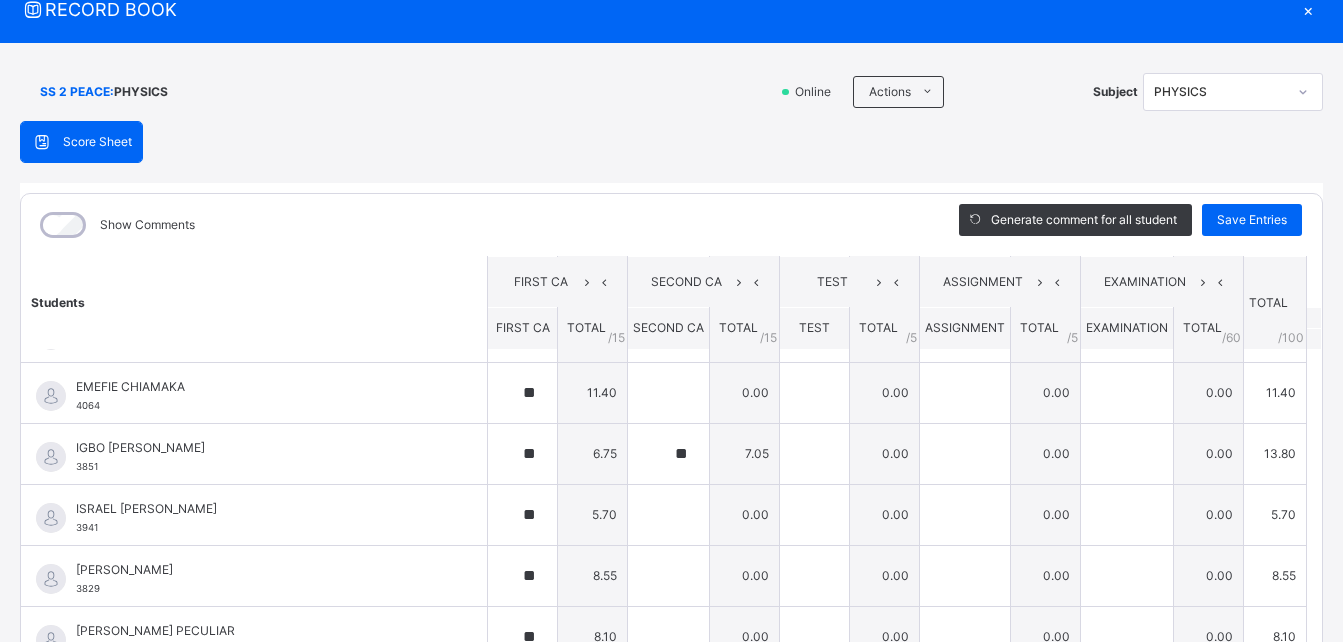 scroll, scrollTop: 40, scrollLeft: 0, axis: vertical 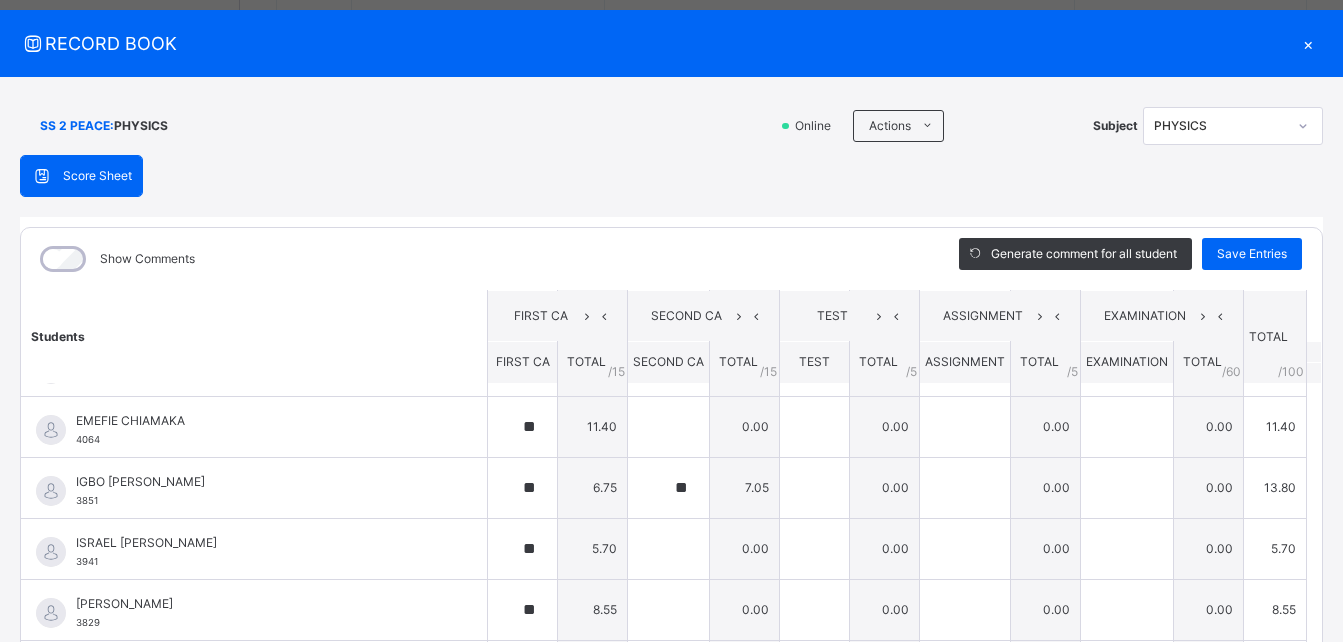 click on "Show Comments" at bounding box center [475, 259] 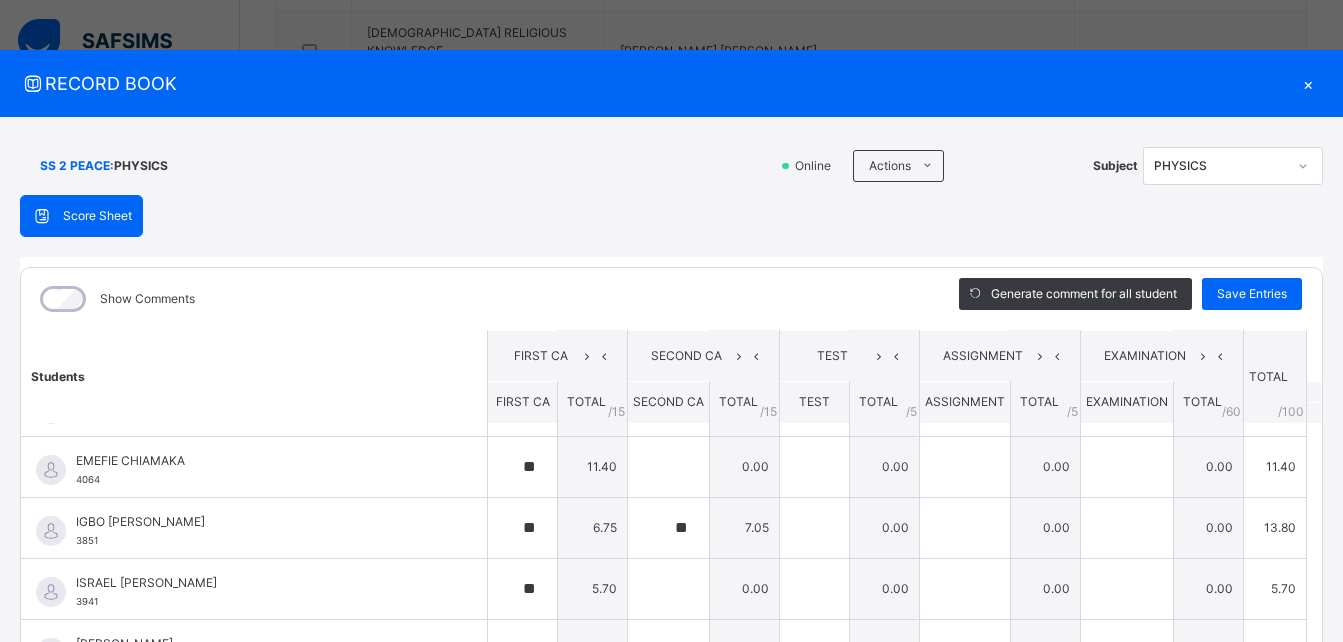scroll, scrollTop: 856, scrollLeft: 0, axis: vertical 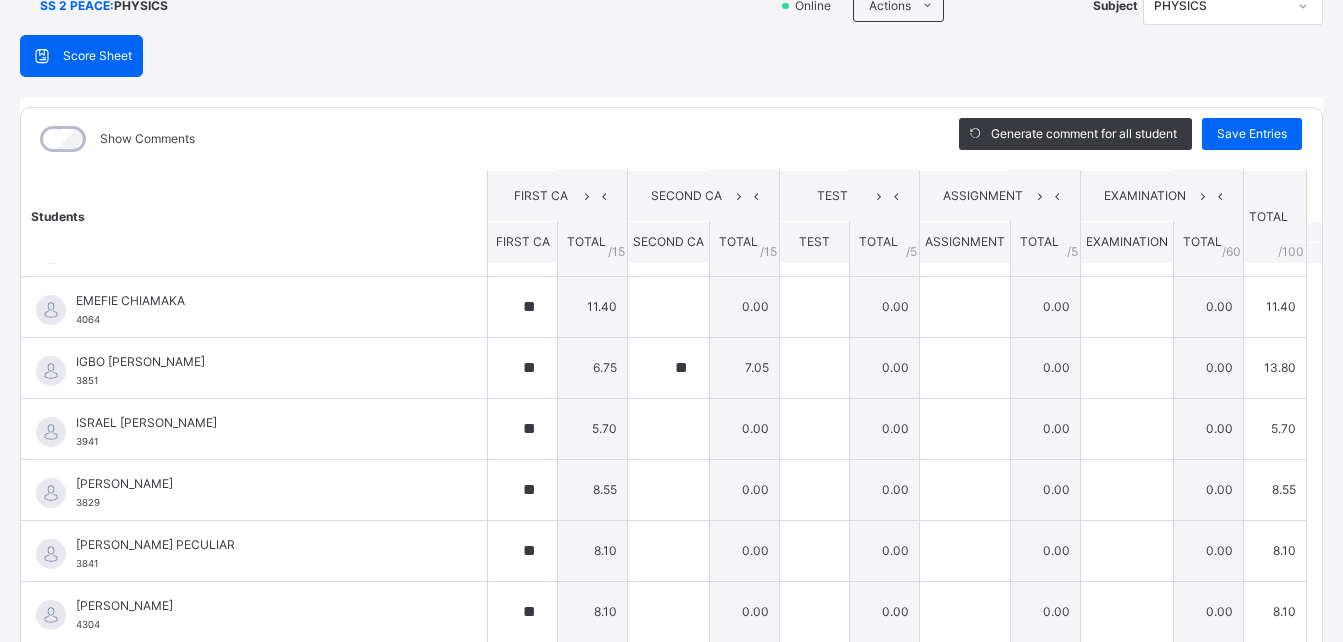 click on "EMEFIE  CHIAMAKA 4064" at bounding box center [254, 307] 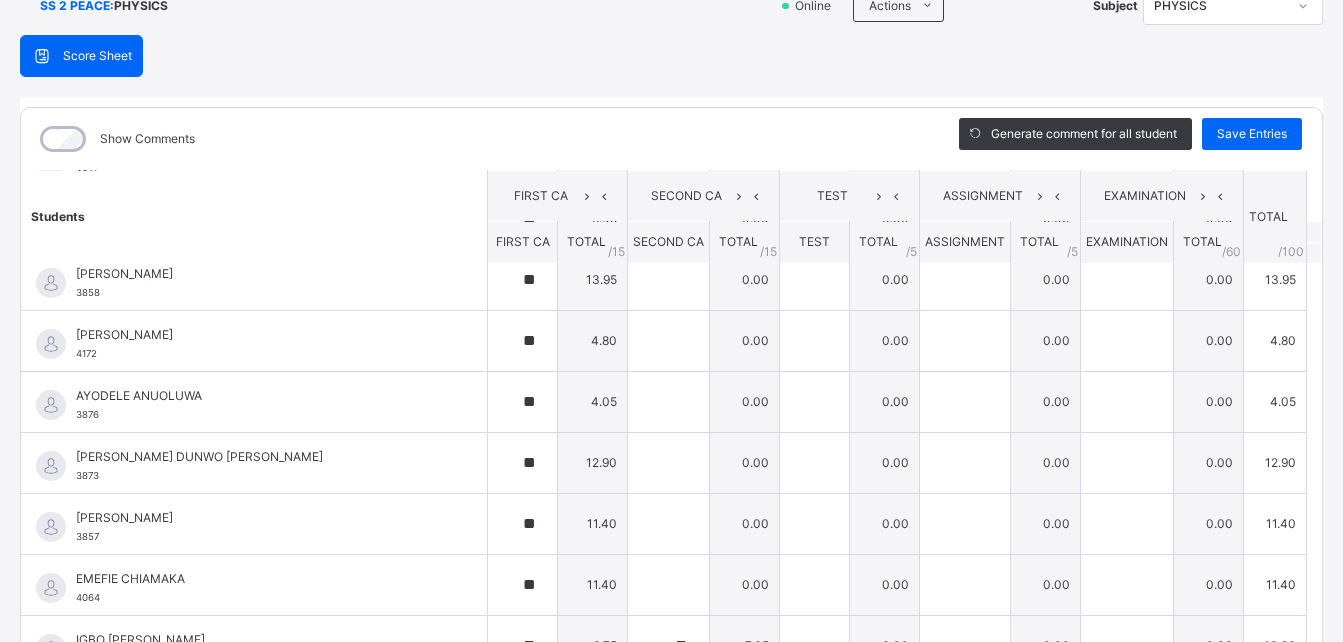 scroll, scrollTop: 195, scrollLeft: 0, axis: vertical 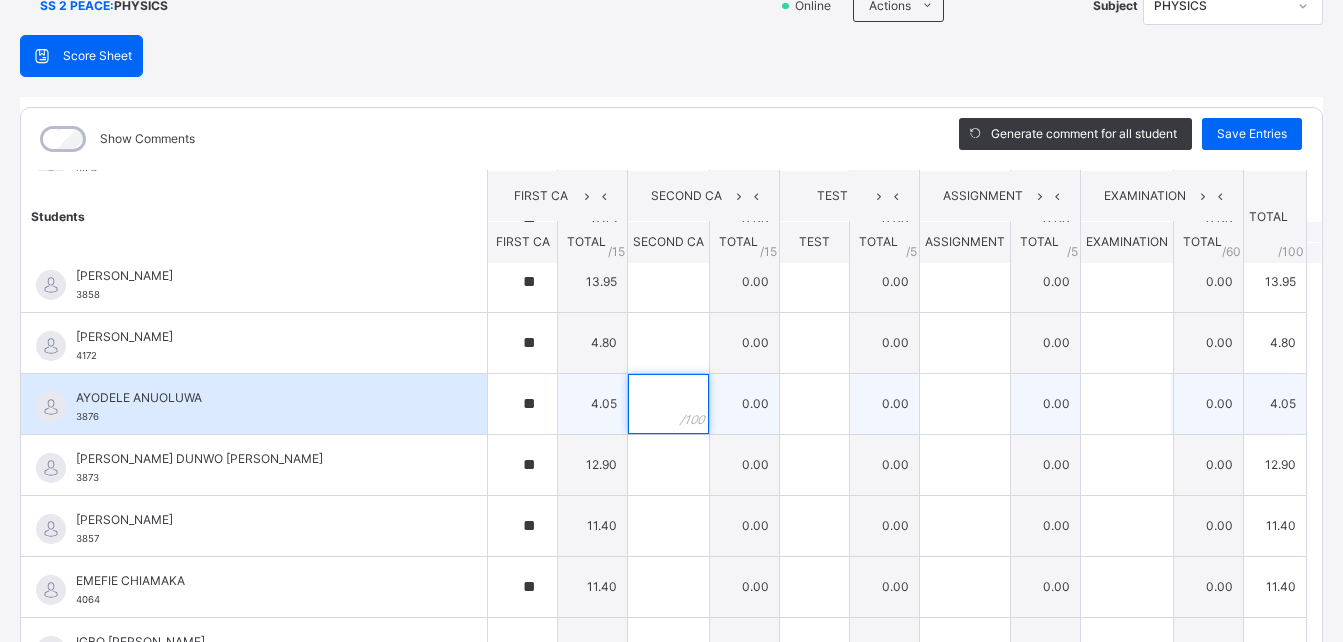 click at bounding box center (668, 404) 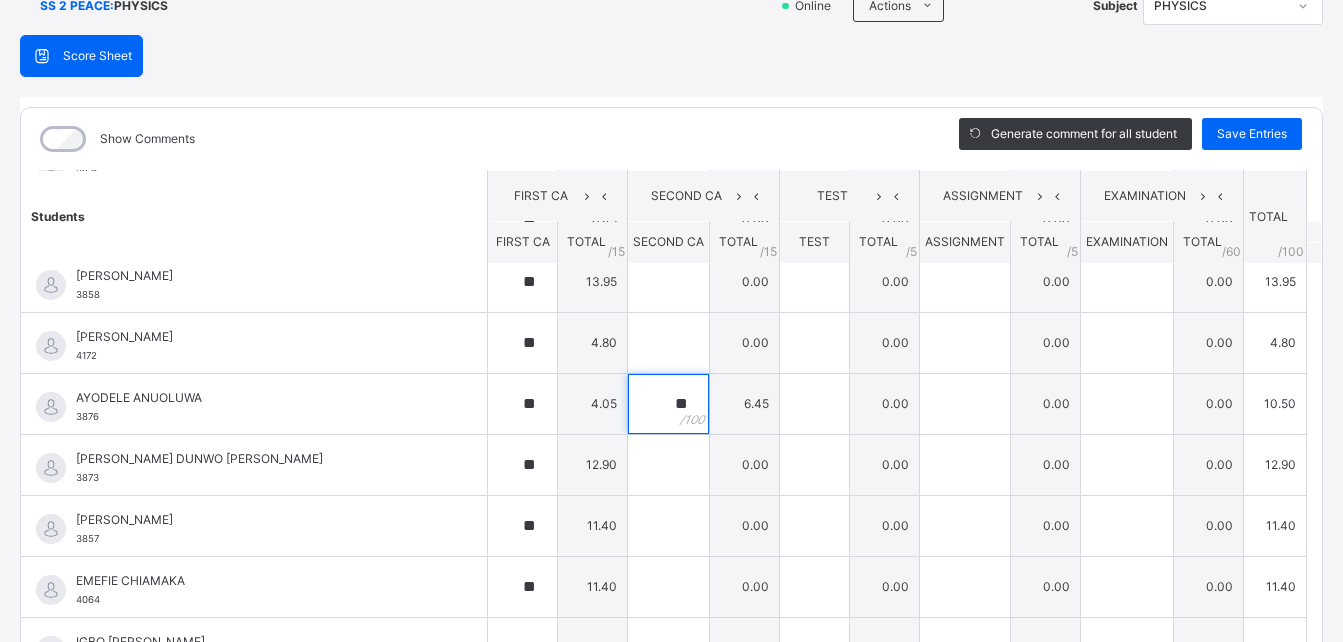 type on "**" 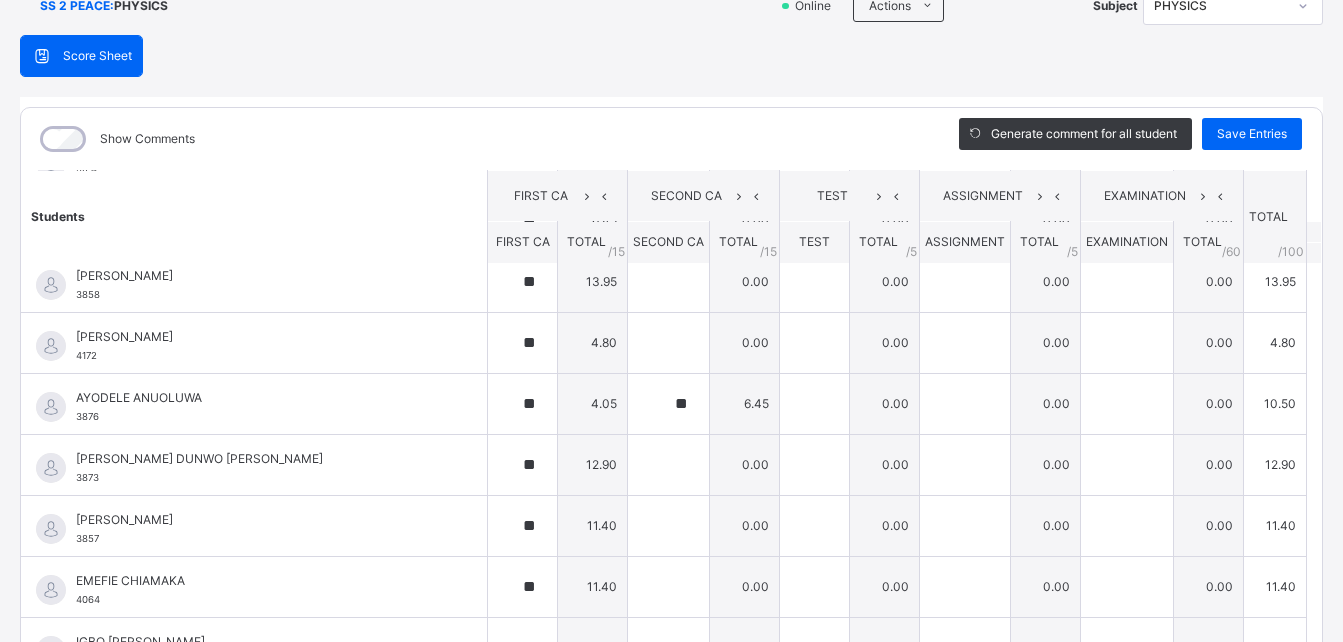 click on "Students" at bounding box center [254, 216] 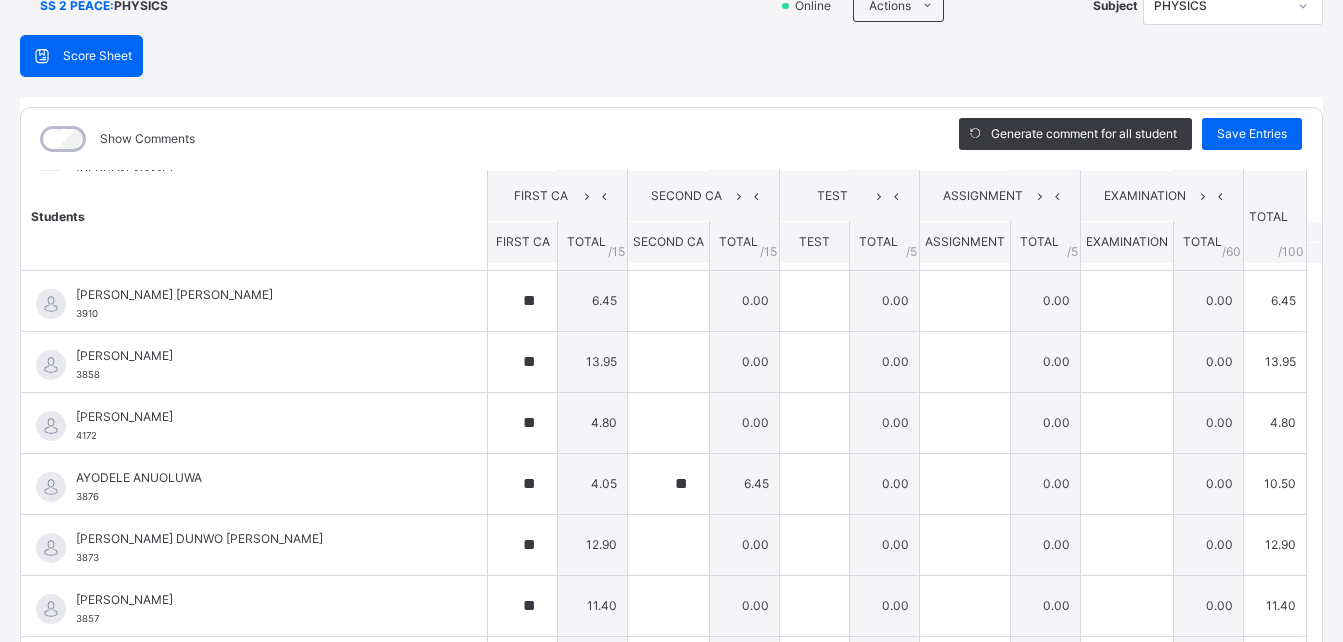 scroll, scrollTop: 75, scrollLeft: 0, axis: vertical 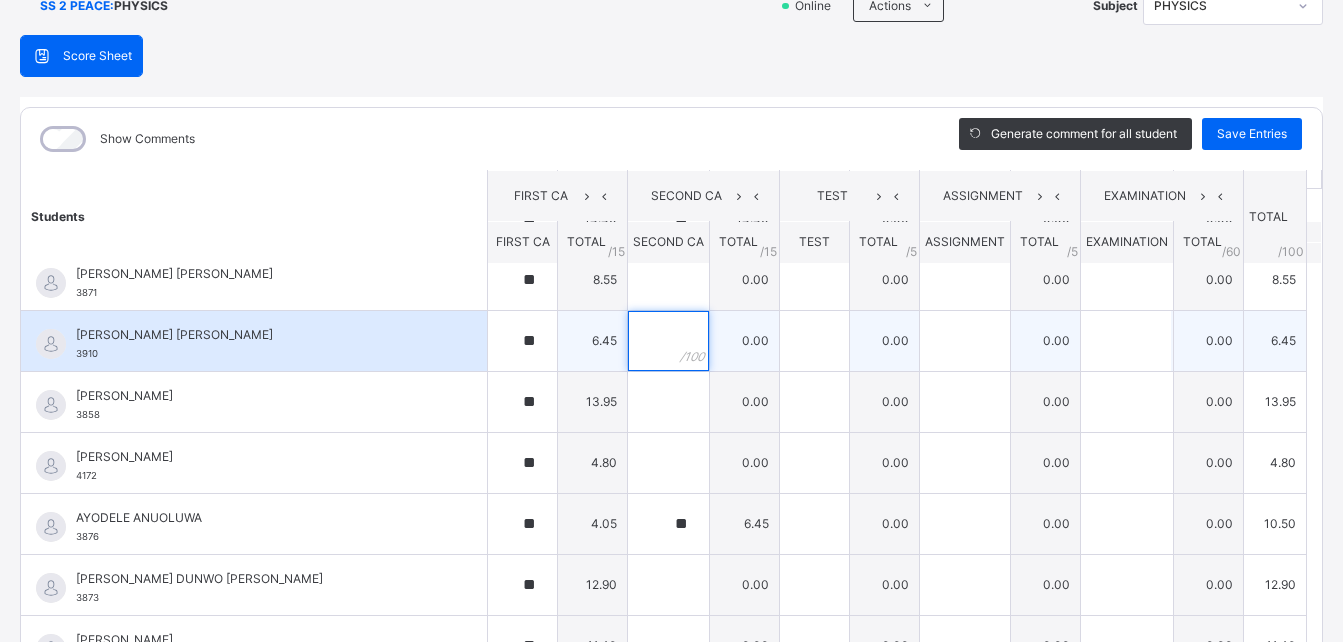 click at bounding box center (668, 341) 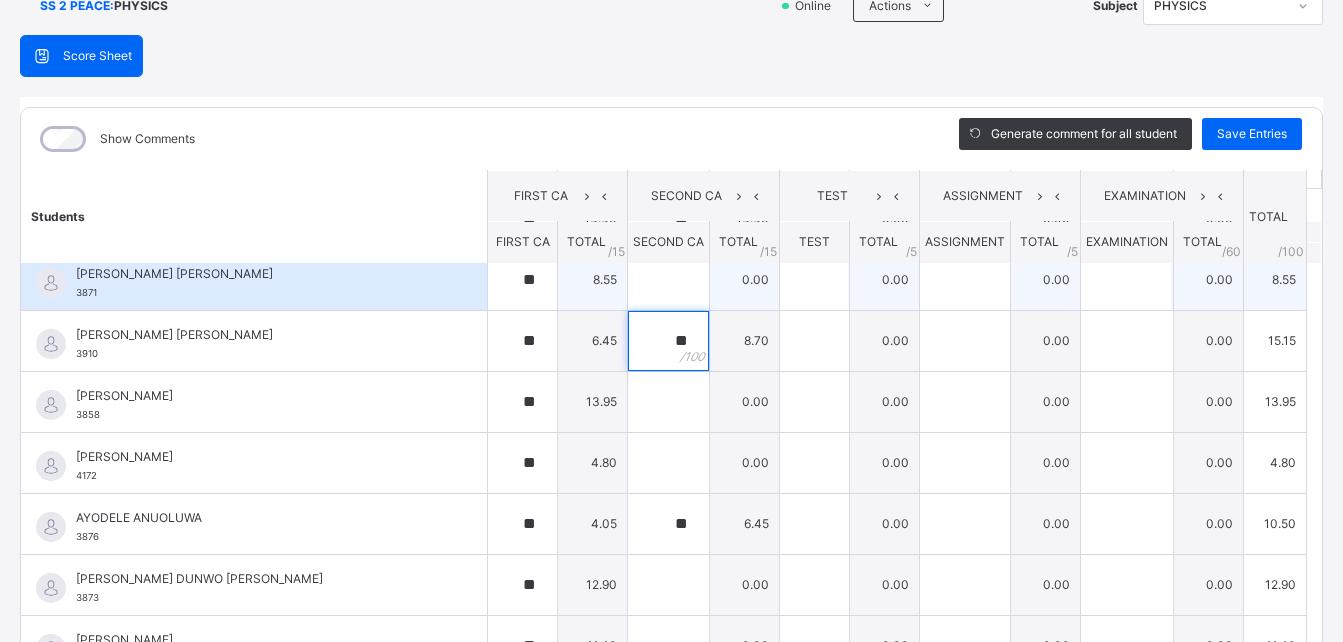 type on "**" 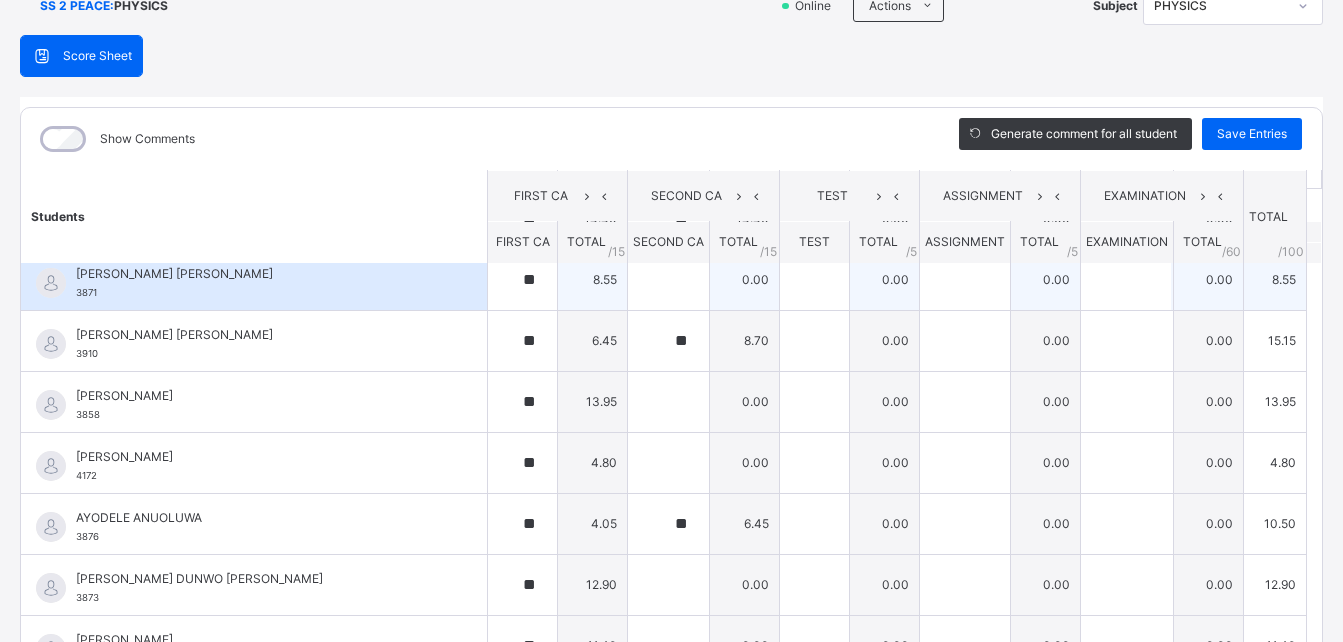 click on "[PERSON_NAME] [PERSON_NAME] 3871" at bounding box center [259, 283] 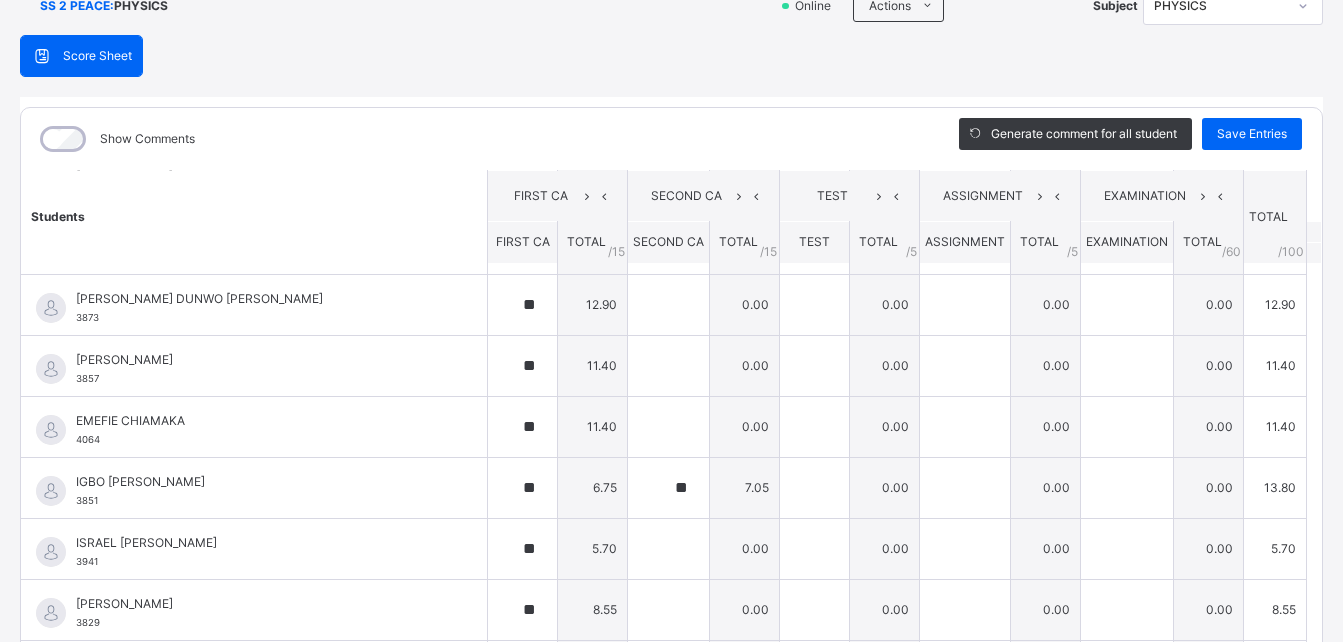 scroll, scrollTop: 395, scrollLeft: 0, axis: vertical 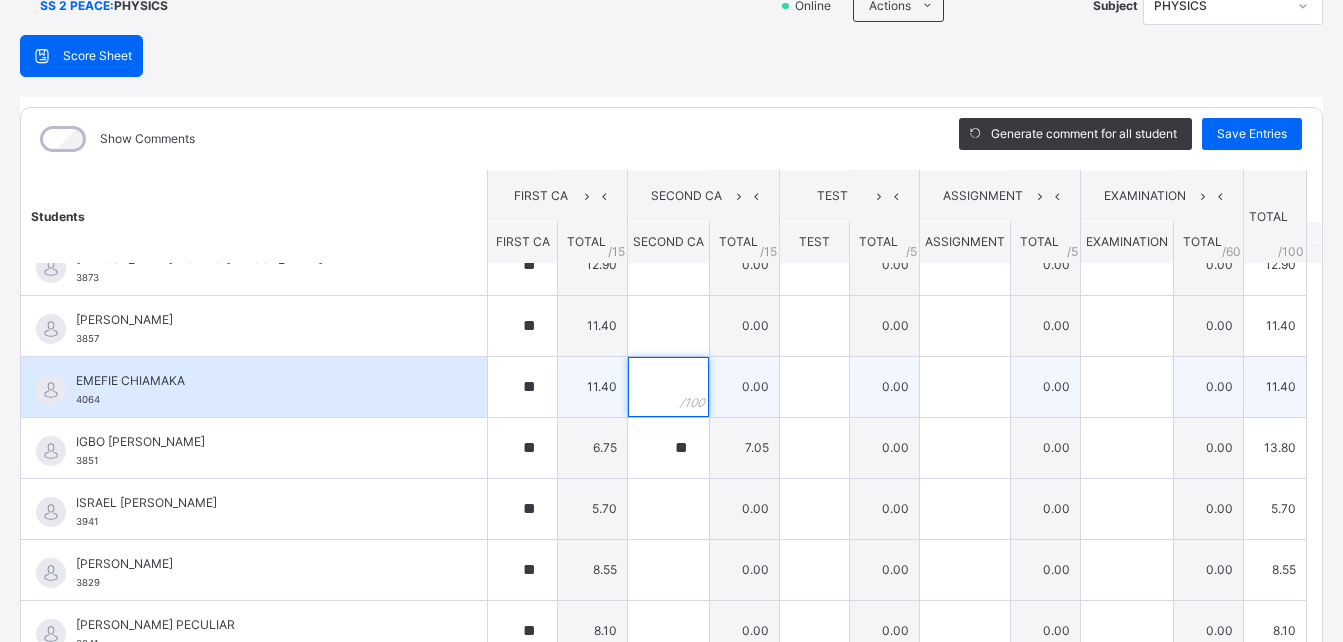 click at bounding box center [668, 387] 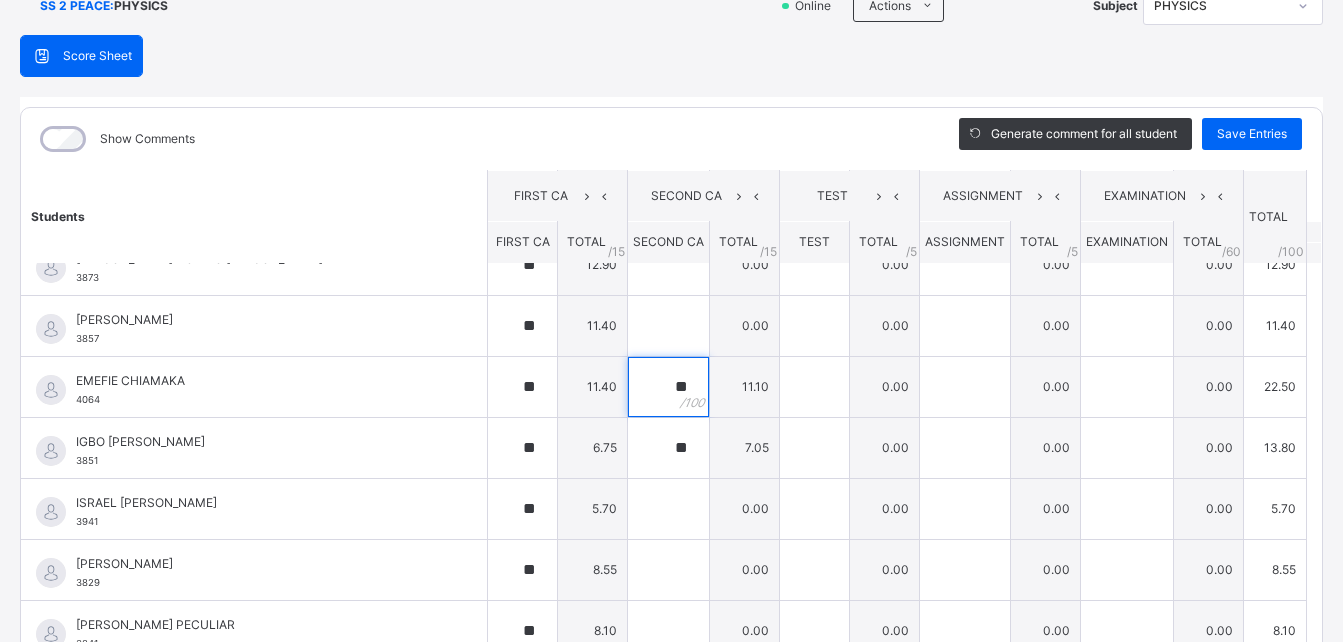 type on "**" 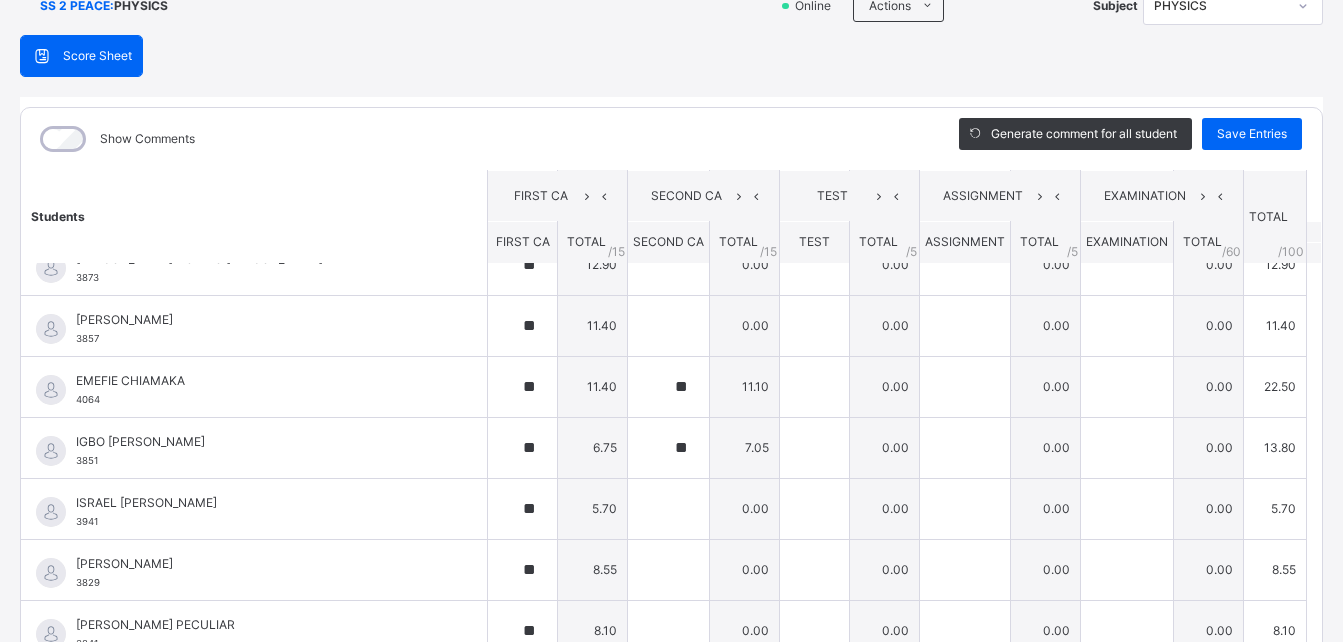 click on "Students" at bounding box center (254, 216) 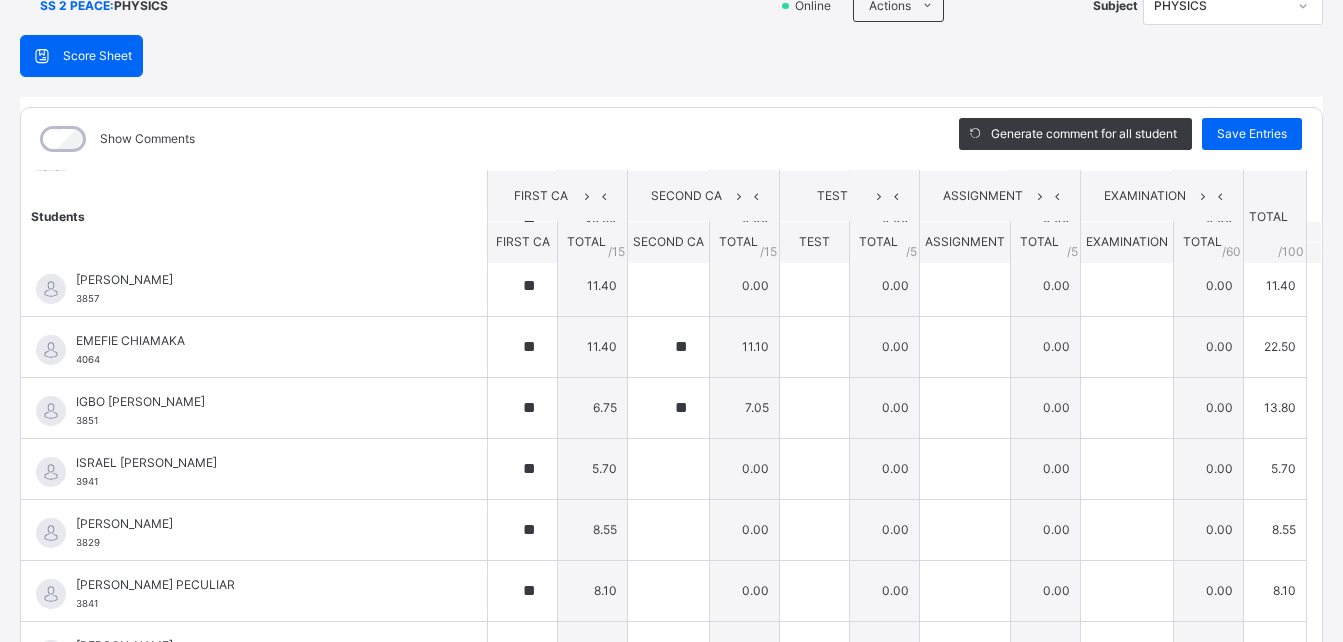 scroll, scrollTop: 475, scrollLeft: 0, axis: vertical 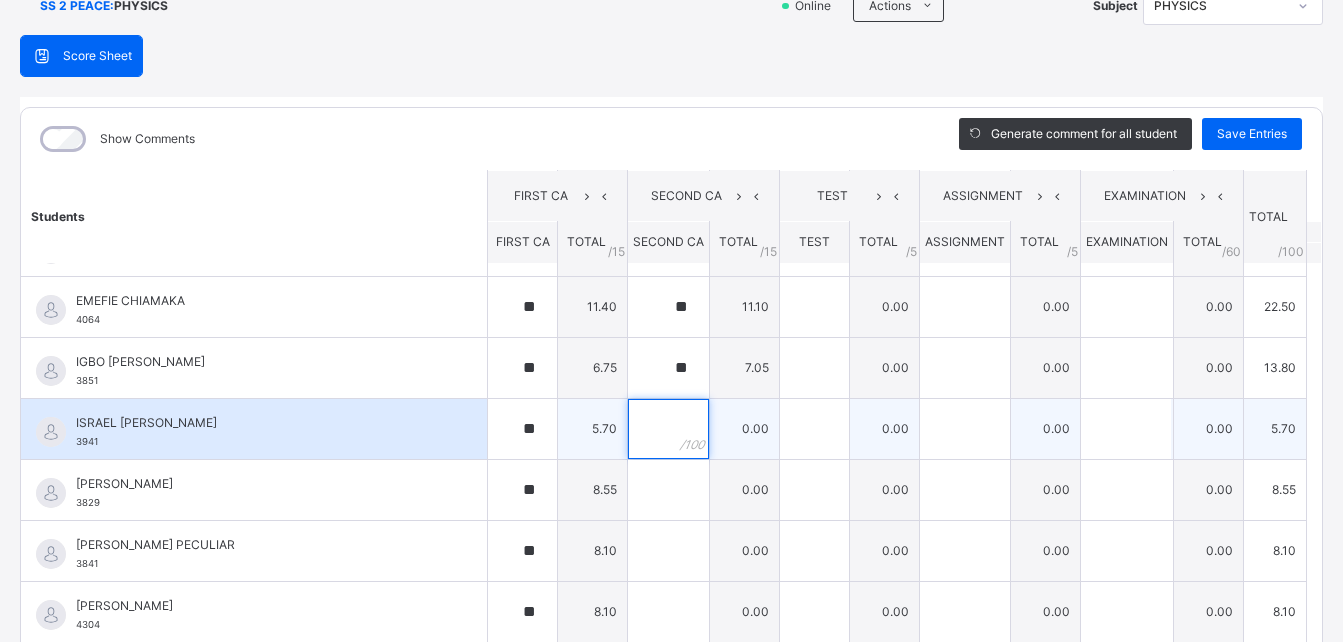 click at bounding box center (668, 429) 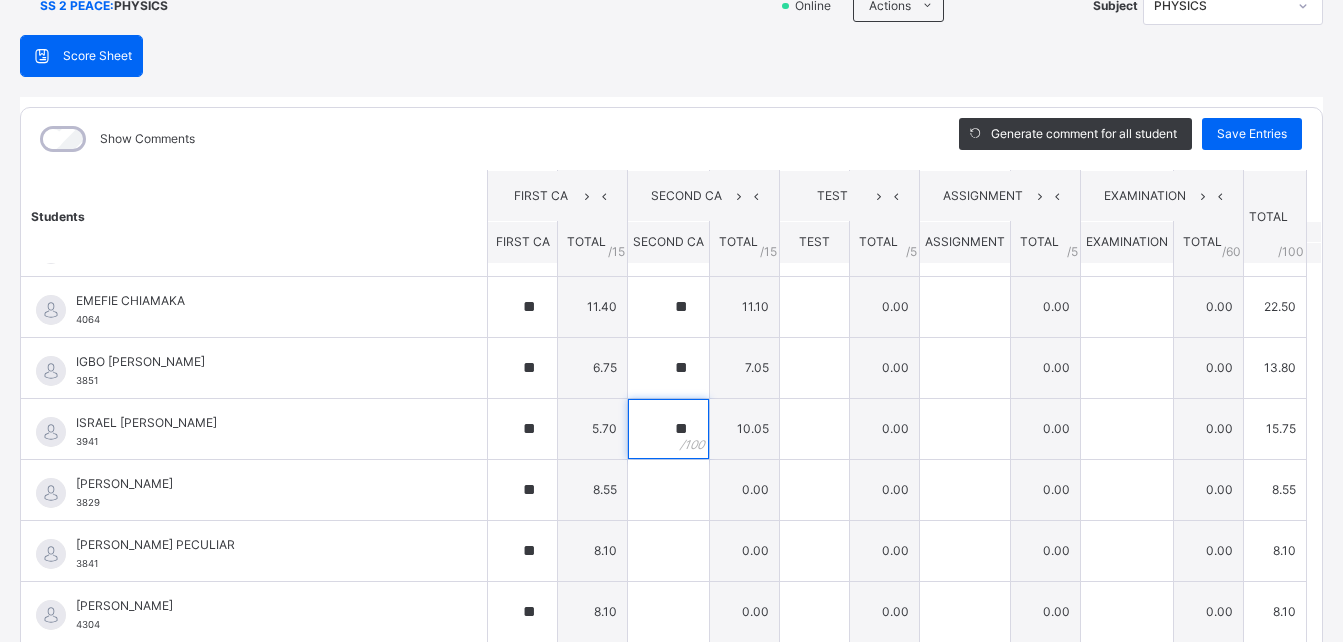 type on "**" 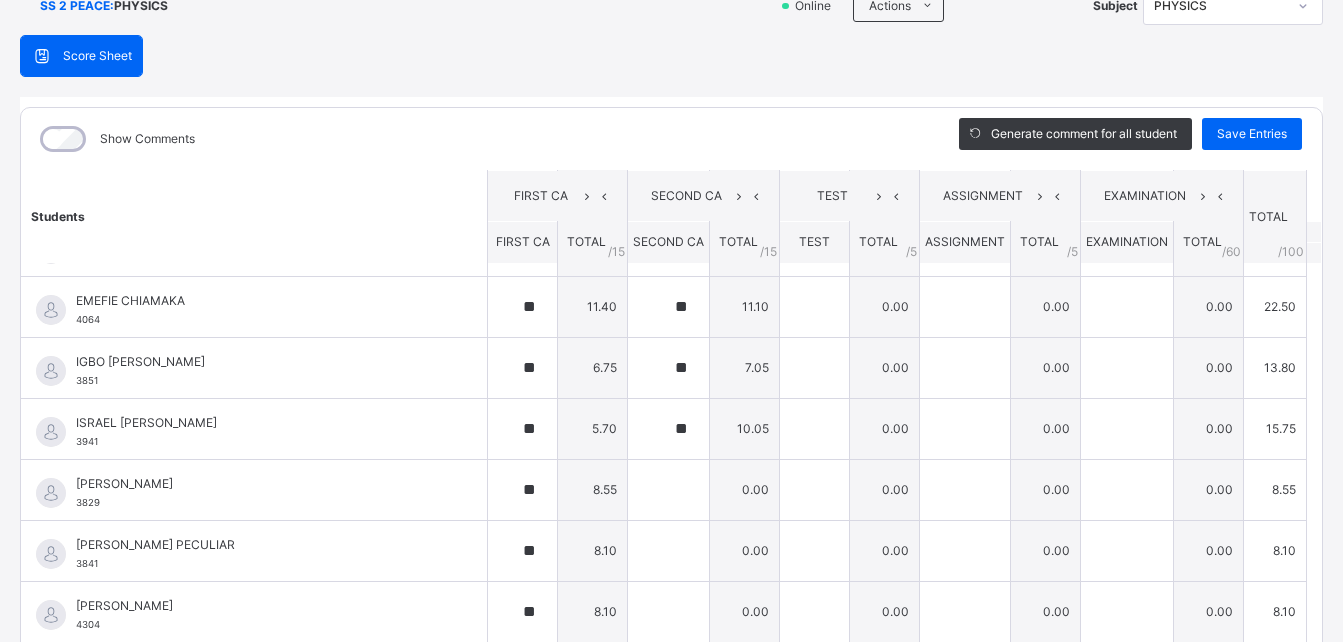 click on "Show Comments" at bounding box center (475, 139) 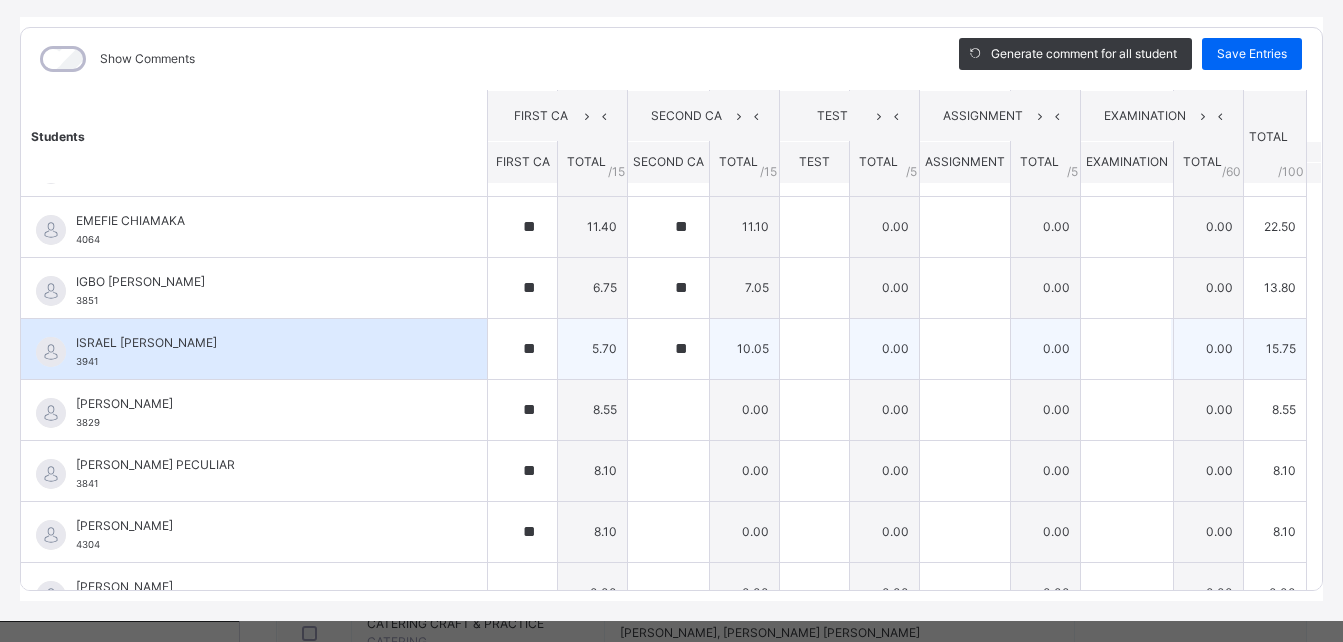 scroll, scrollTop: 268, scrollLeft: 0, axis: vertical 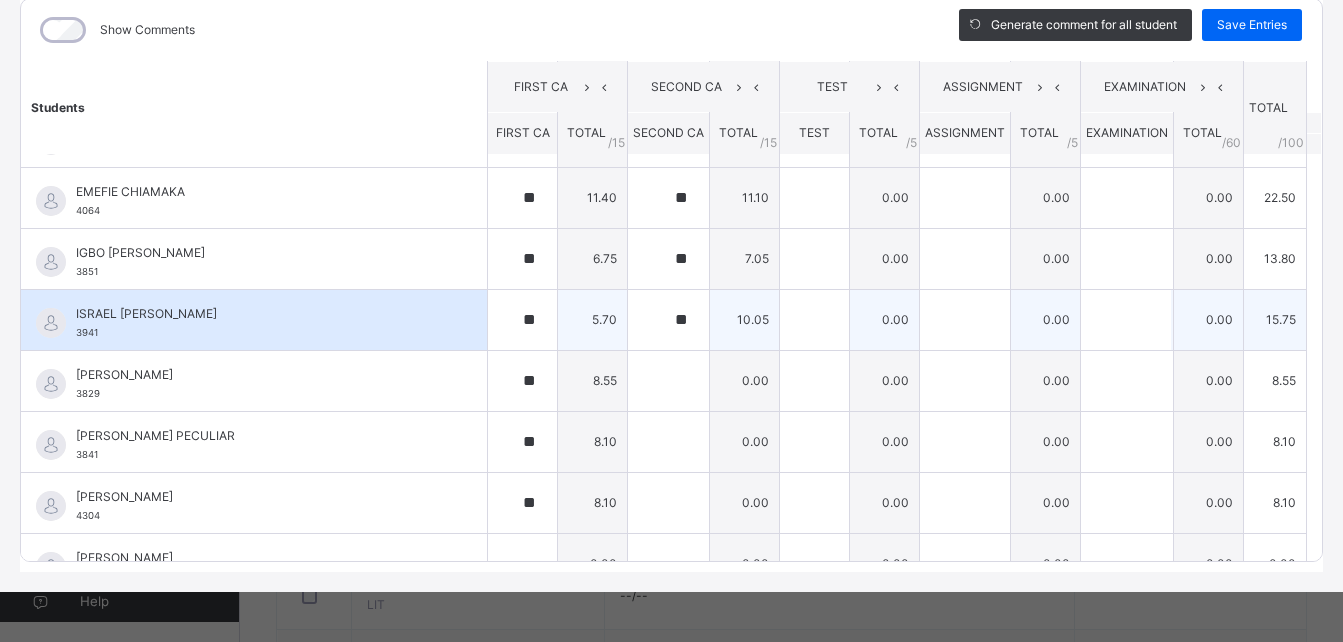 click on "[PERSON_NAME] 3941" at bounding box center [254, 320] 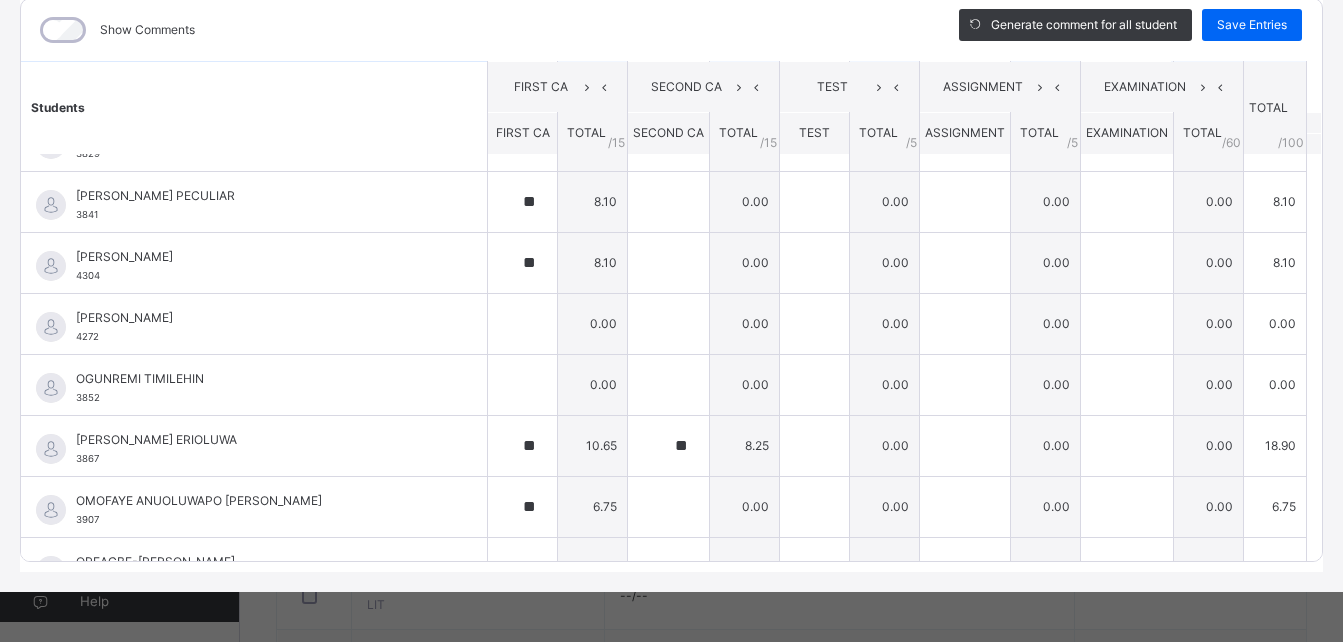 scroll, scrollTop: 835, scrollLeft: 0, axis: vertical 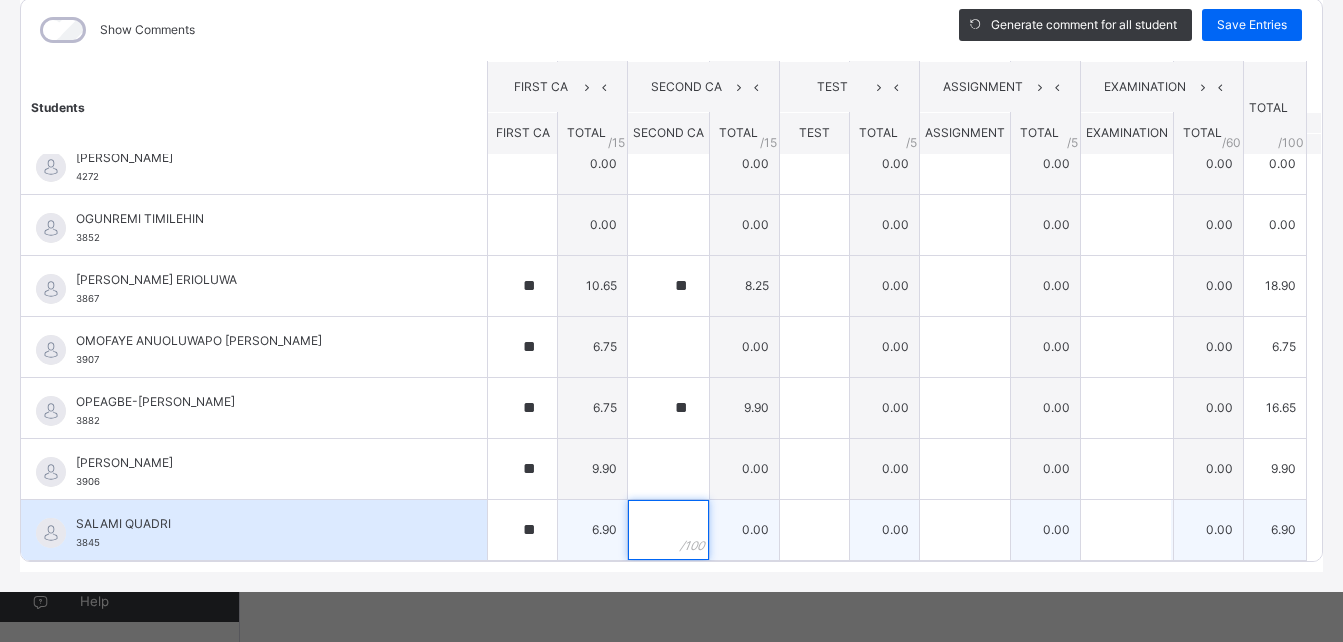 click at bounding box center [668, 530] 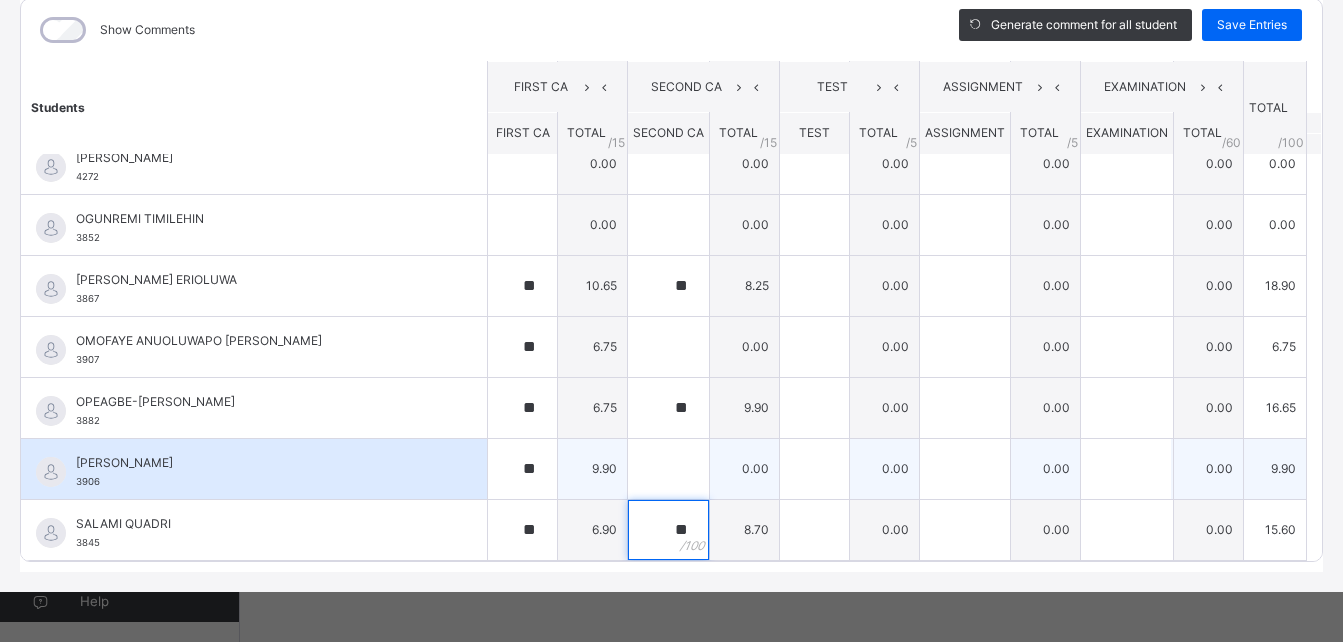 type on "**" 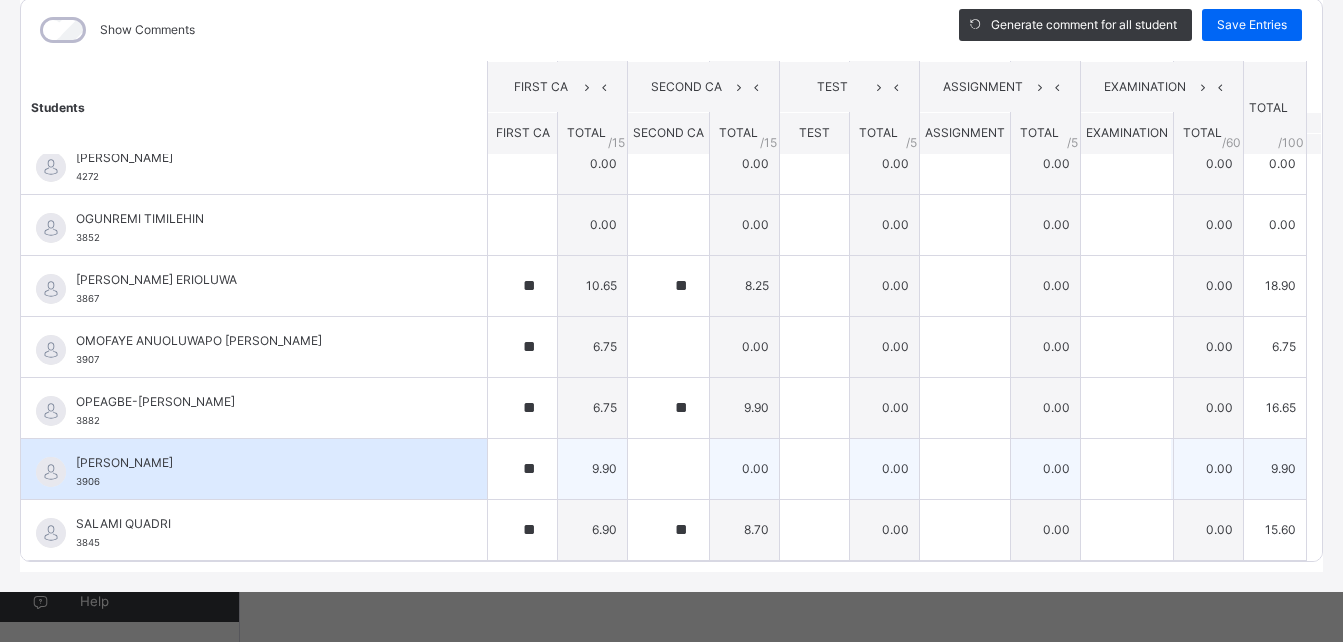 click on "[PERSON_NAME]" at bounding box center (259, 463) 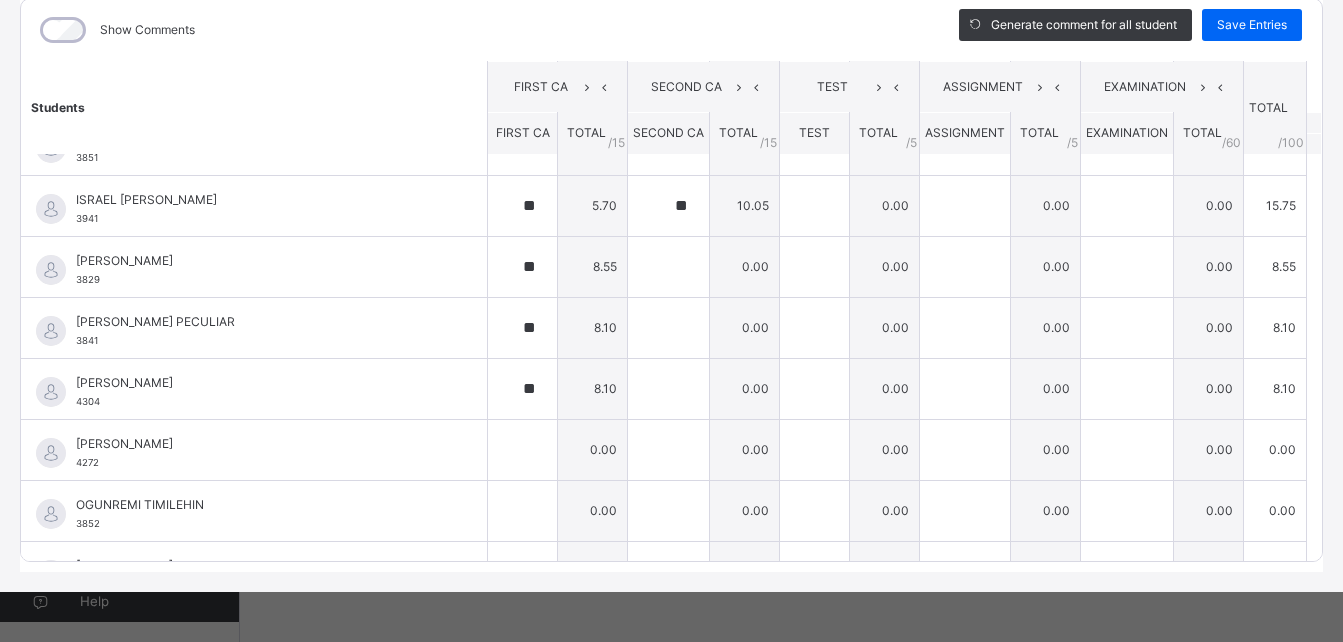 scroll, scrollTop: 555, scrollLeft: 0, axis: vertical 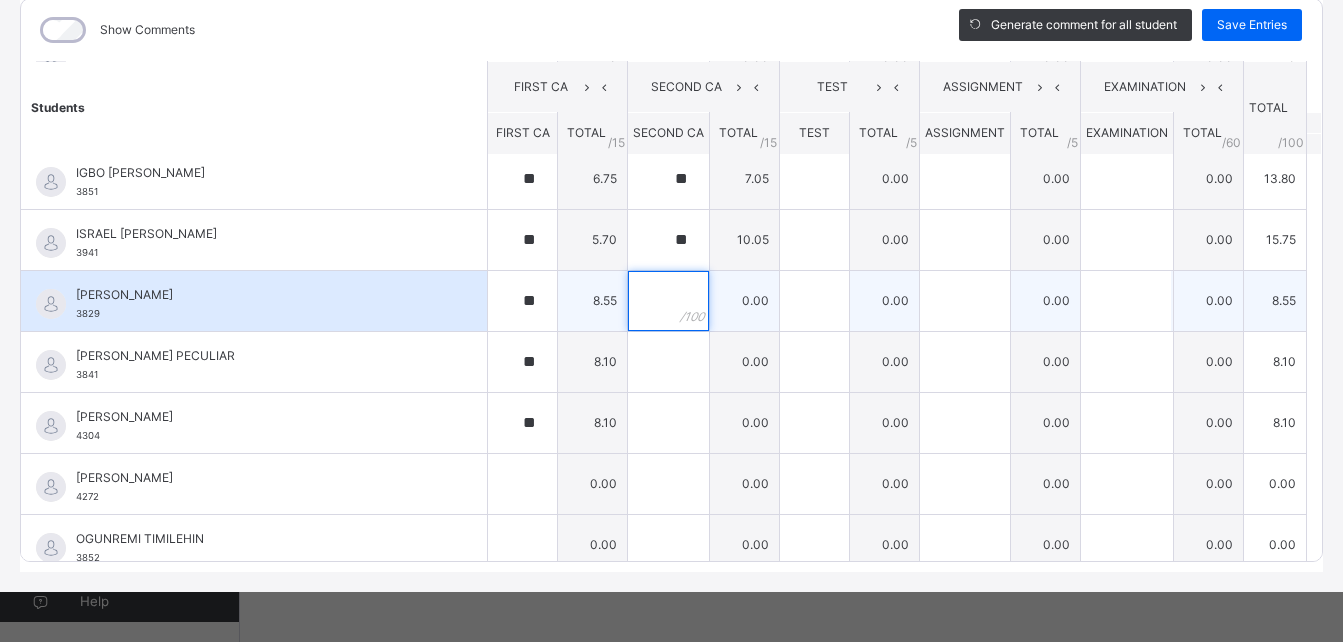click at bounding box center (668, 301) 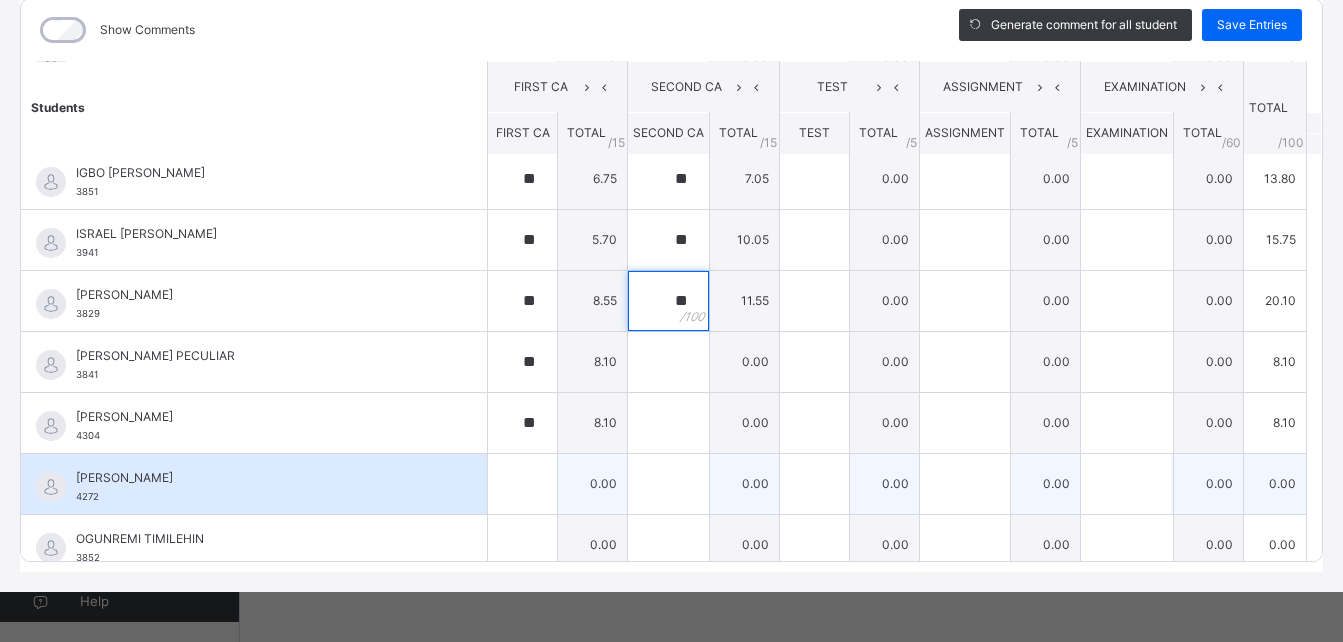 type on "**" 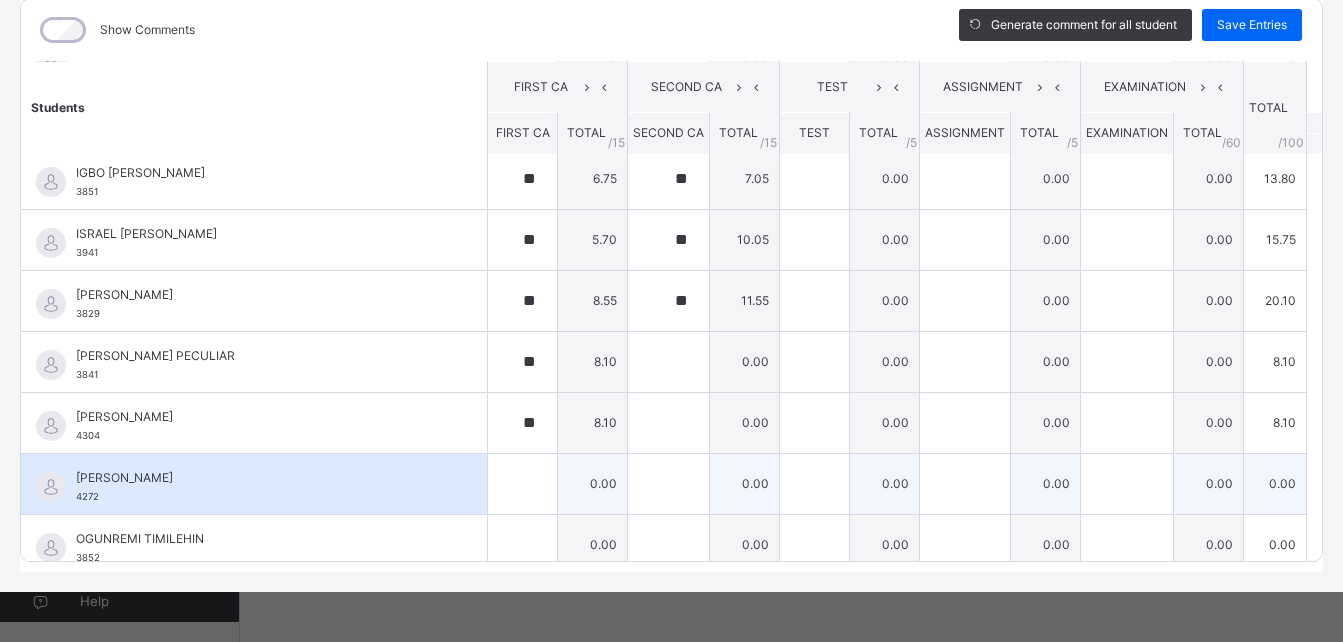 click on "[PERSON_NAME]" at bounding box center [259, 478] 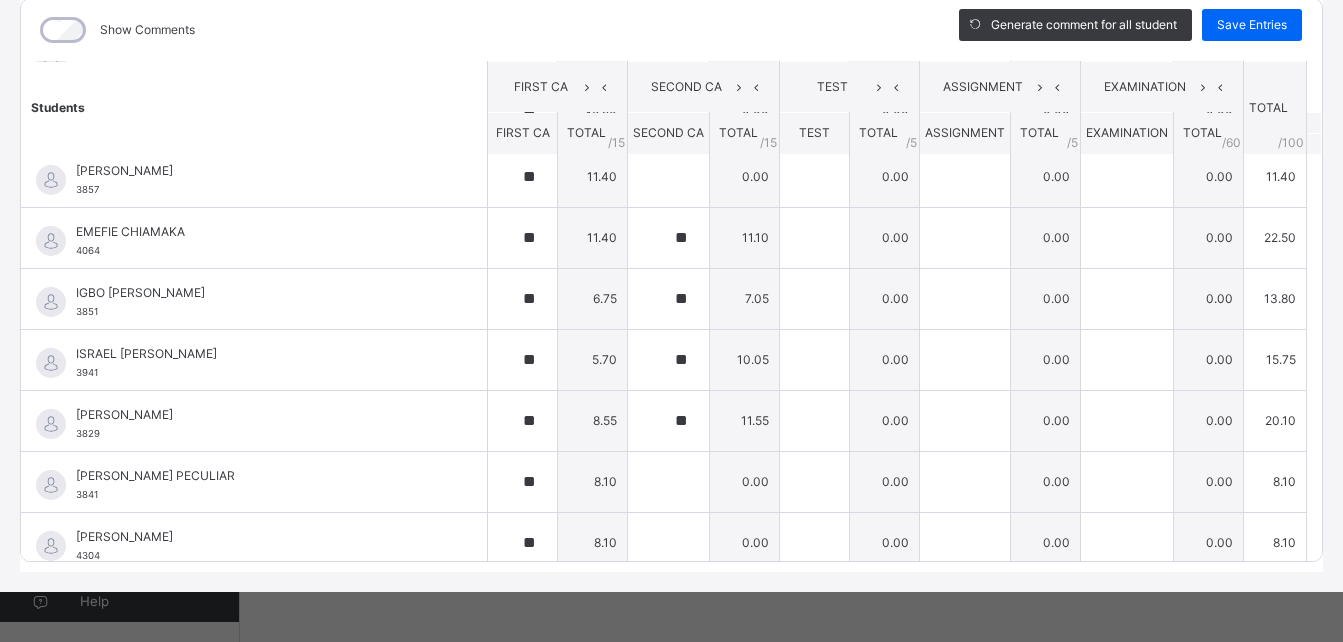 scroll, scrollTop: 475, scrollLeft: 0, axis: vertical 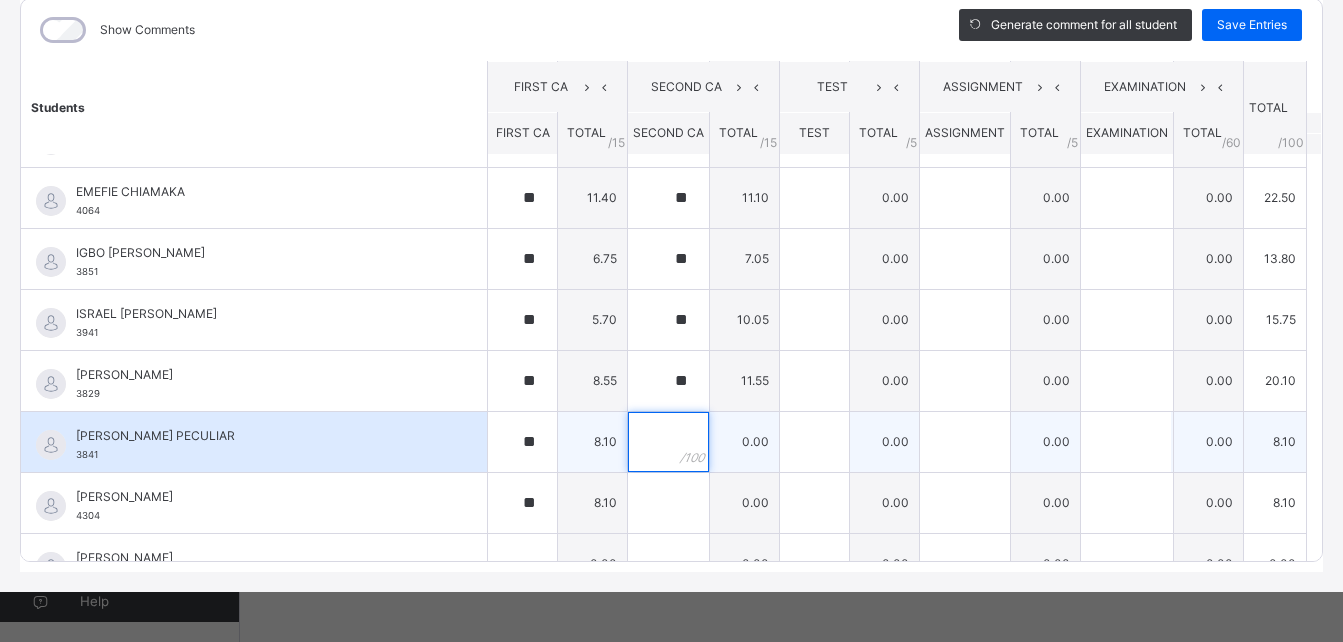 click at bounding box center (668, 442) 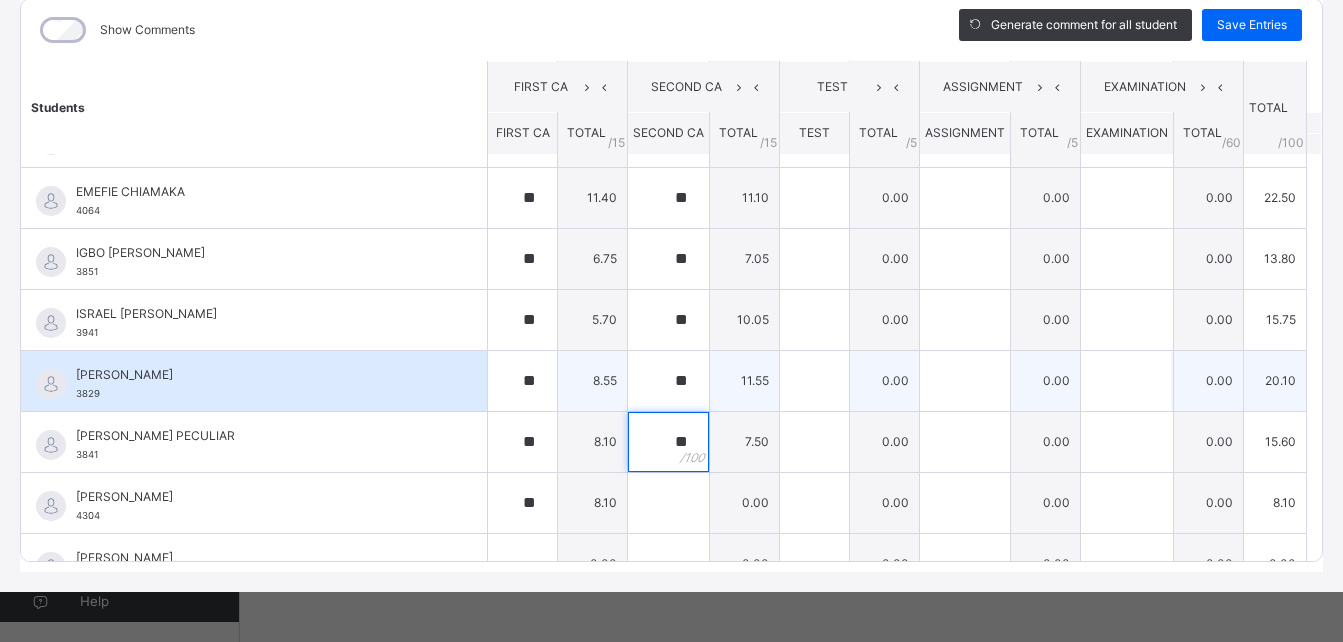 type on "**" 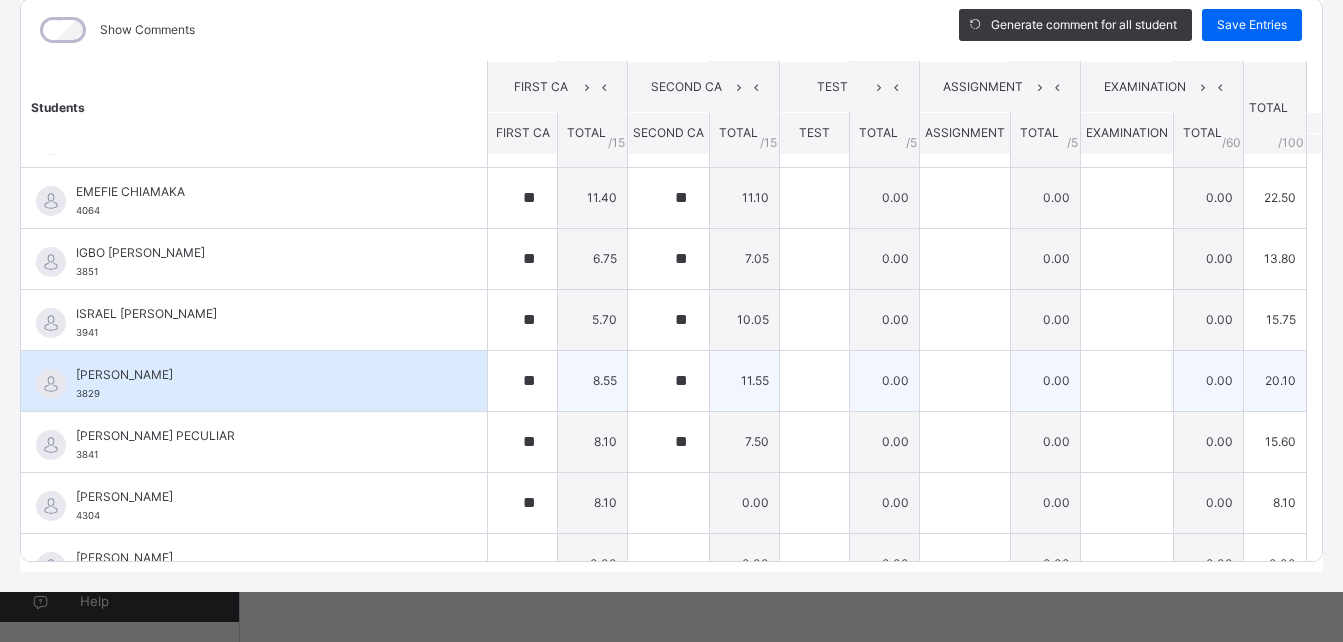 click on "[PERSON_NAME] AYINLA 3829" at bounding box center (259, 384) 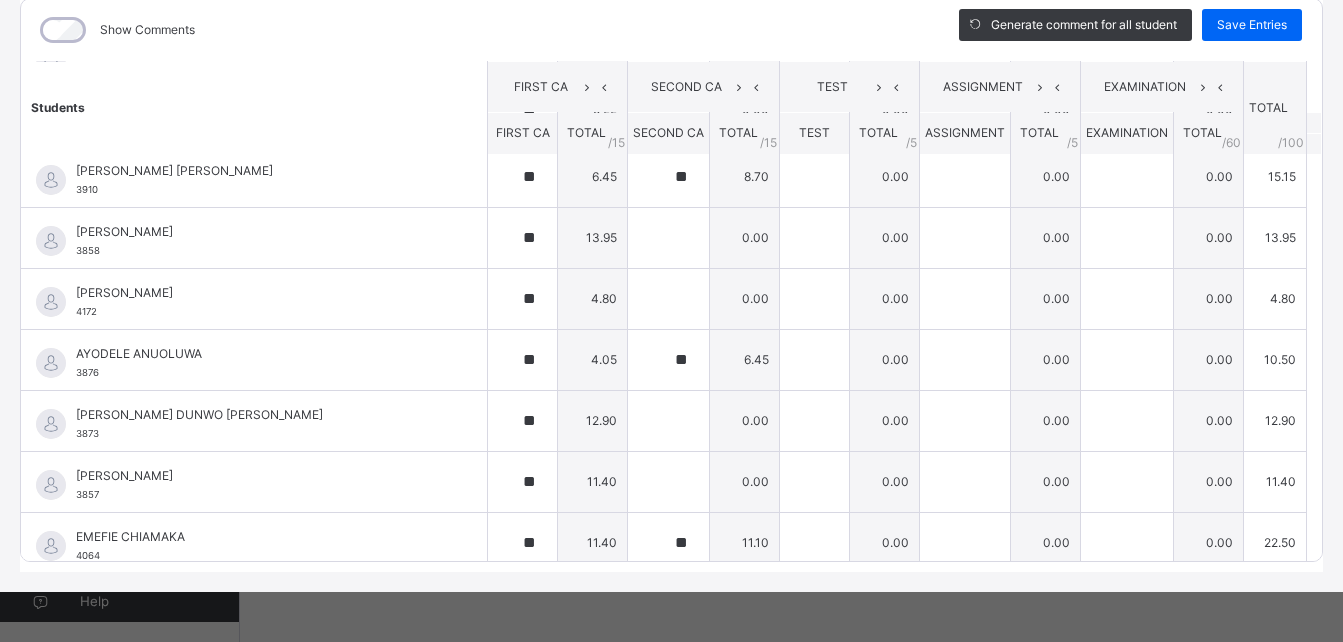 scroll, scrollTop: 20, scrollLeft: 0, axis: vertical 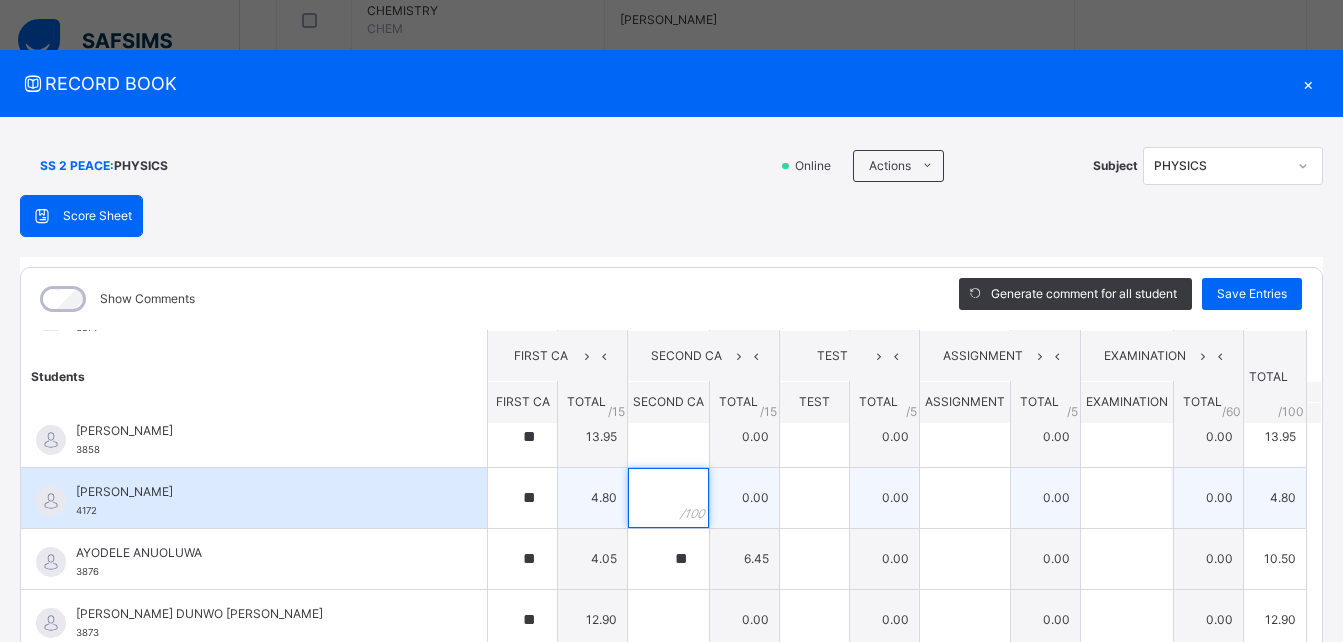 click at bounding box center [668, 498] 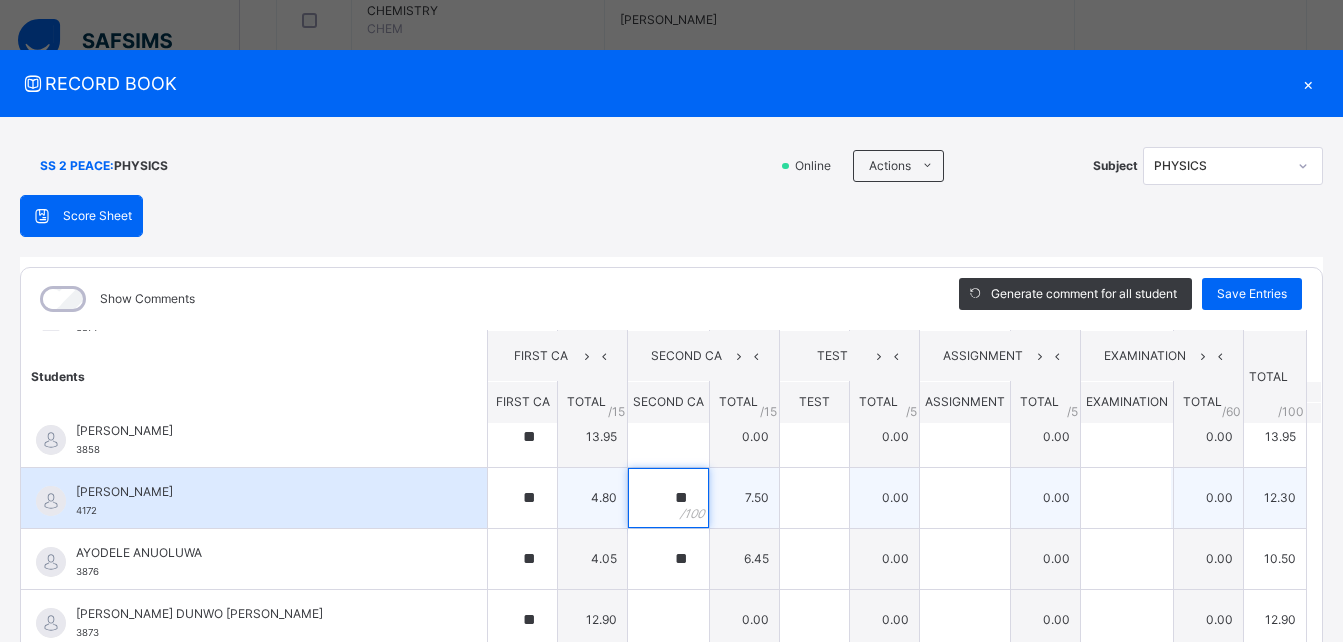type on "**" 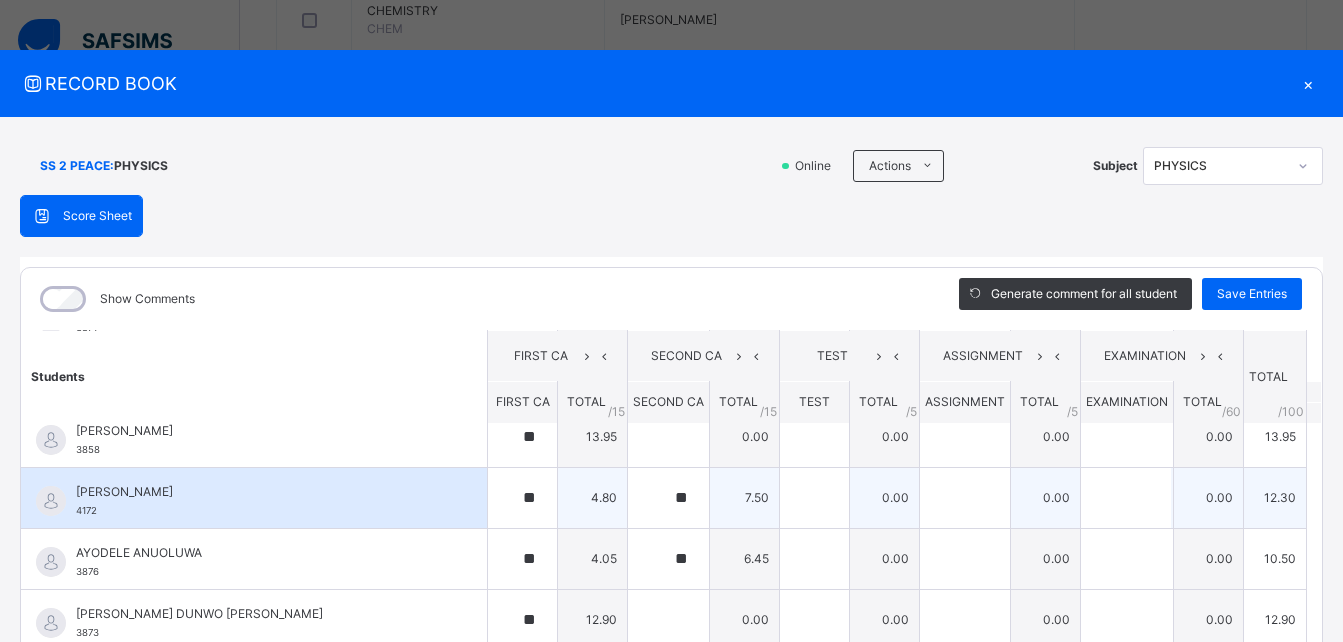 click on "[PERSON_NAME]" at bounding box center [259, 492] 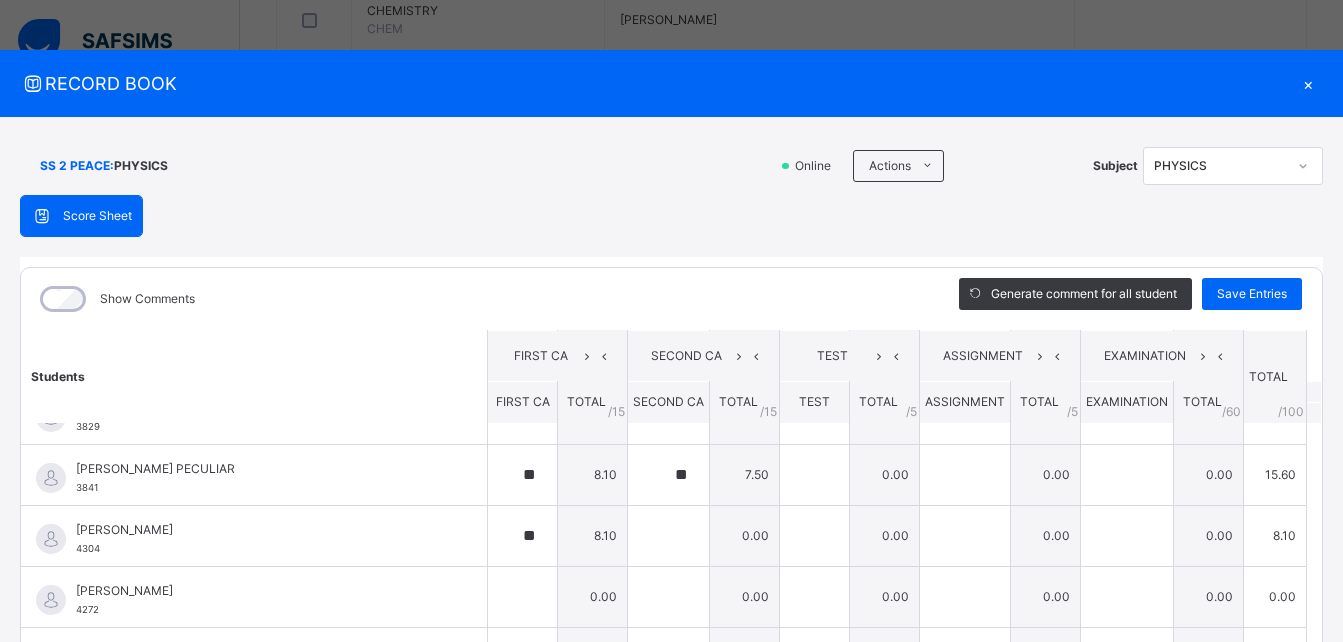 scroll, scrollTop: 825, scrollLeft: 0, axis: vertical 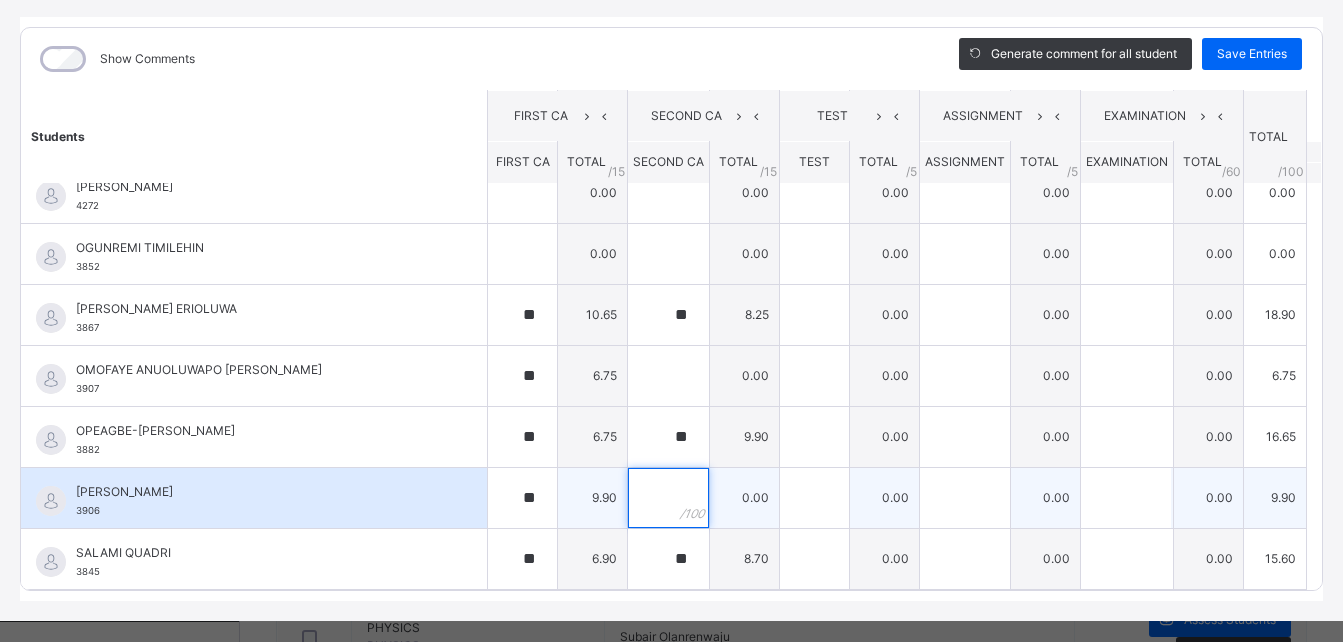 click at bounding box center [668, 498] 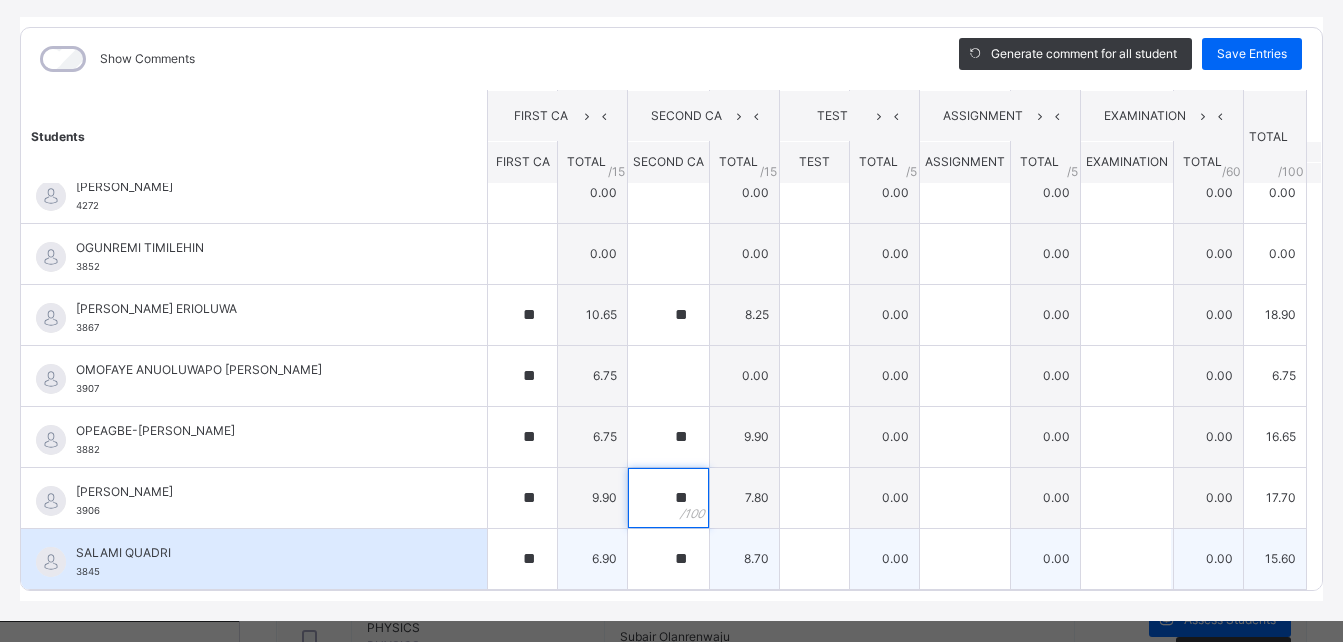 type on "**" 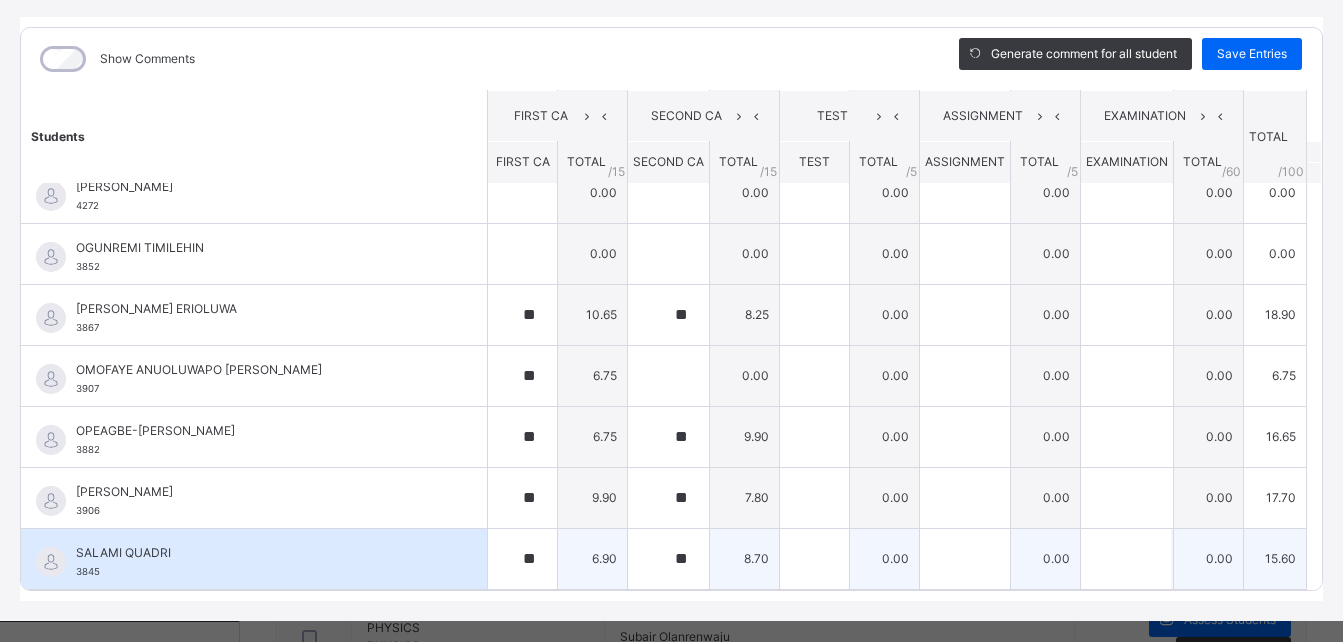 click on "SALAMI  QUADRI" at bounding box center (259, 553) 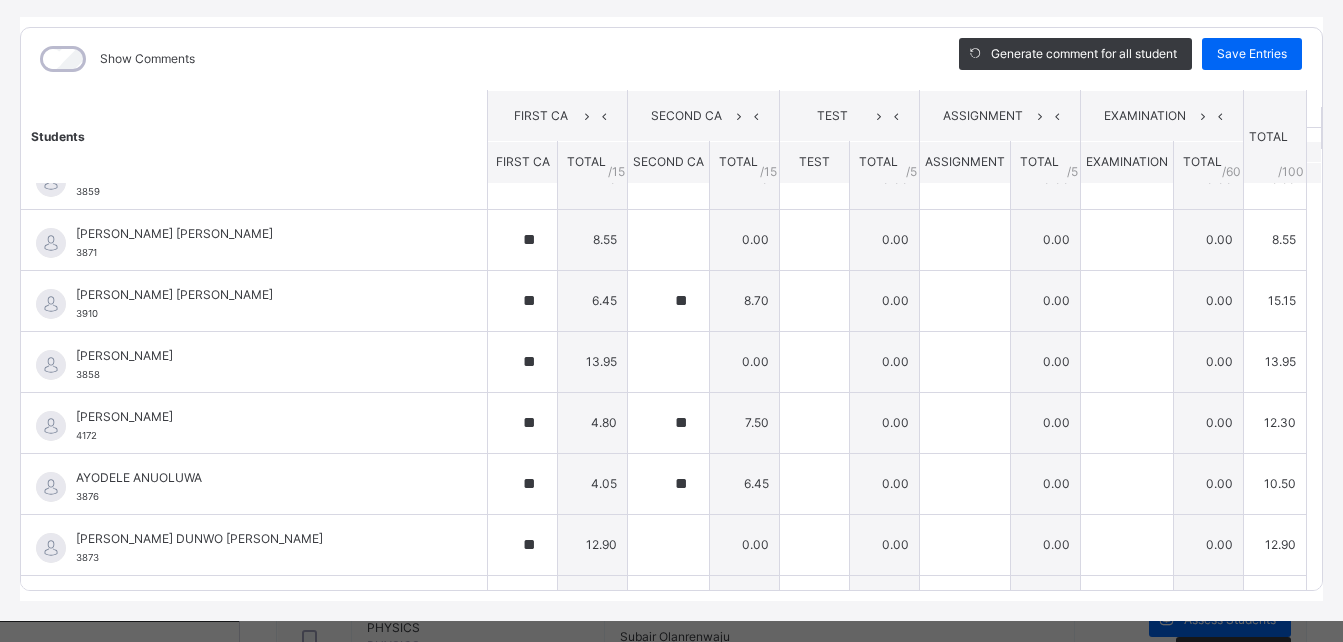 scroll, scrollTop: 0, scrollLeft: 0, axis: both 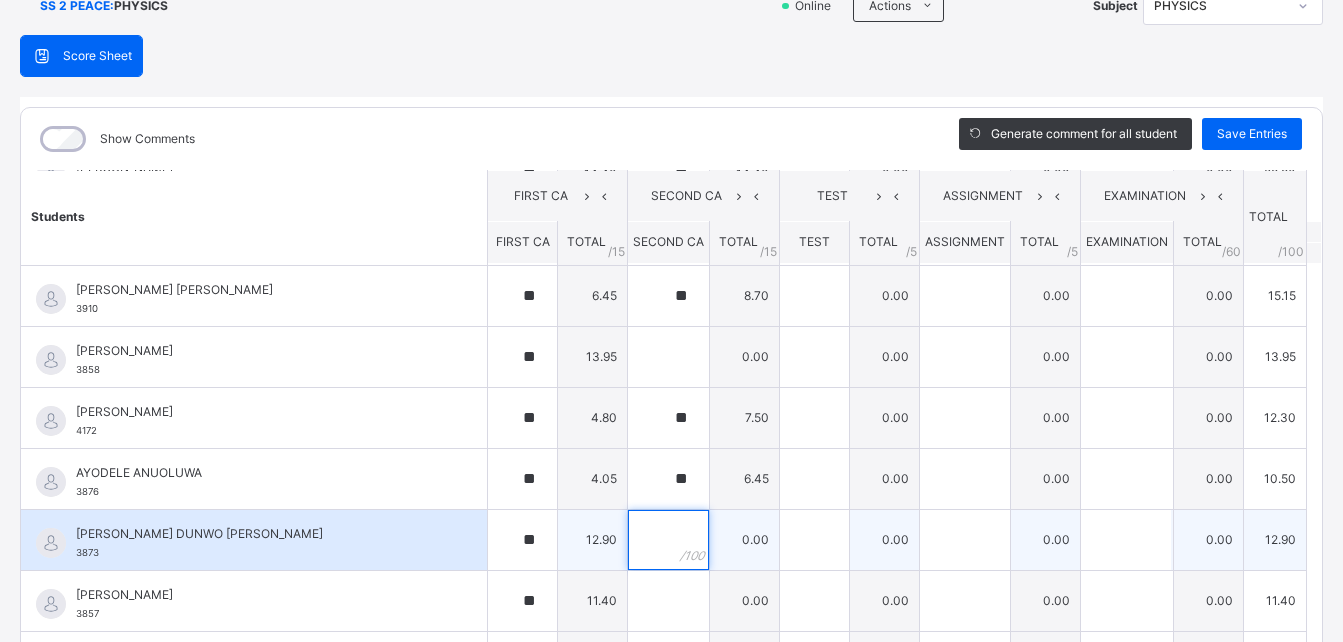 click at bounding box center (668, 540) 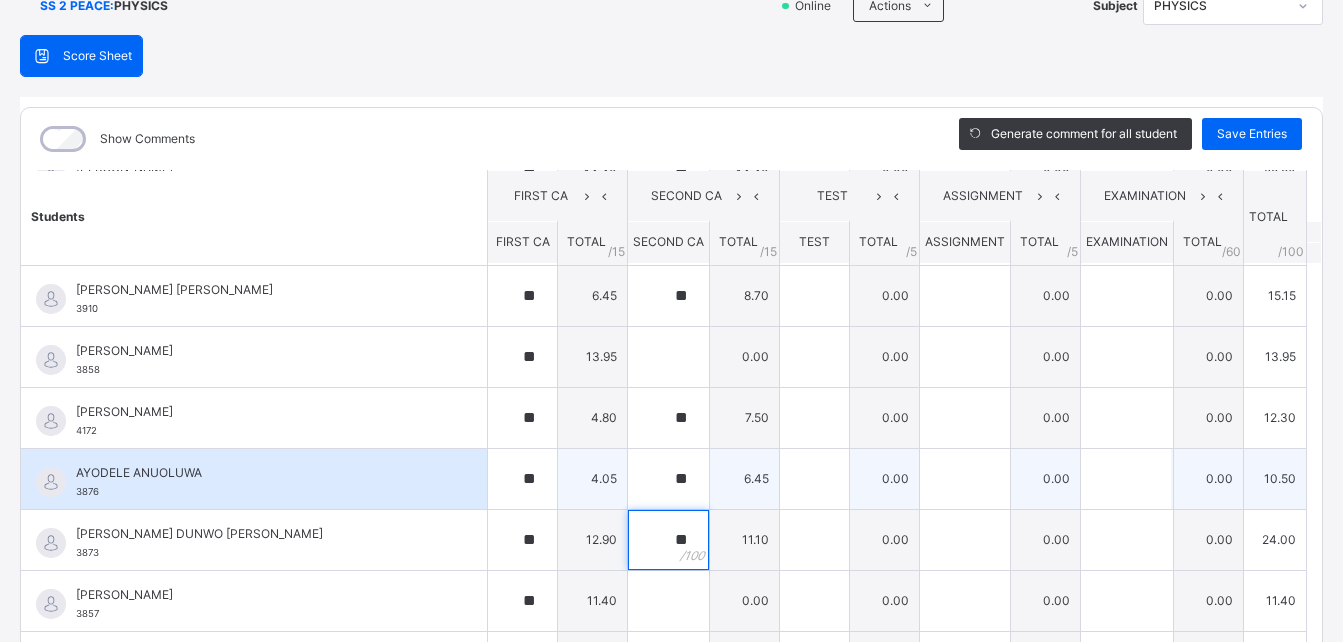 type on "**" 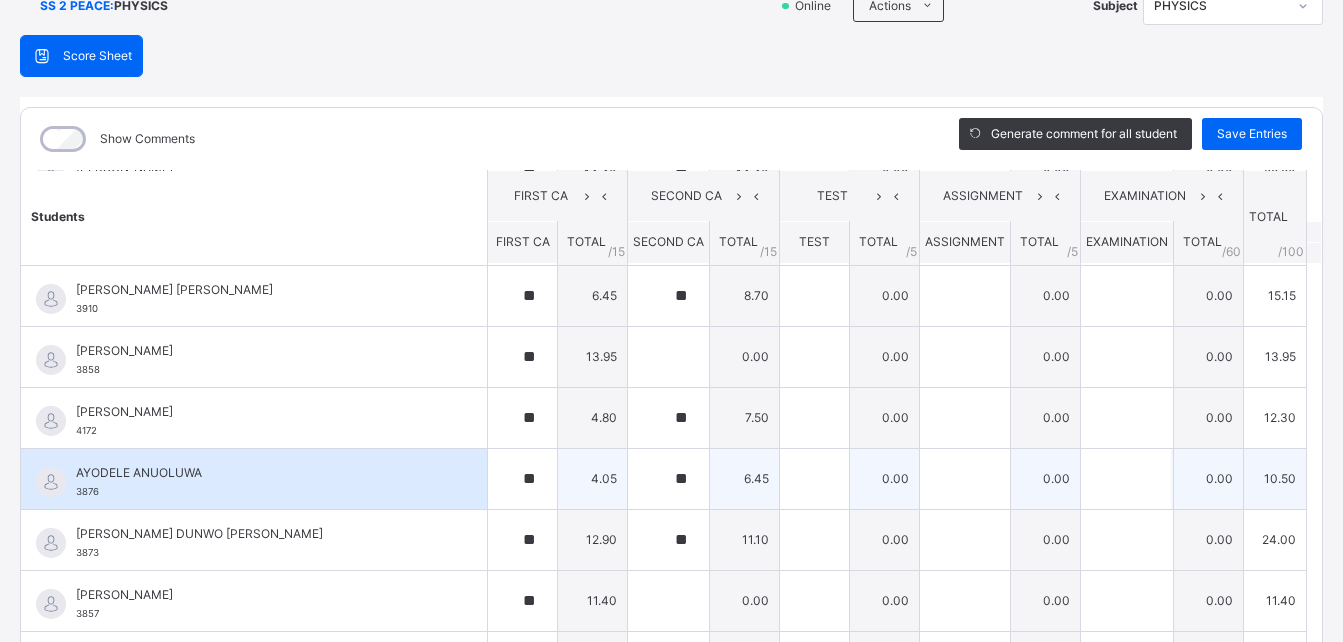 click on "AYODELE  ANUOLUWA" at bounding box center (259, 473) 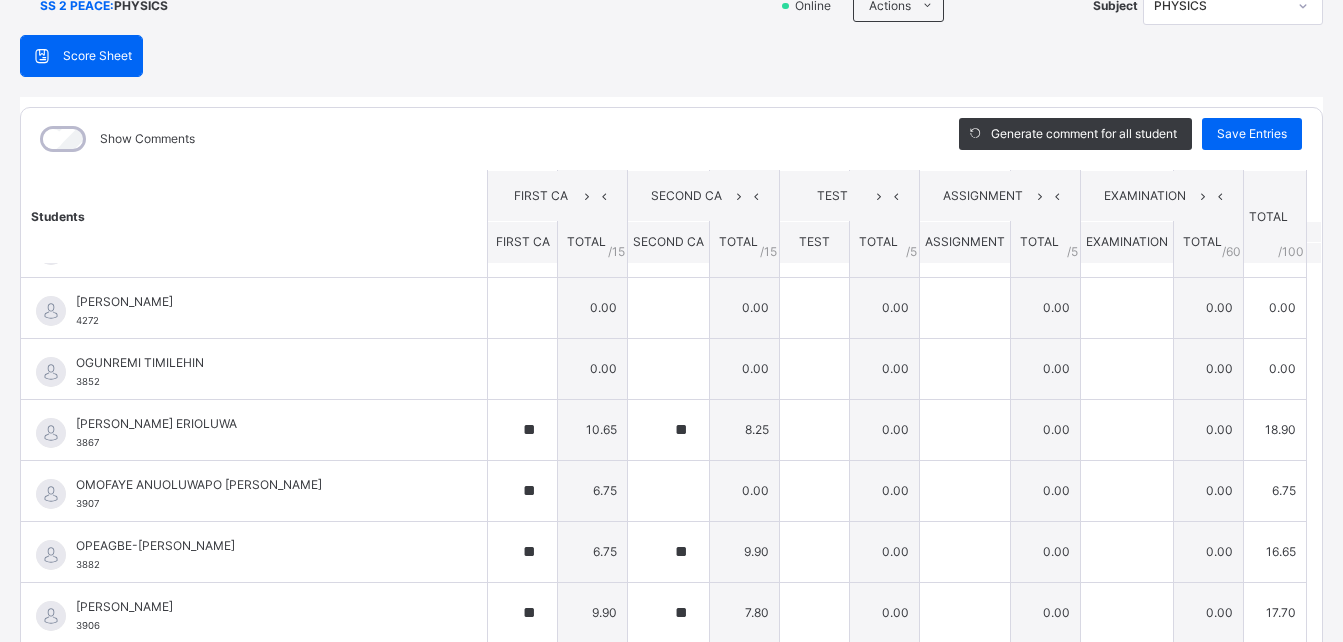 scroll, scrollTop: 875, scrollLeft: 0, axis: vertical 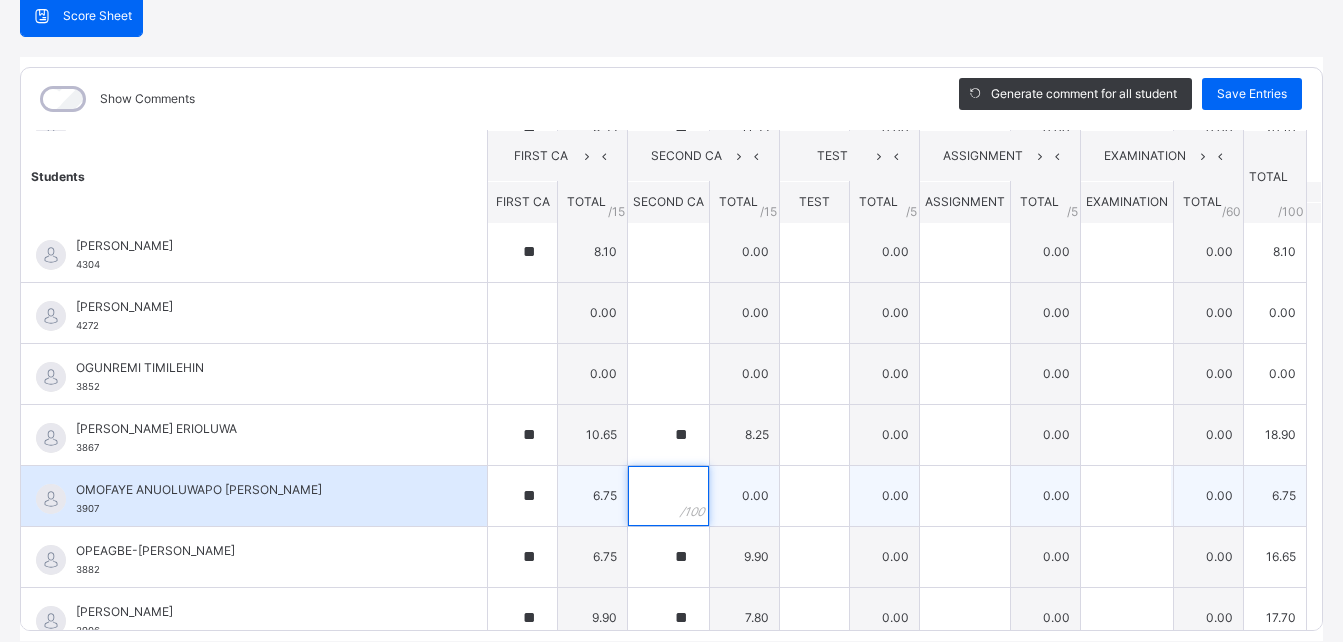 click at bounding box center [668, 496] 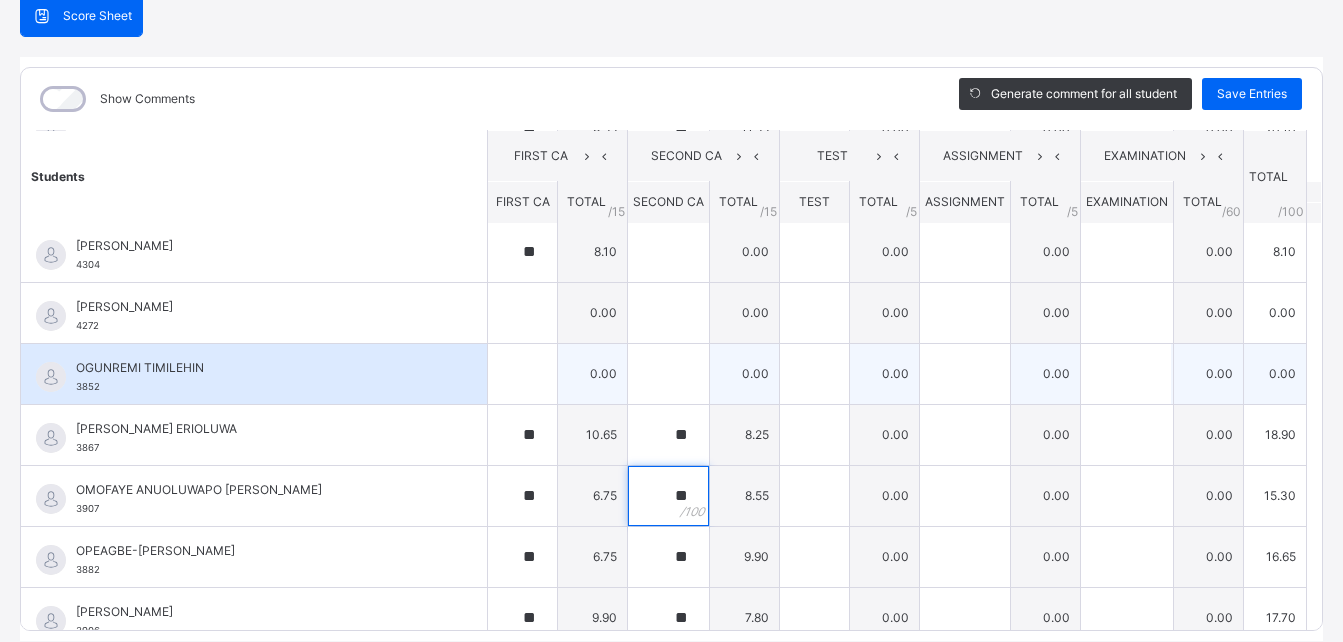 type on "**" 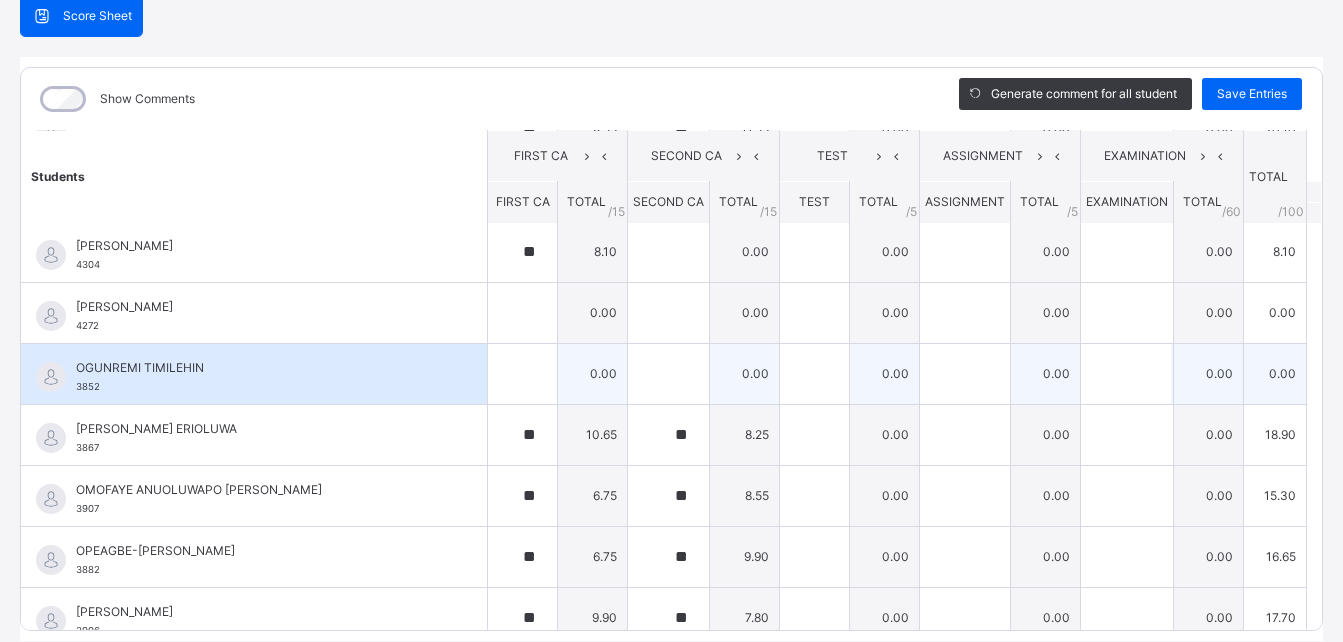 click on "OGUNREMI  TIMILEHIN" at bounding box center [259, 368] 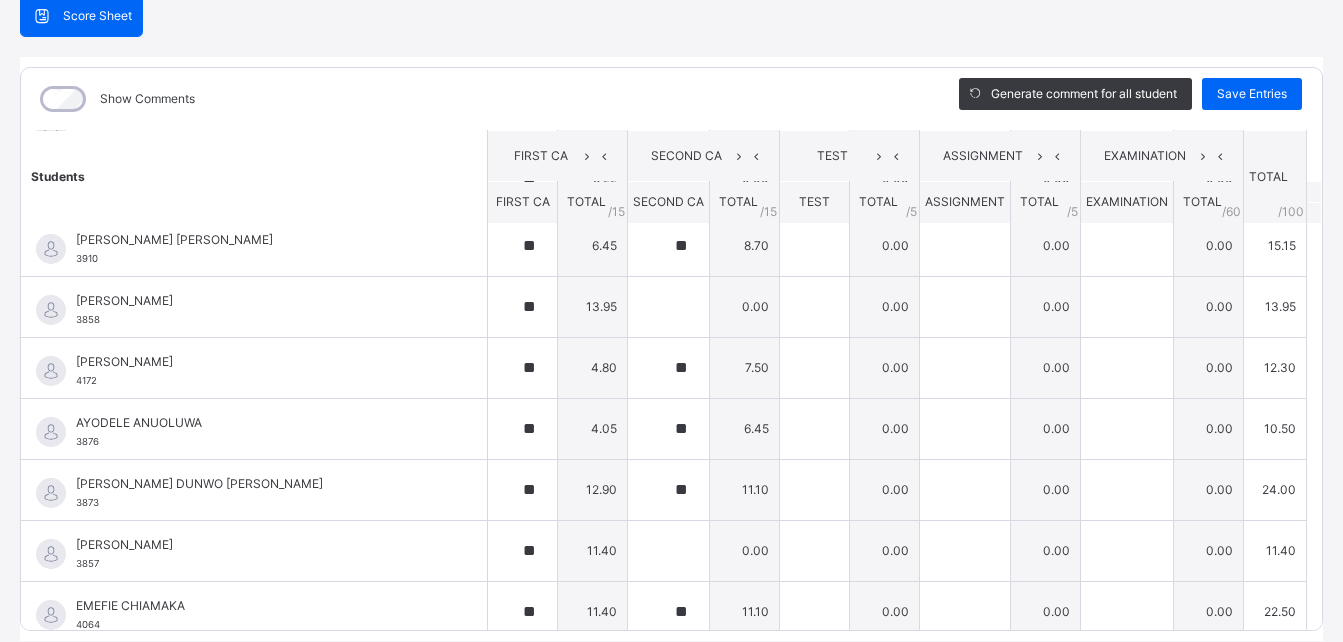 scroll, scrollTop: 0, scrollLeft: 0, axis: both 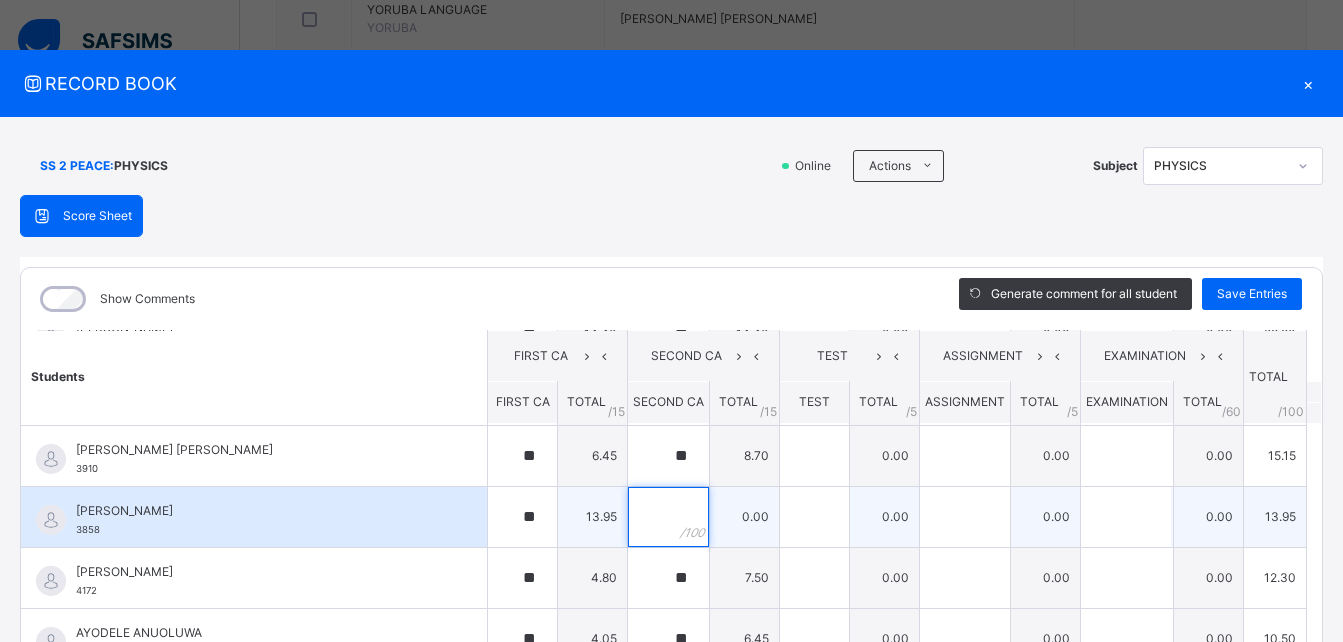 click at bounding box center [668, 517] 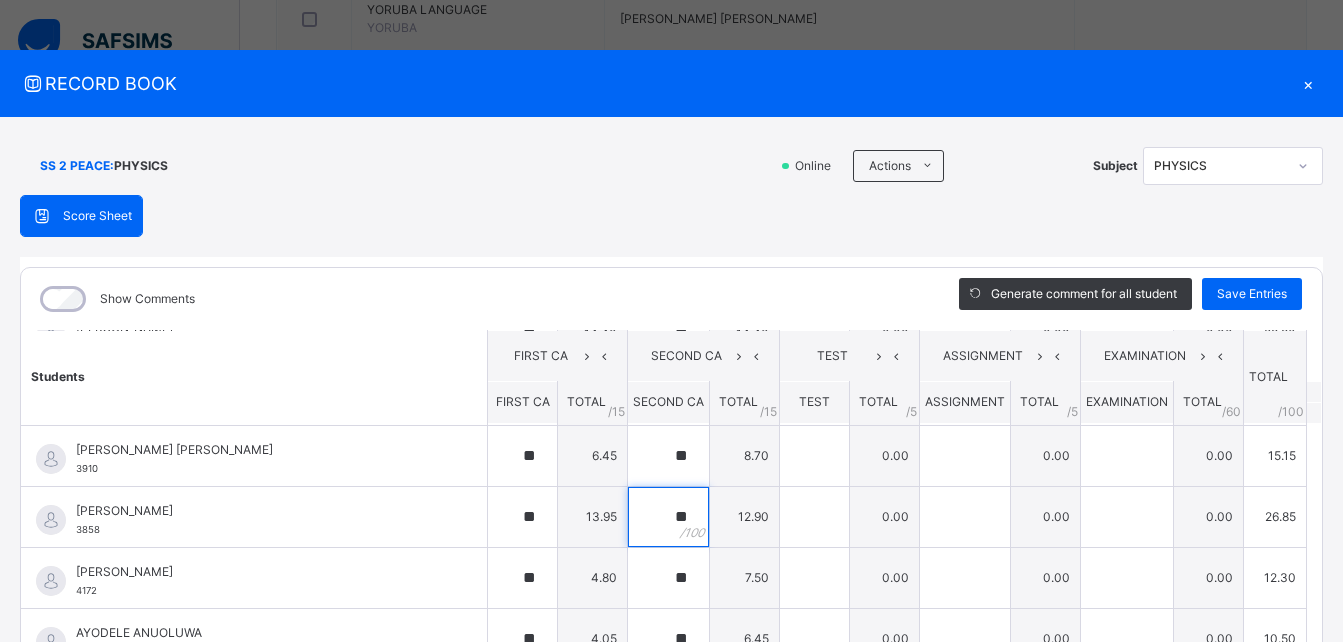 type on "**" 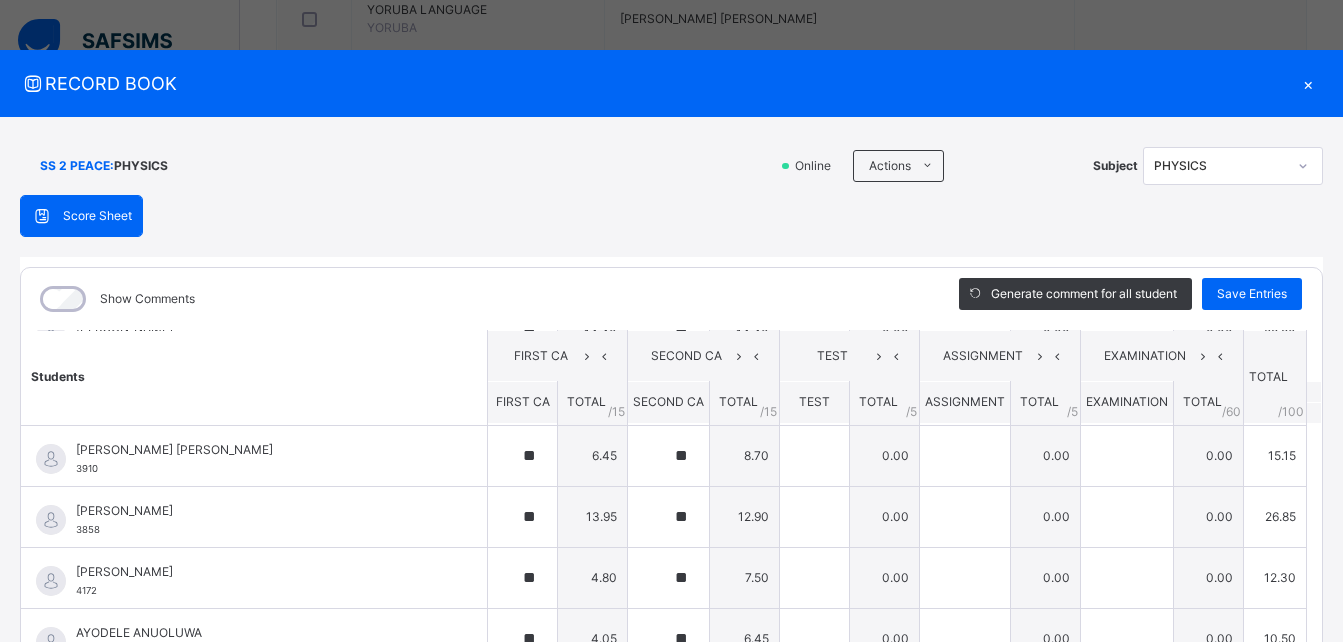 click on "Students" at bounding box center [254, 376] 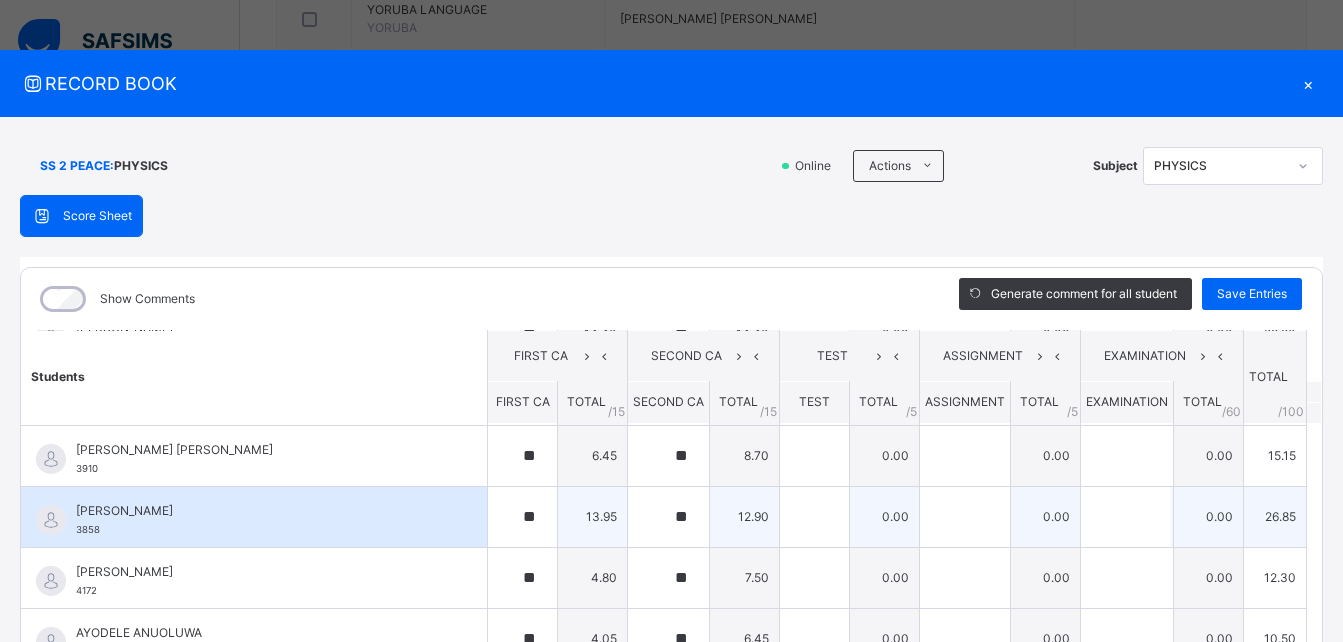 click on "[PERSON_NAME]" at bounding box center [259, 511] 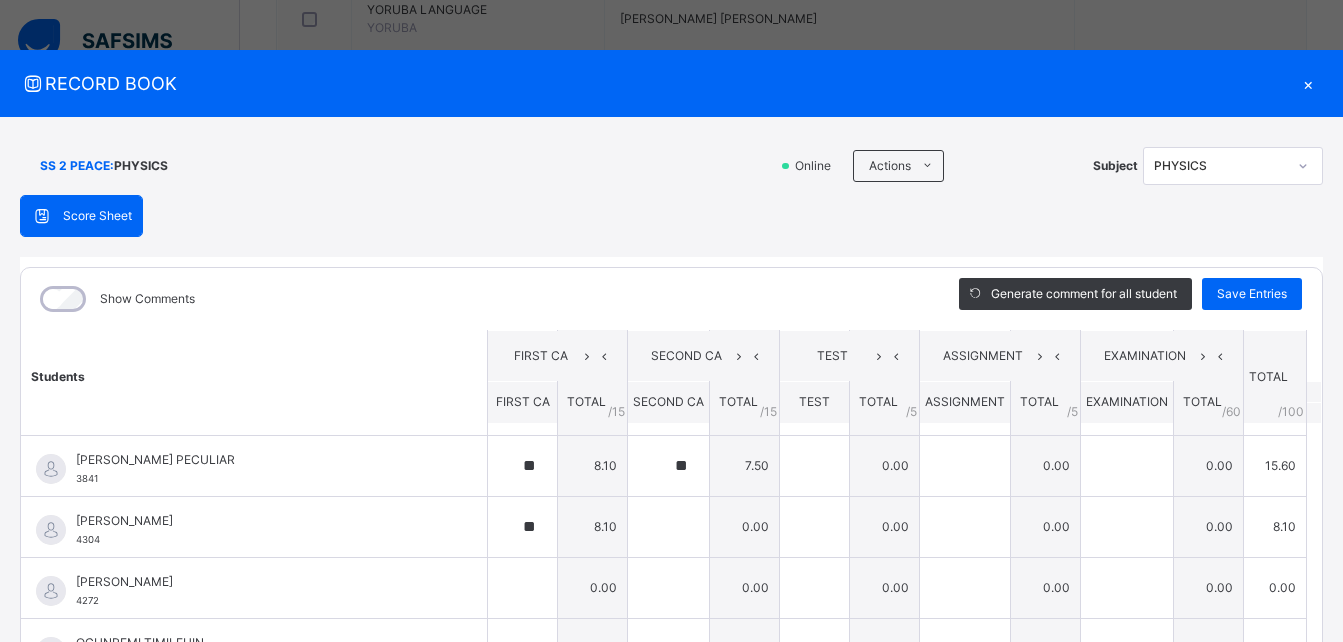 scroll, scrollTop: 760, scrollLeft: 0, axis: vertical 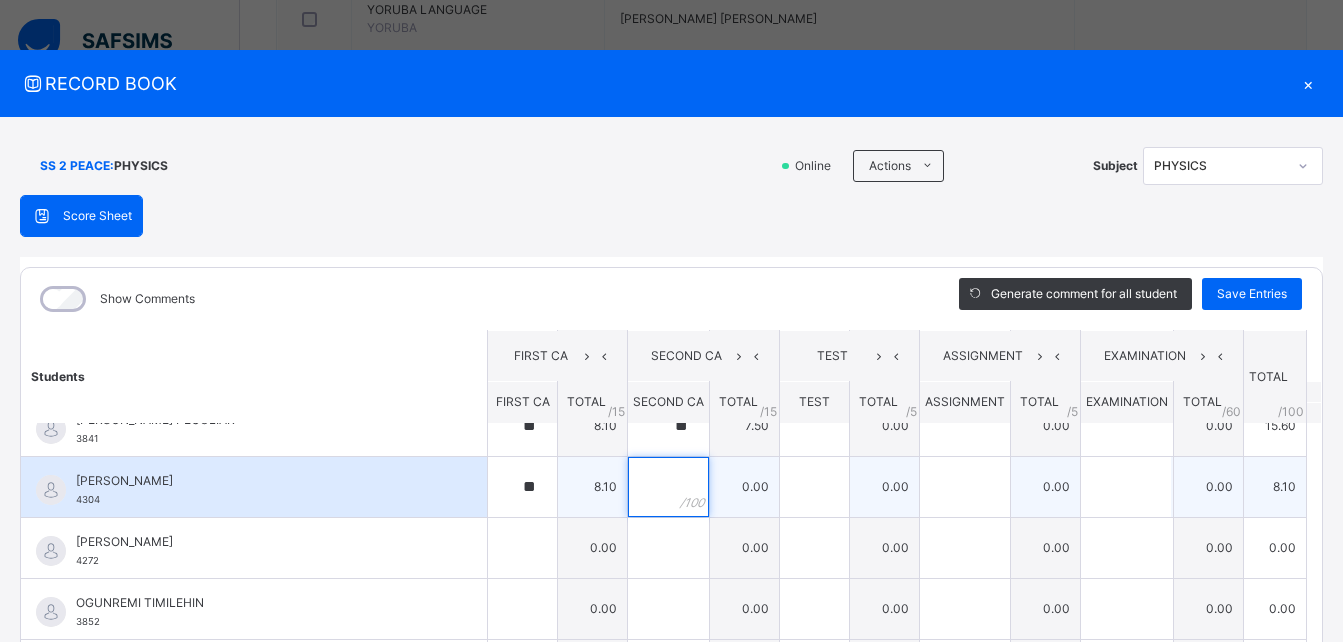 click at bounding box center [668, 487] 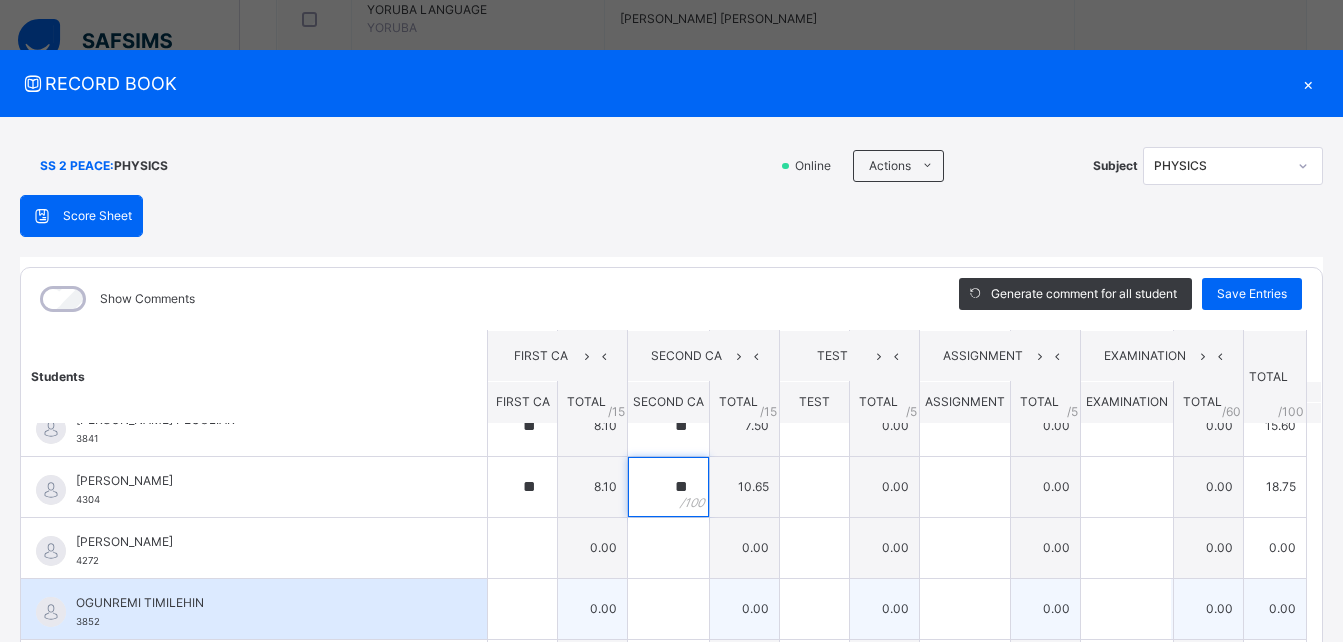 type on "**" 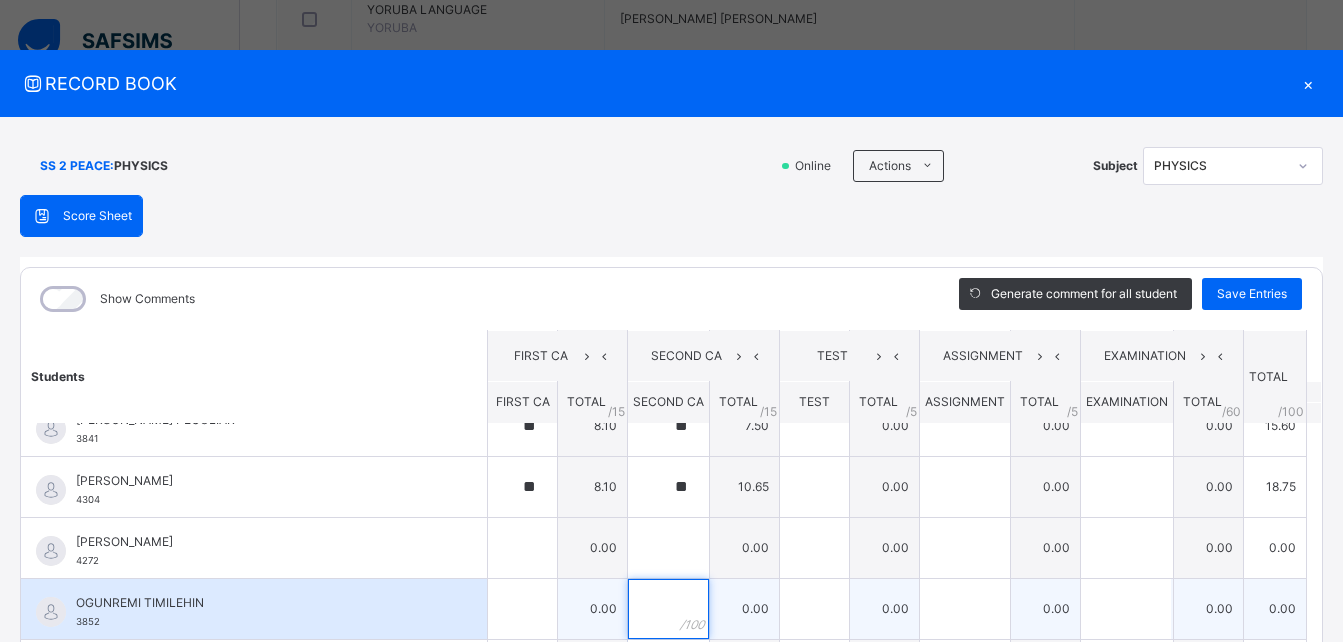 click at bounding box center [668, 609] 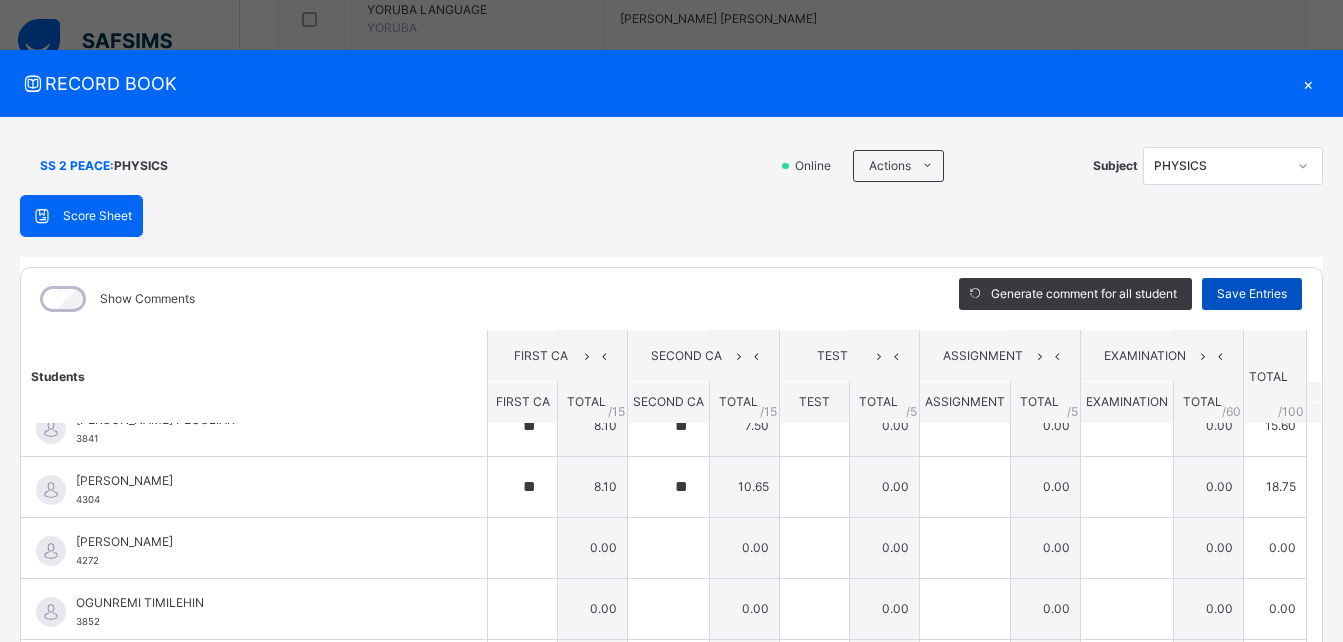 click on "Save Entries" at bounding box center (1252, 294) 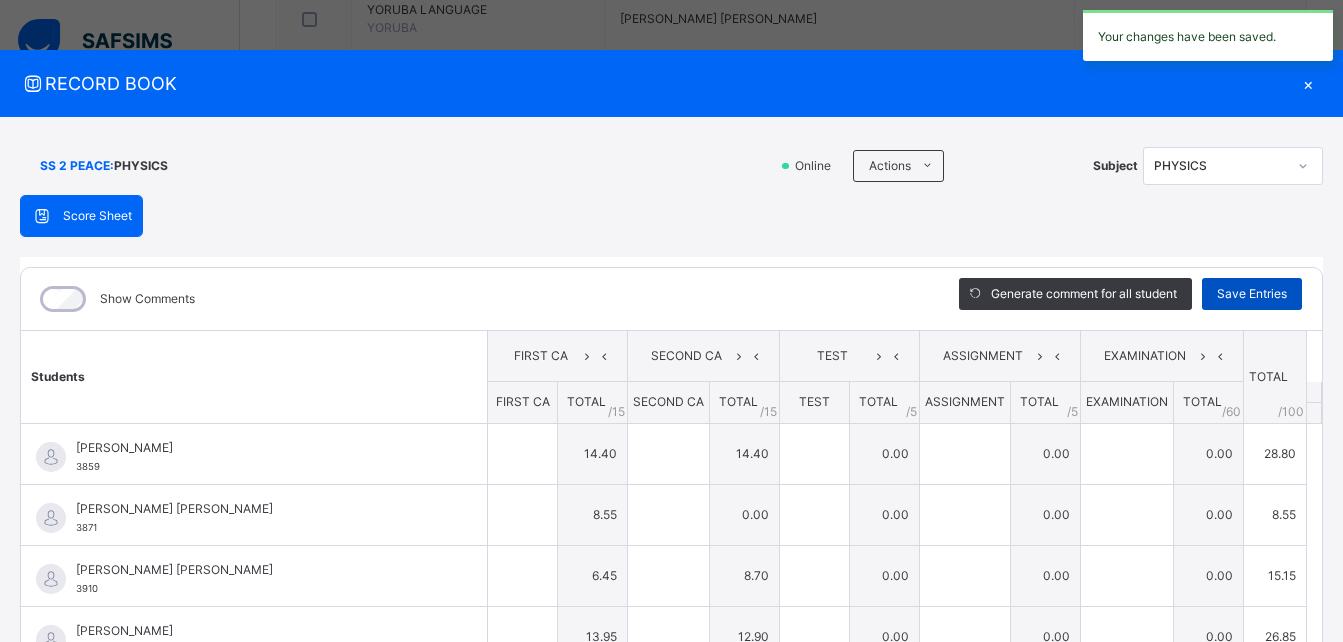 type on "**" 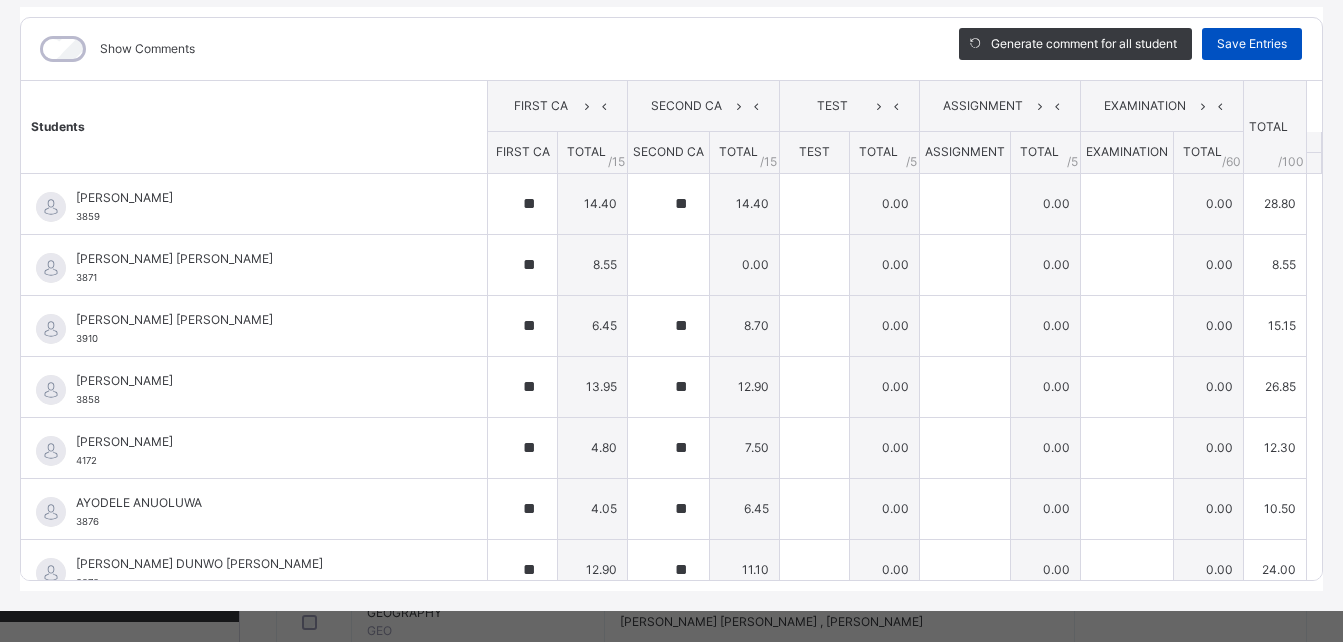 scroll, scrollTop: 269, scrollLeft: 0, axis: vertical 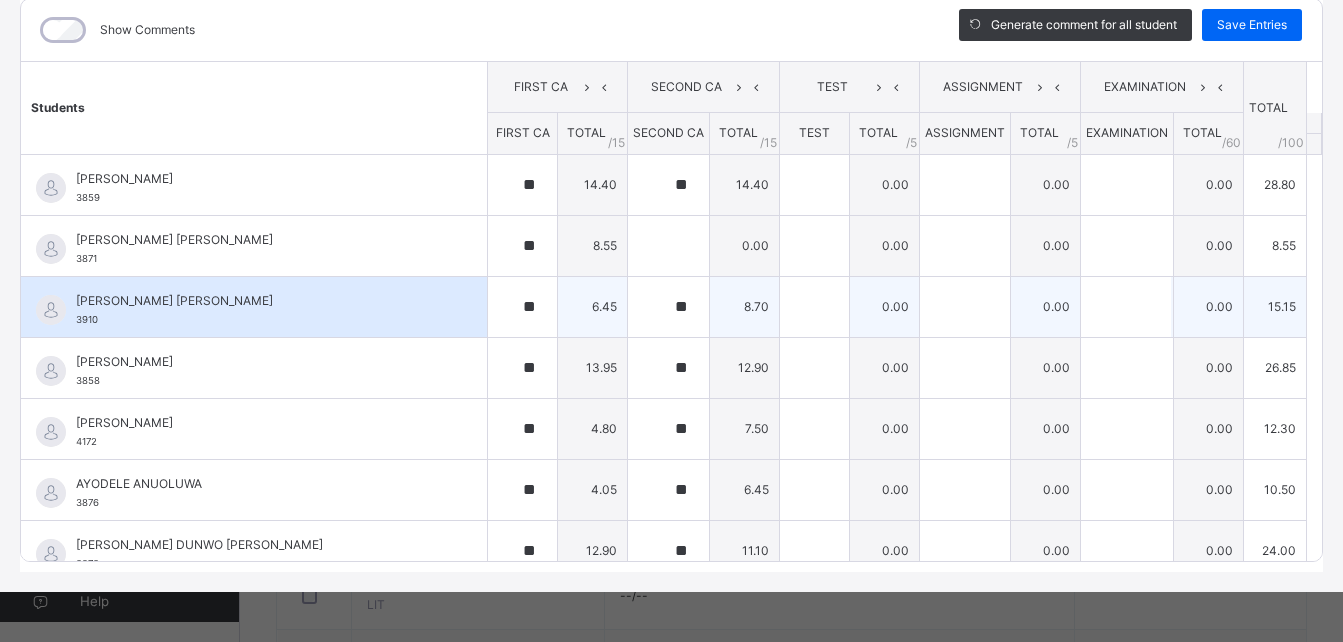 click on "[PERSON_NAME] [PERSON_NAME]" at bounding box center (259, 301) 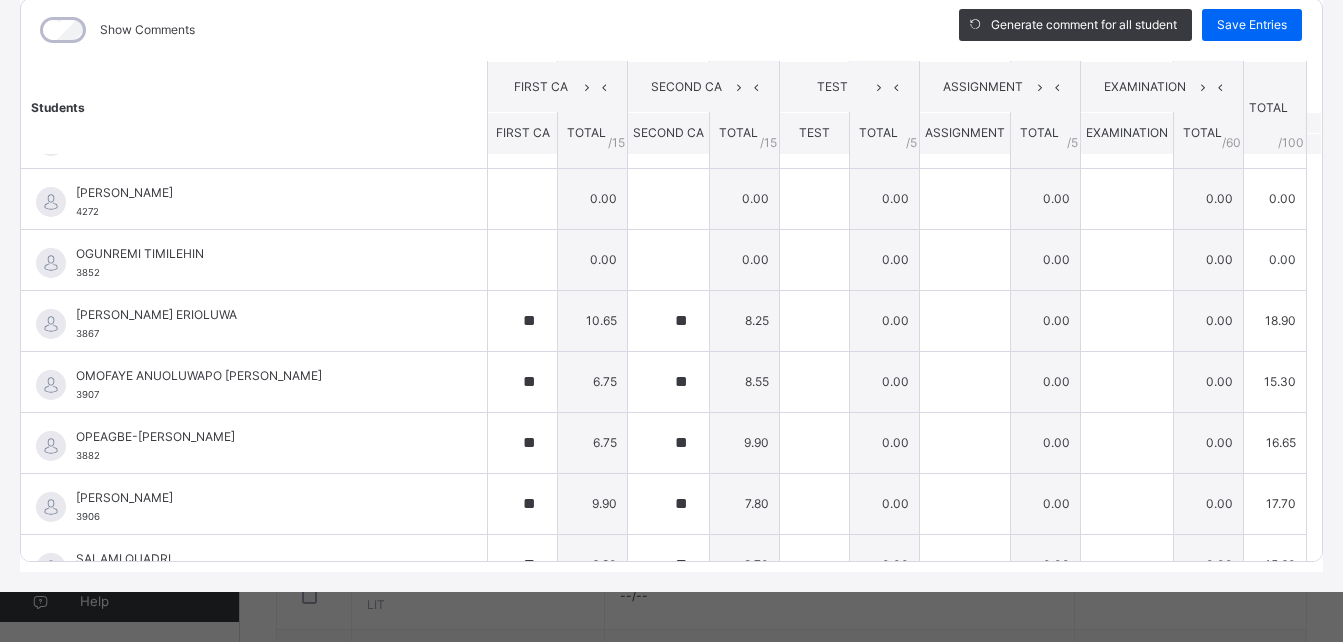 scroll, scrollTop: 875, scrollLeft: 0, axis: vertical 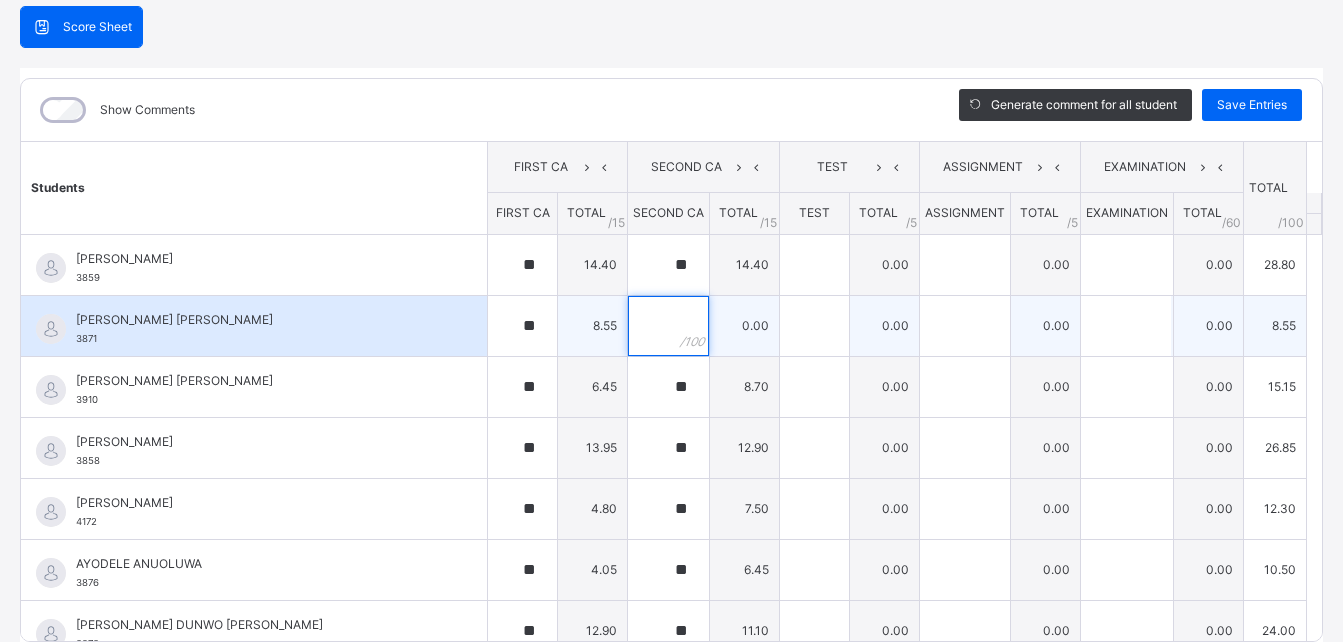 click at bounding box center (668, 326) 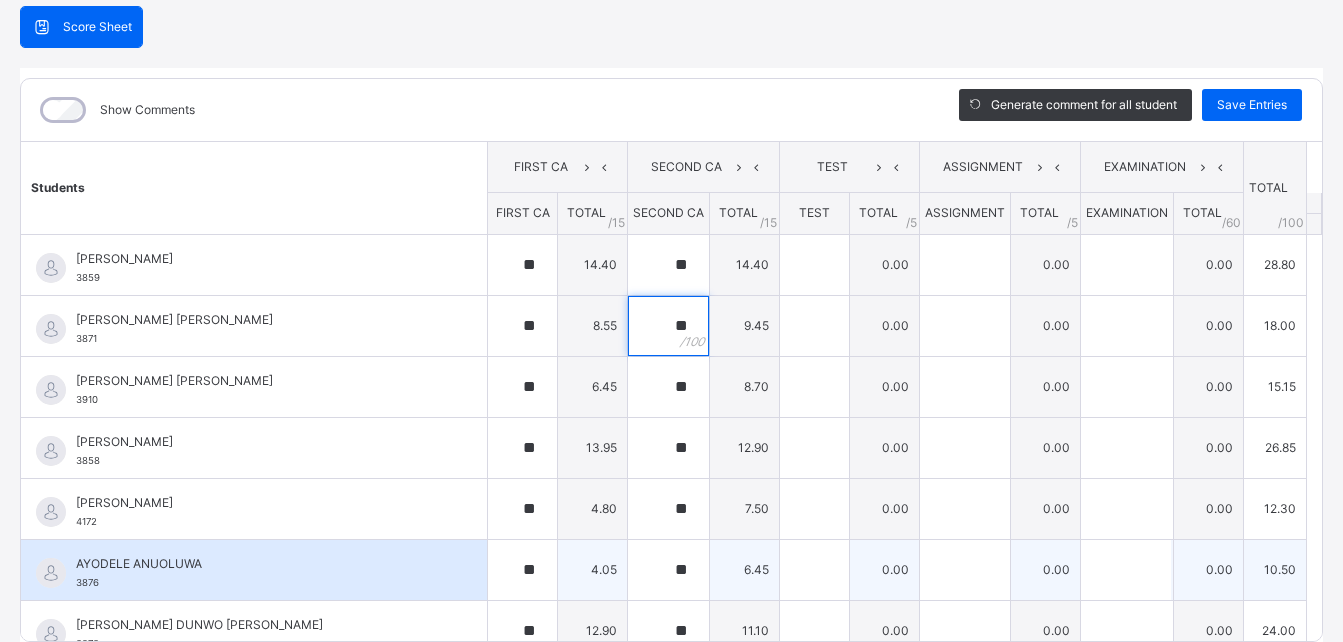 type on "**" 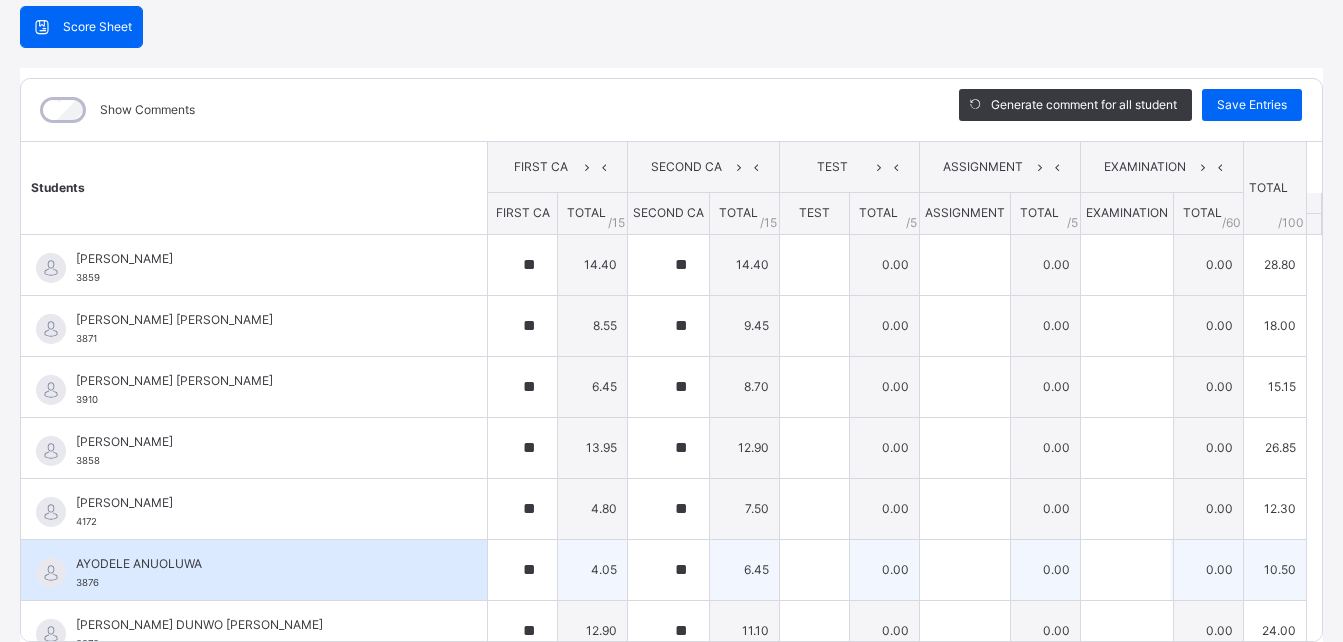 click on "AYODELE  ANUOLUWA 3876" at bounding box center (254, 570) 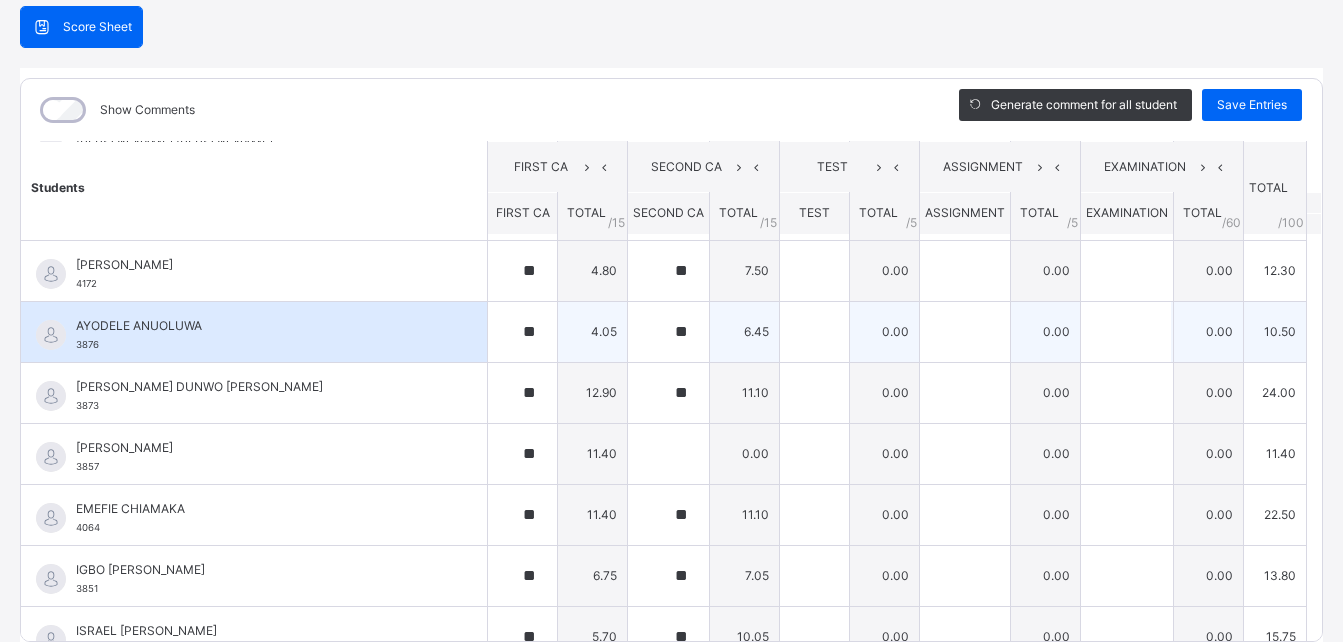 scroll, scrollTop: 240, scrollLeft: 0, axis: vertical 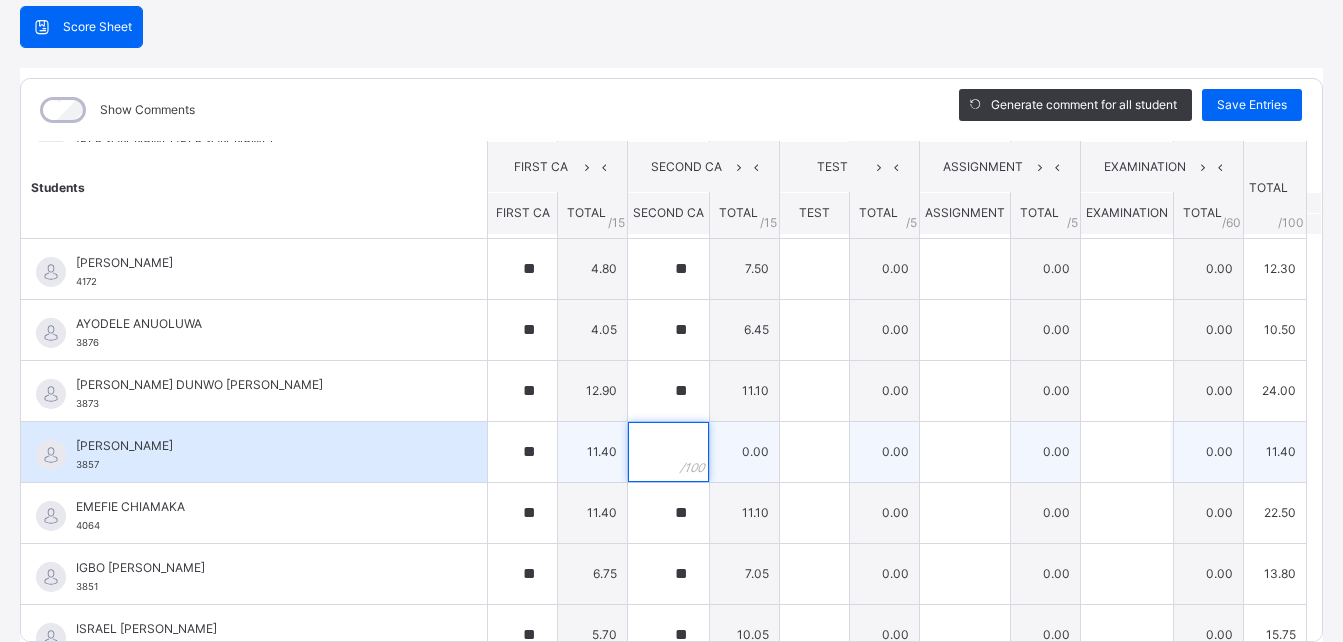 click at bounding box center [668, 452] 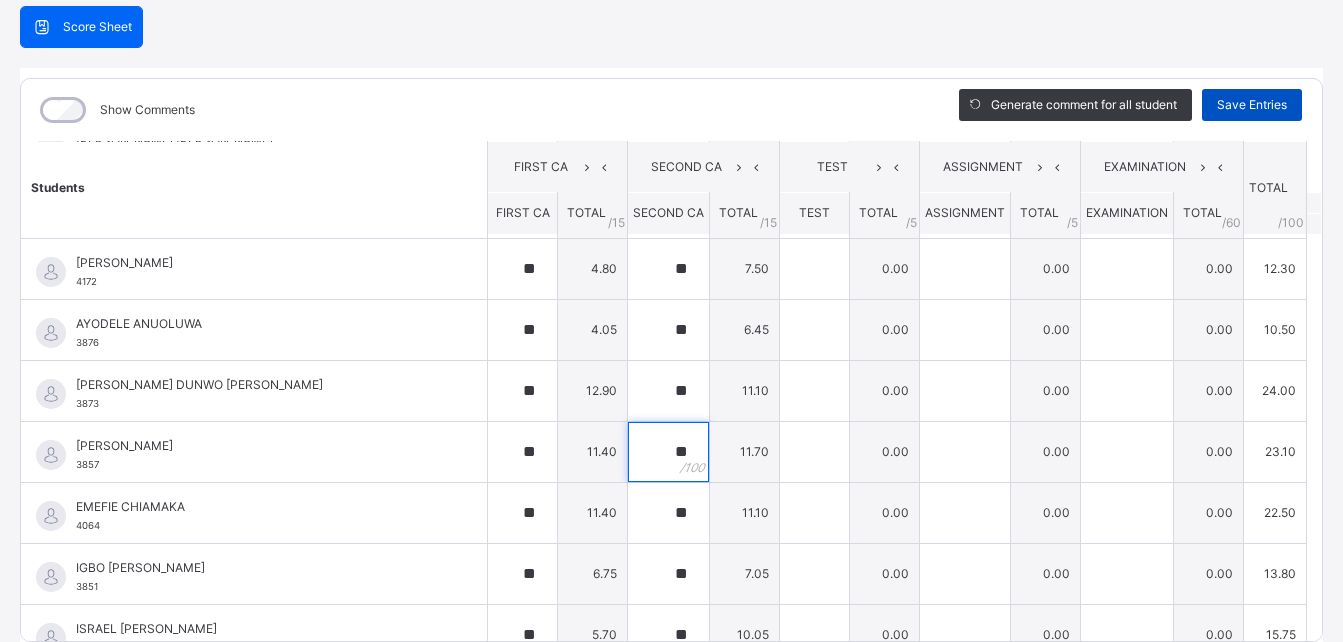 type on "**" 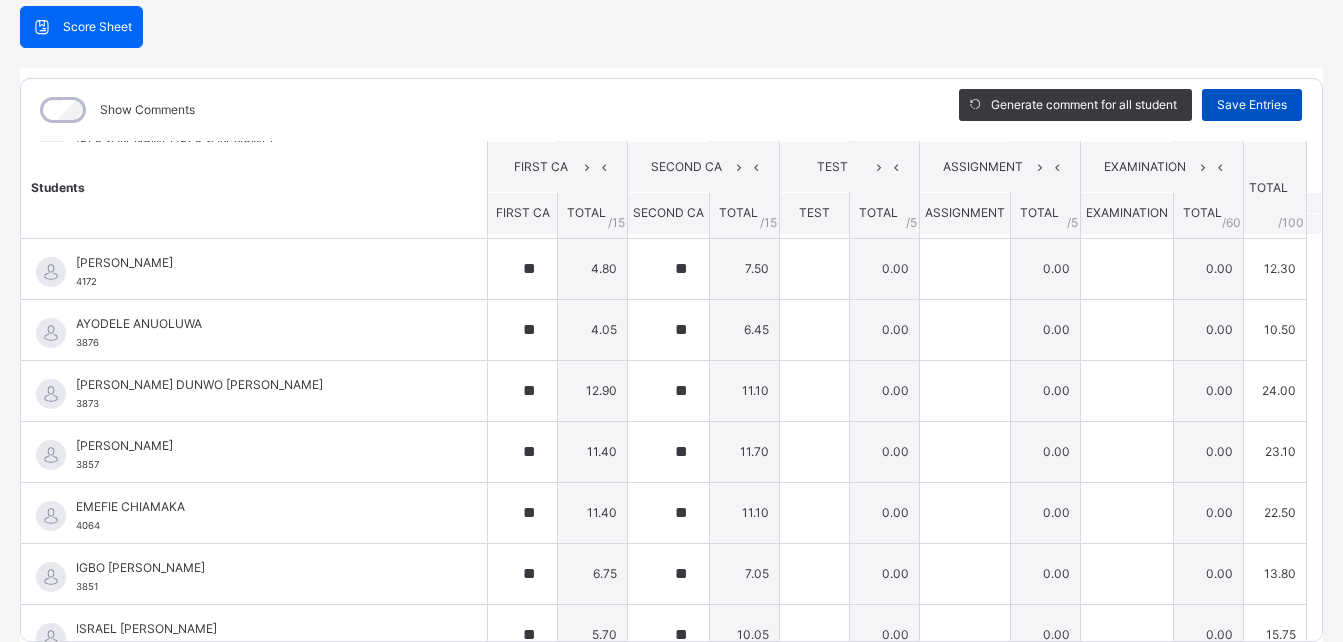 click on "Save Entries" at bounding box center [1252, 105] 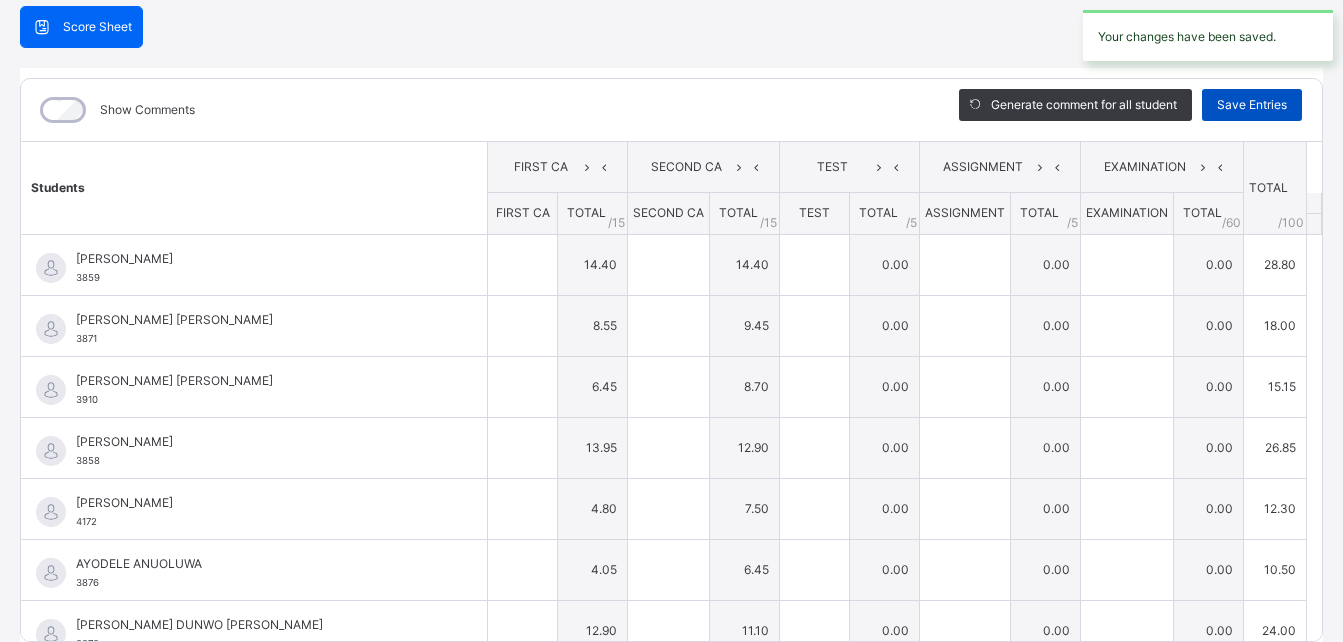 type on "**" 